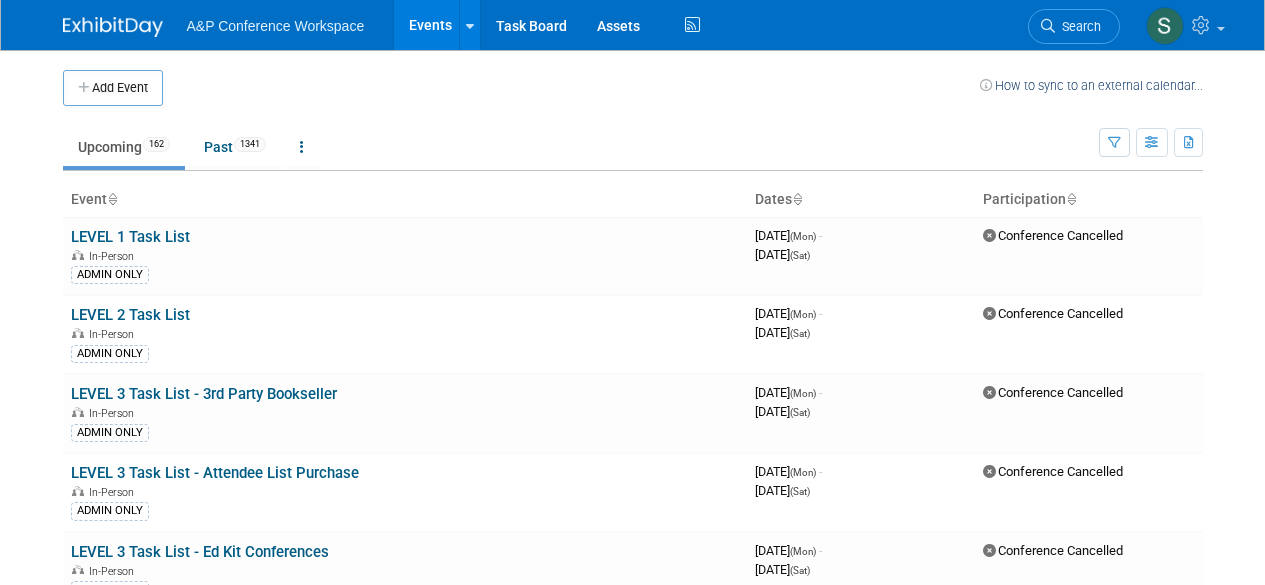 scroll, scrollTop: 0, scrollLeft: 0, axis: both 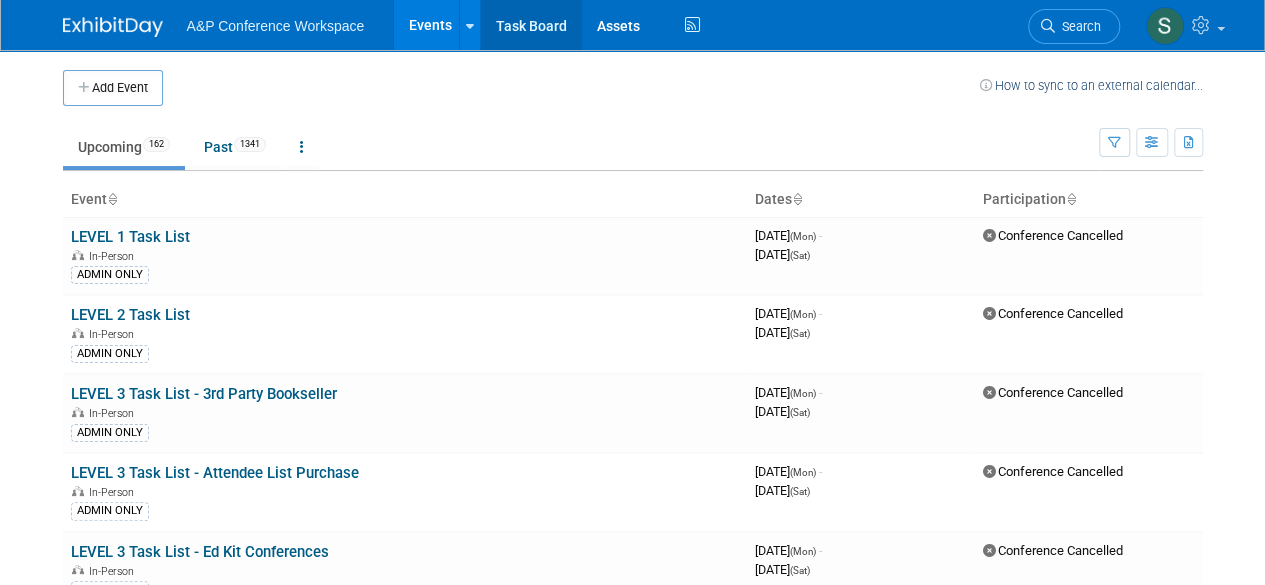 click on "Task Board" at bounding box center [531, 25] 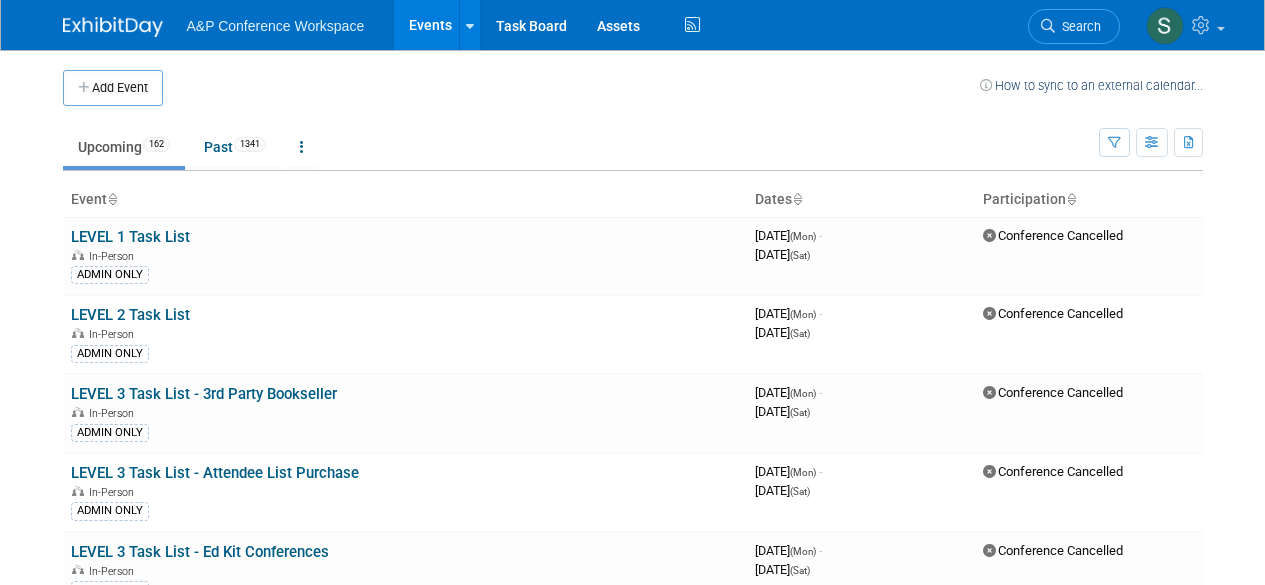 scroll, scrollTop: 0, scrollLeft: 0, axis: both 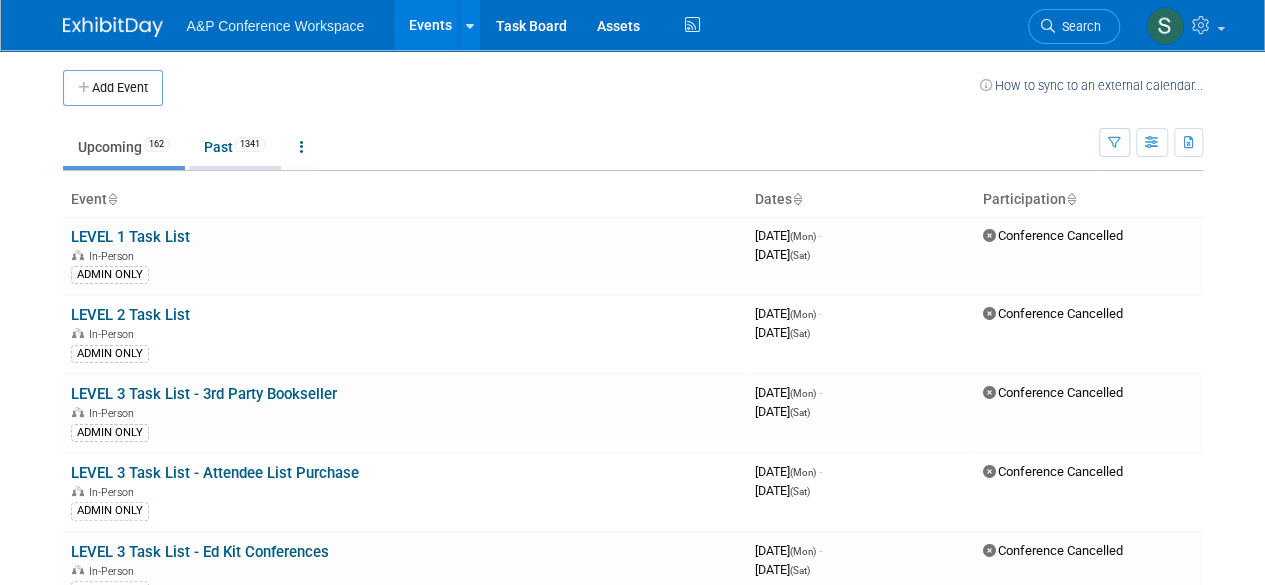 click on "Past
1341" at bounding box center [235, 147] 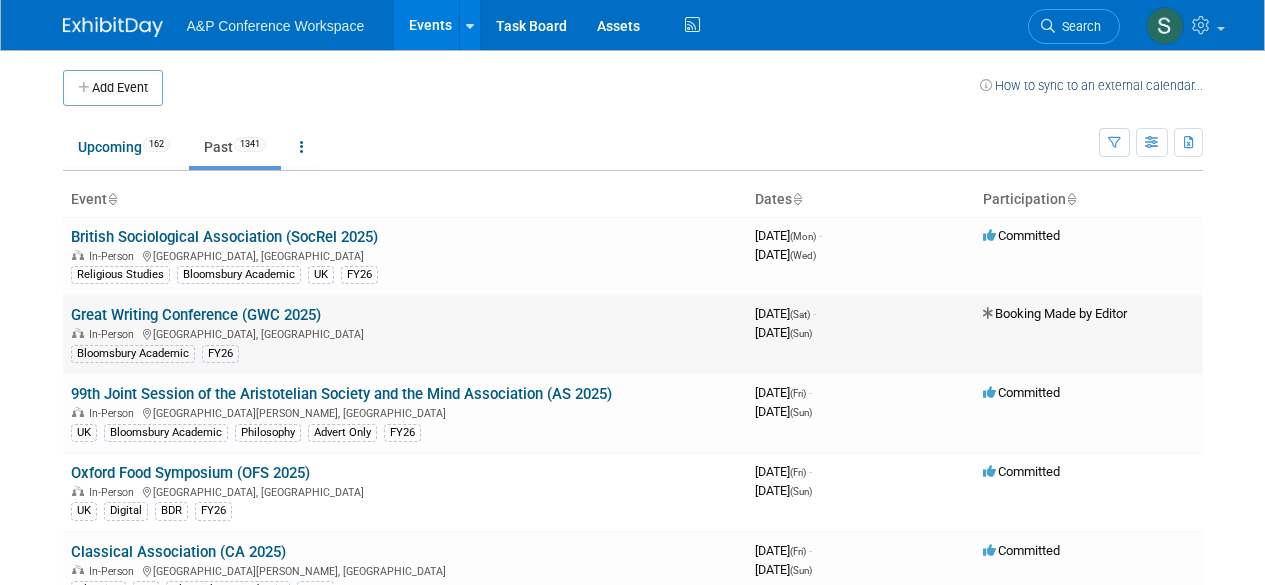 scroll, scrollTop: 0, scrollLeft: 0, axis: both 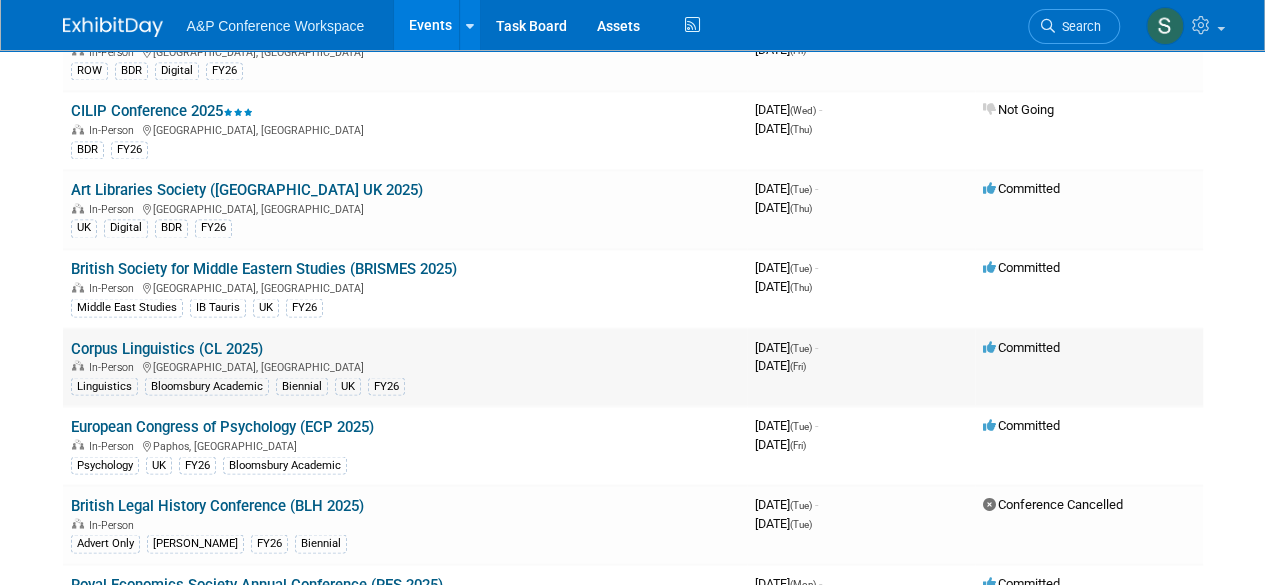 click on "Corpus Linguistics (CL 2025)" at bounding box center (167, 348) 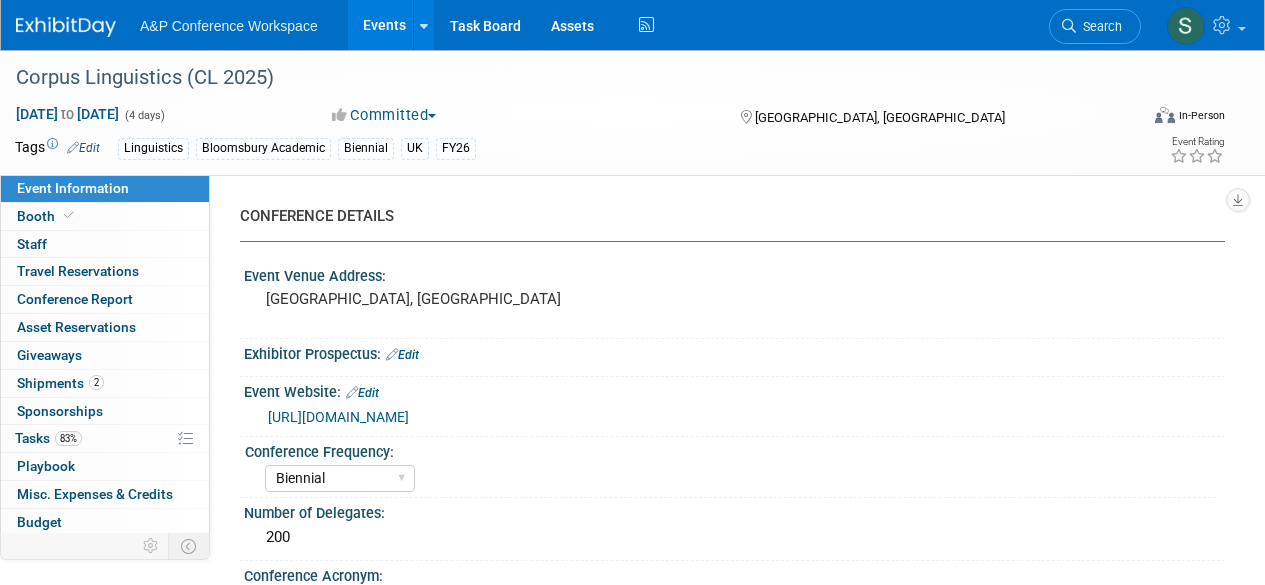 select on "Biennial" 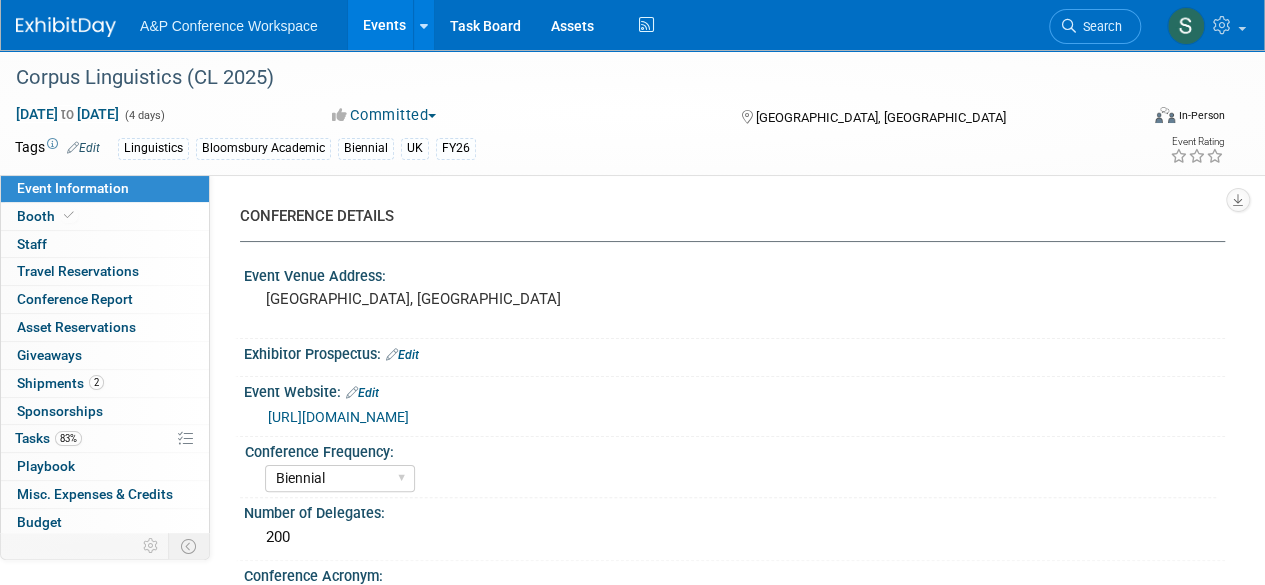 scroll, scrollTop: 0, scrollLeft: 0, axis: both 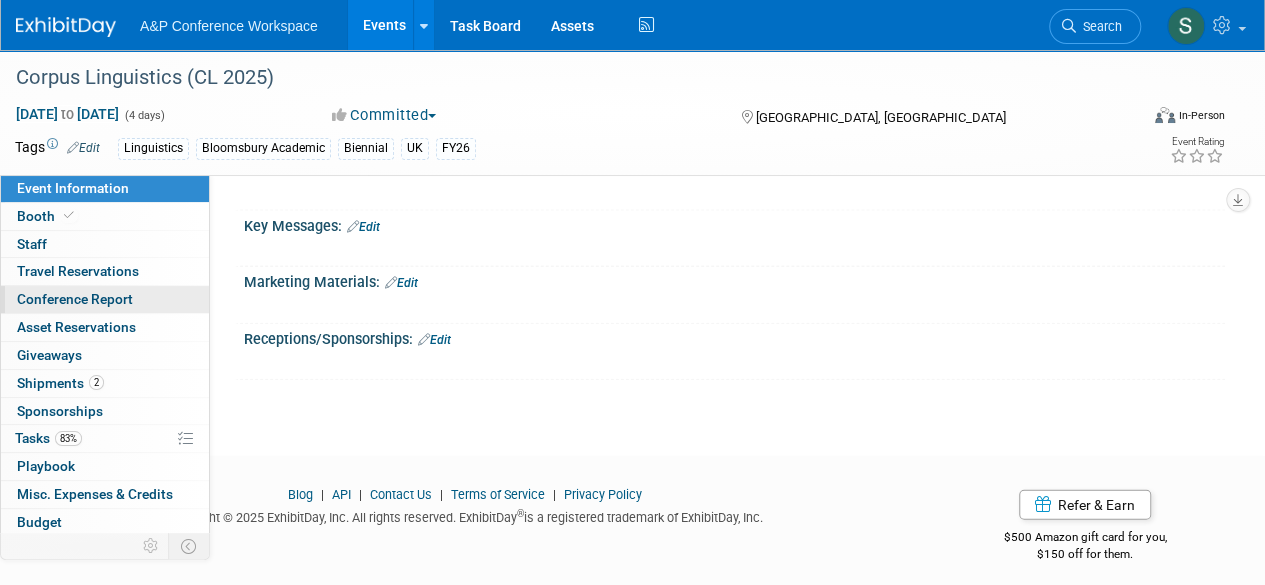 click on "Conference Report" at bounding box center (75, 299) 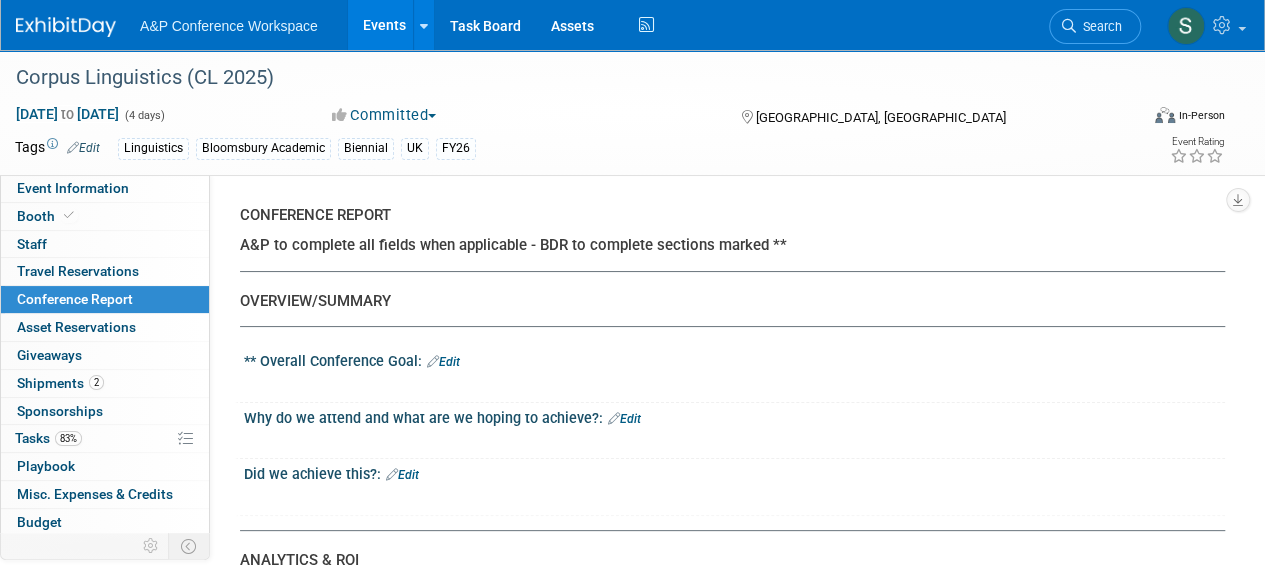 scroll, scrollTop: 0, scrollLeft: 0, axis: both 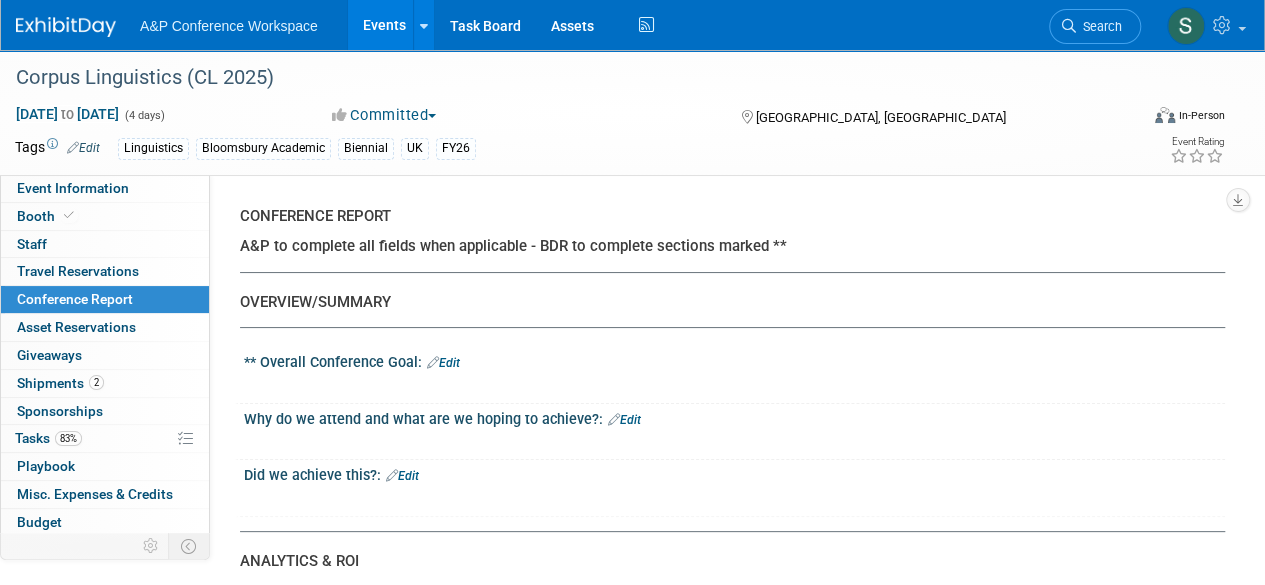 click on "Edit" at bounding box center (443, 363) 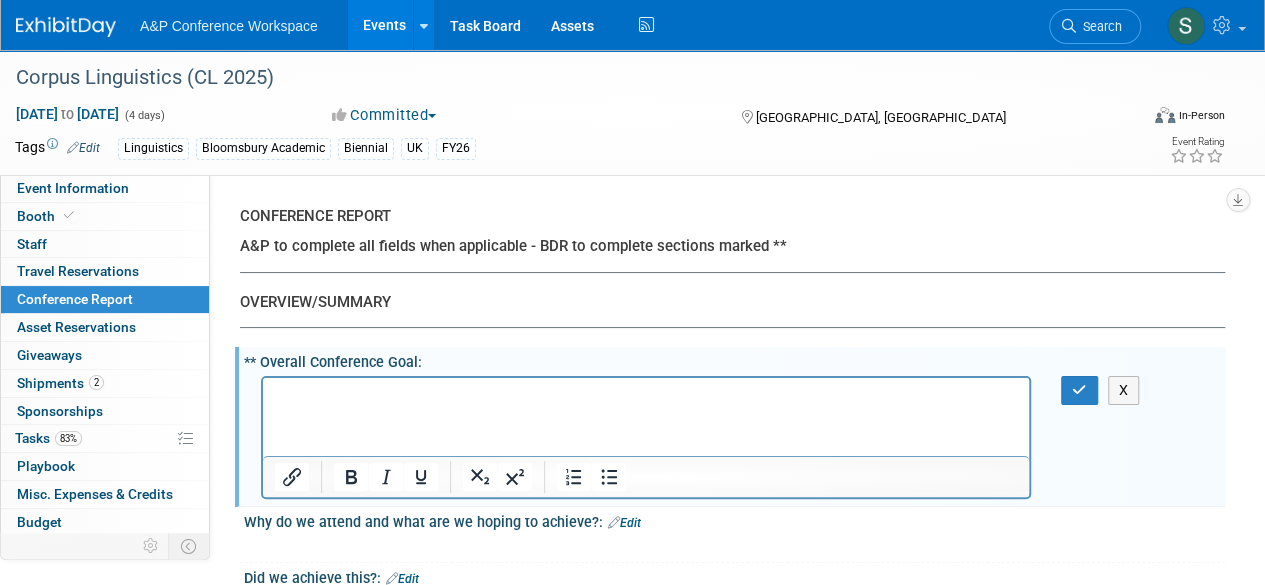 scroll, scrollTop: 0, scrollLeft: 0, axis: both 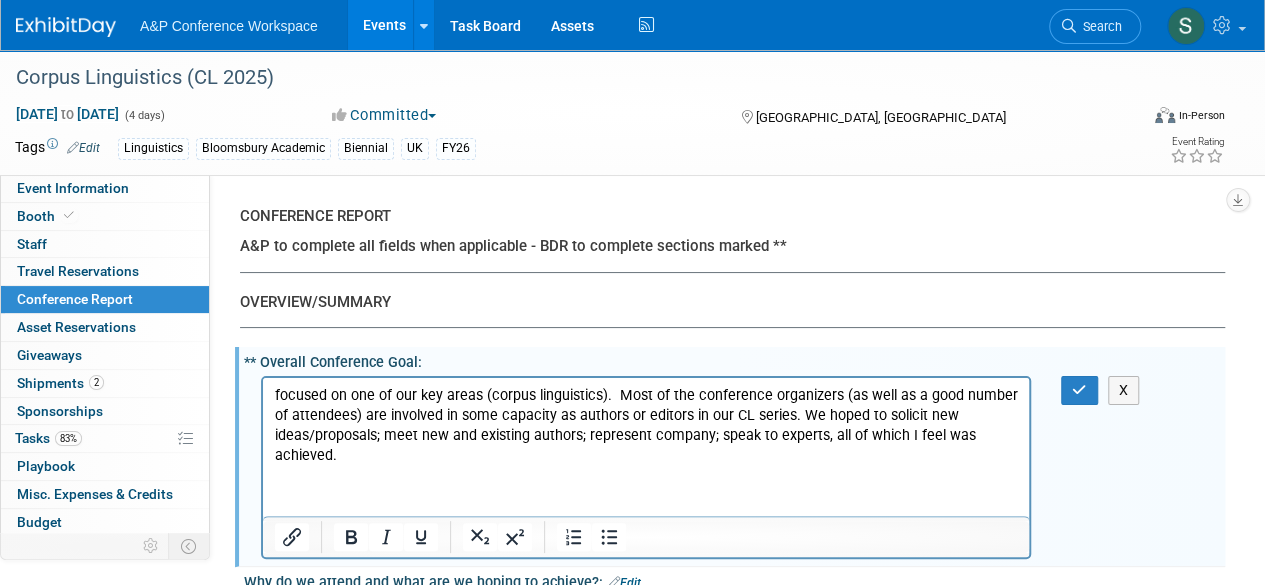 type 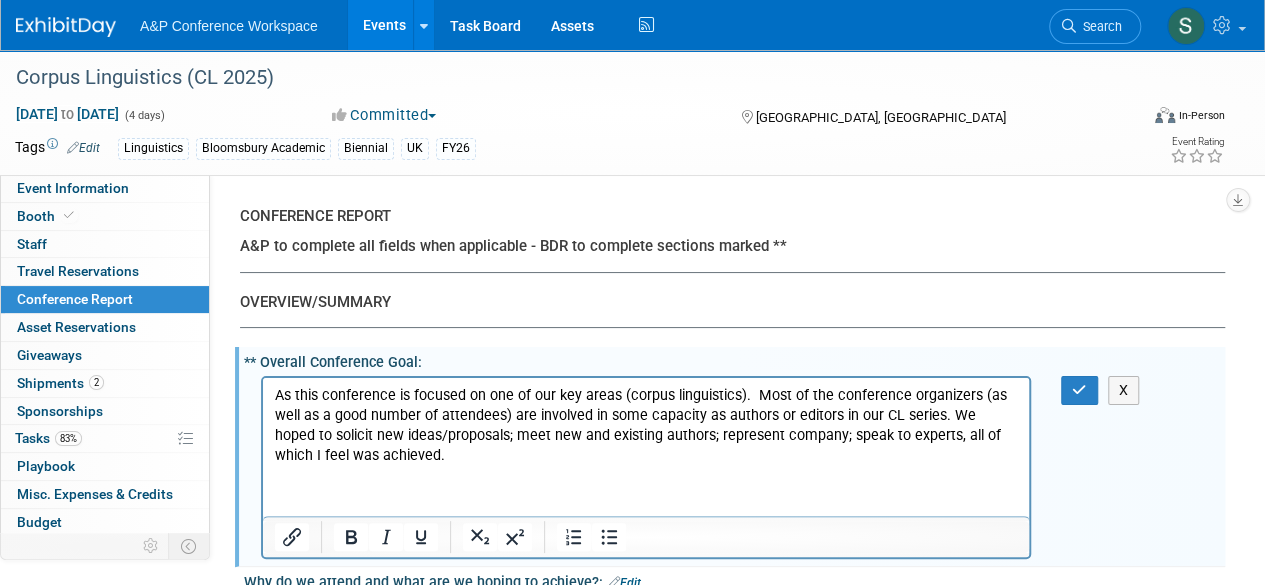 click on "As this conference is focused on one of our key areas (corpus linguistics).  Most of the conference organizers (as well as a good number of attendees) are involved in some capacity as authors or editors in our CL series. We hoped to solicit new ideas/proposals; meet new and existing authors; represent company; speak to experts, all of which I feel was achieved." at bounding box center [646, 425] 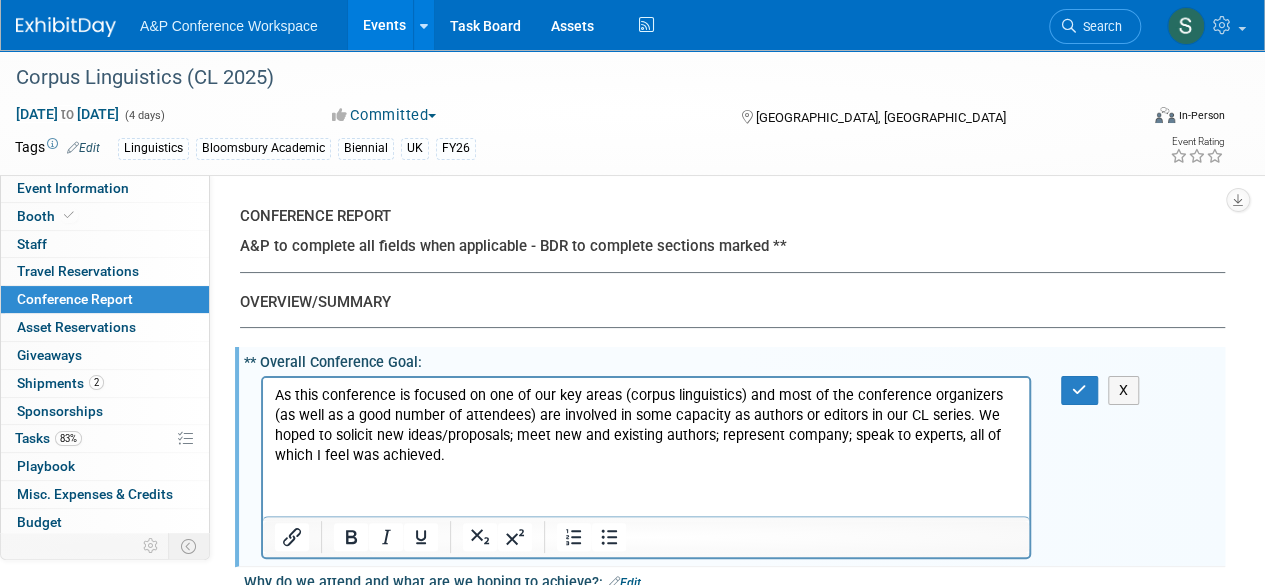 click on "As this conference is focused on one of our key areas (corpus linguistics) and most of the conference organizers (as well as a good number of attendees) are involved in some capacity as authors or editors in our CL series. We hoped to solicit new ideas/proposals; meet new and existing authors; represent company; speak to experts, all of which I feel was achieved." at bounding box center (646, 425) 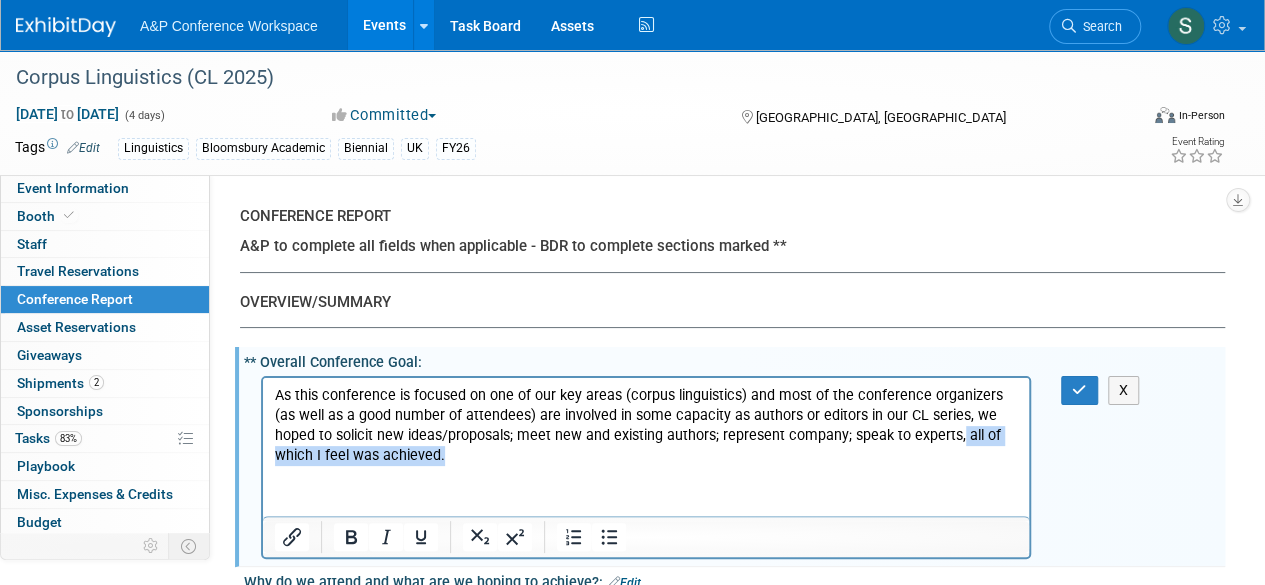 drag, startPoint x: 418, startPoint y: 452, endPoint x: 911, endPoint y: 437, distance: 493.22815 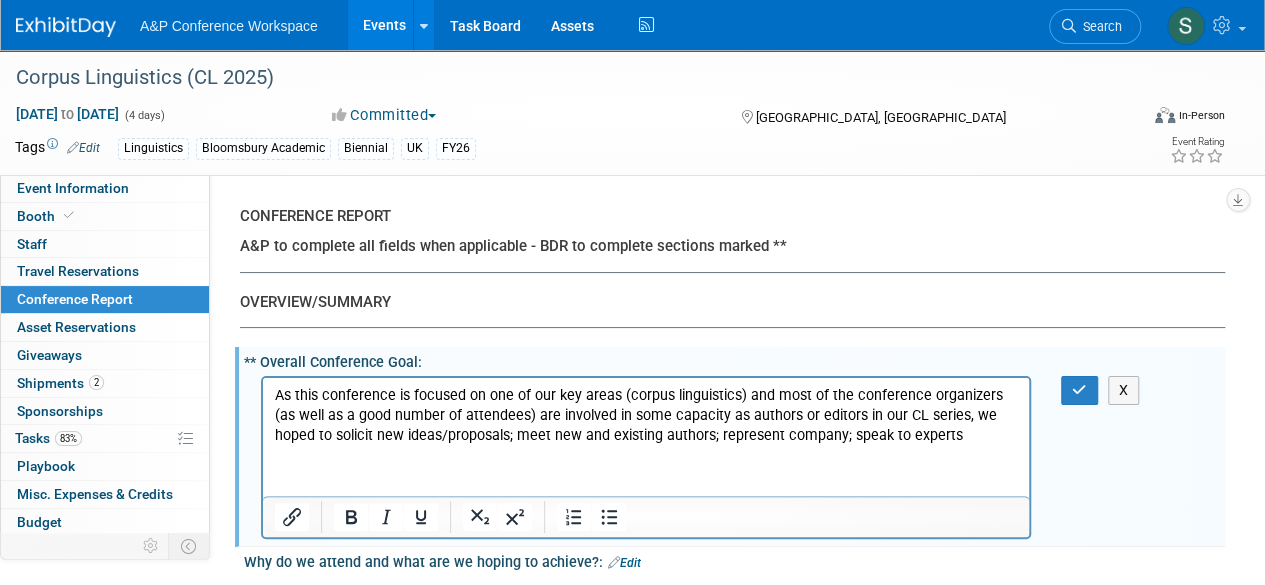 click on "As this conference is focused on one of our key areas (corpus linguistics) and most of the conference organizers (as well as a good number of attendees) are involved in some capacity as authors or editors in our CL series, we hoped to solicit new ideas/proposals; meet new and existing authors; represent company; speak to experts" at bounding box center (646, 415) 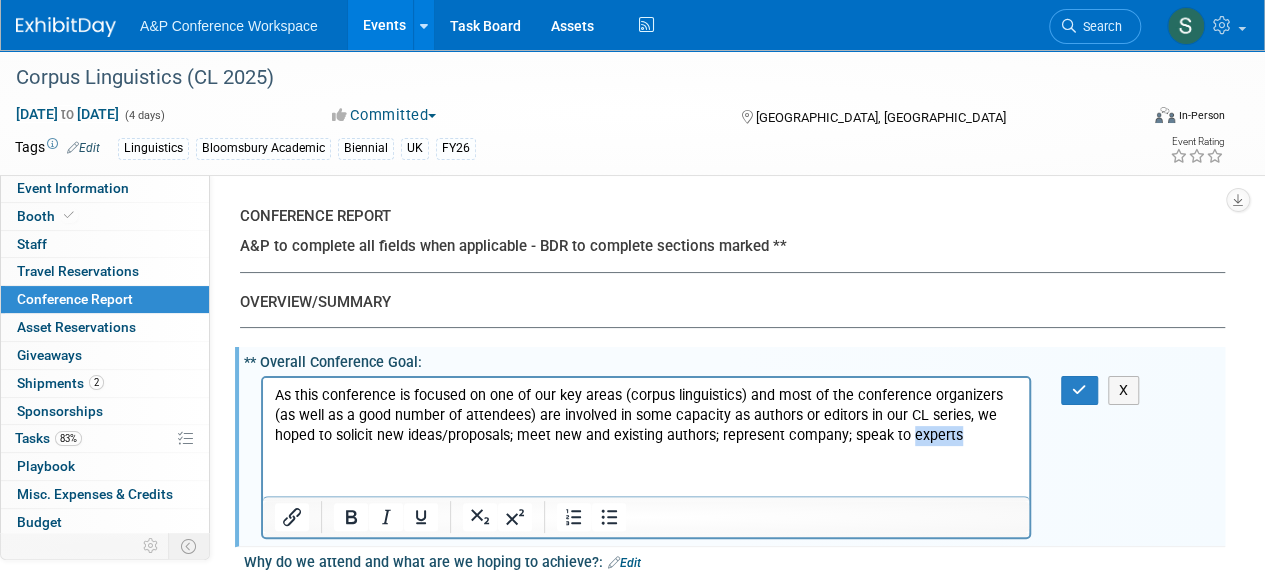 click on "As this conference is focused on one of our key areas (corpus linguistics) and most of the conference organizers (as well as a good number of attendees) are involved in some capacity as authors or editors in our CL series, we hoped to solicit new ideas/proposals; meet new and existing authors; represent company; speak to experts" at bounding box center (646, 415) 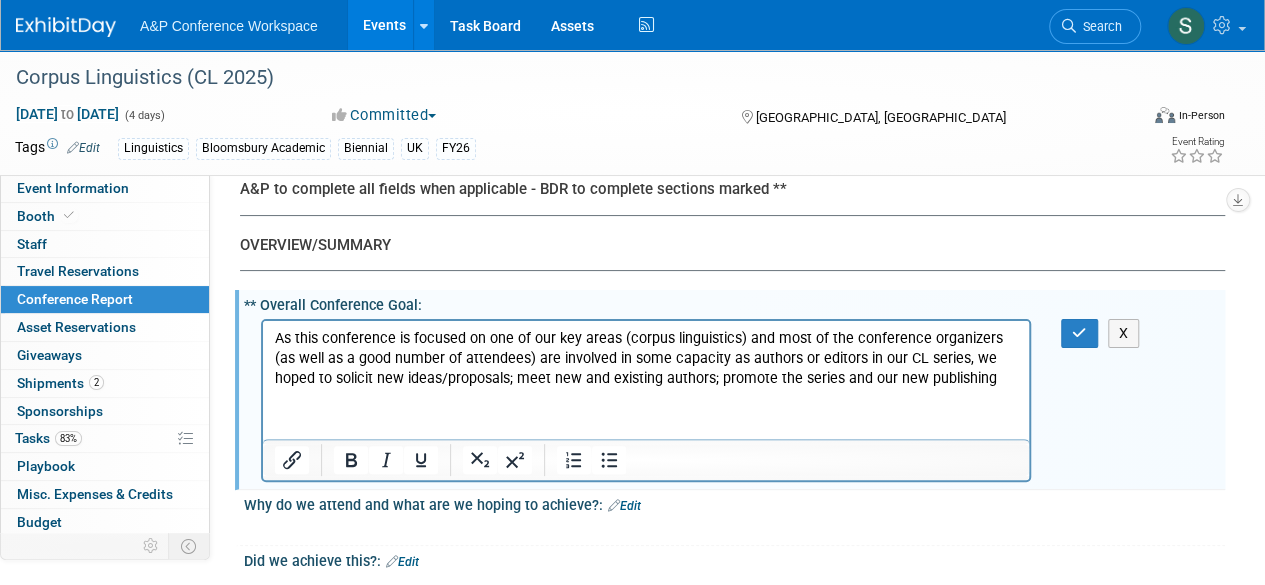 scroll, scrollTop: 100, scrollLeft: 0, axis: vertical 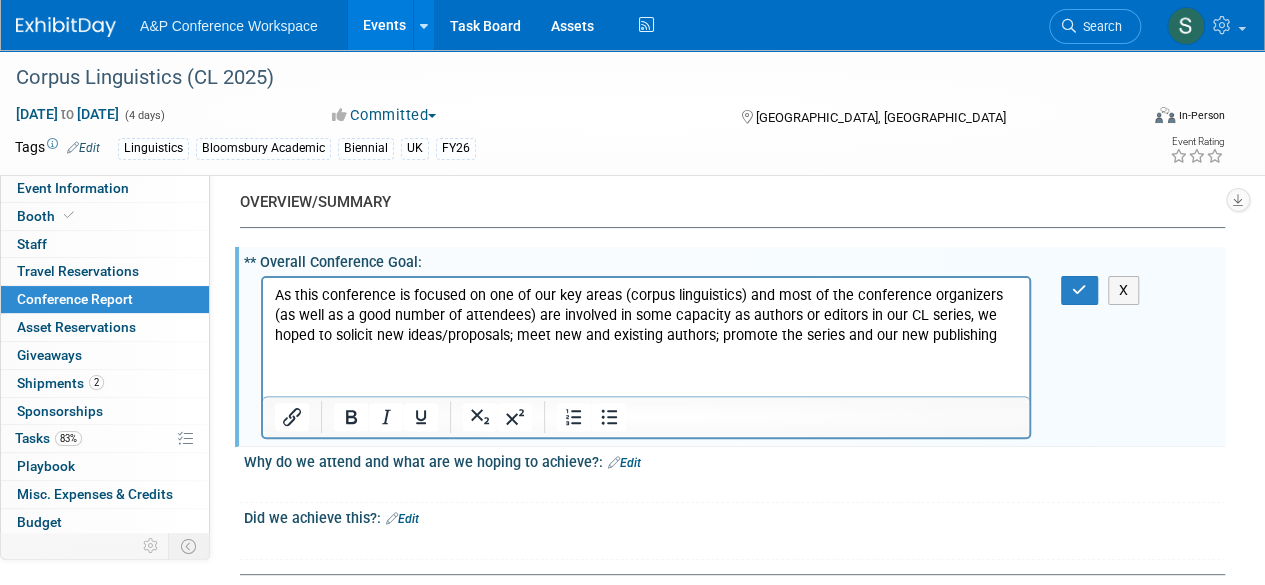 click on "As this conference is focused on one of our key areas (corpus linguistics) and most of the conference organizers (as well as a good number of attendees) are involved in some capacity as authors or editors in our CL series, we hoped to solicit new ideas/proposals; meet new and existing authors; promote the series and our new publishing" at bounding box center [646, 315] 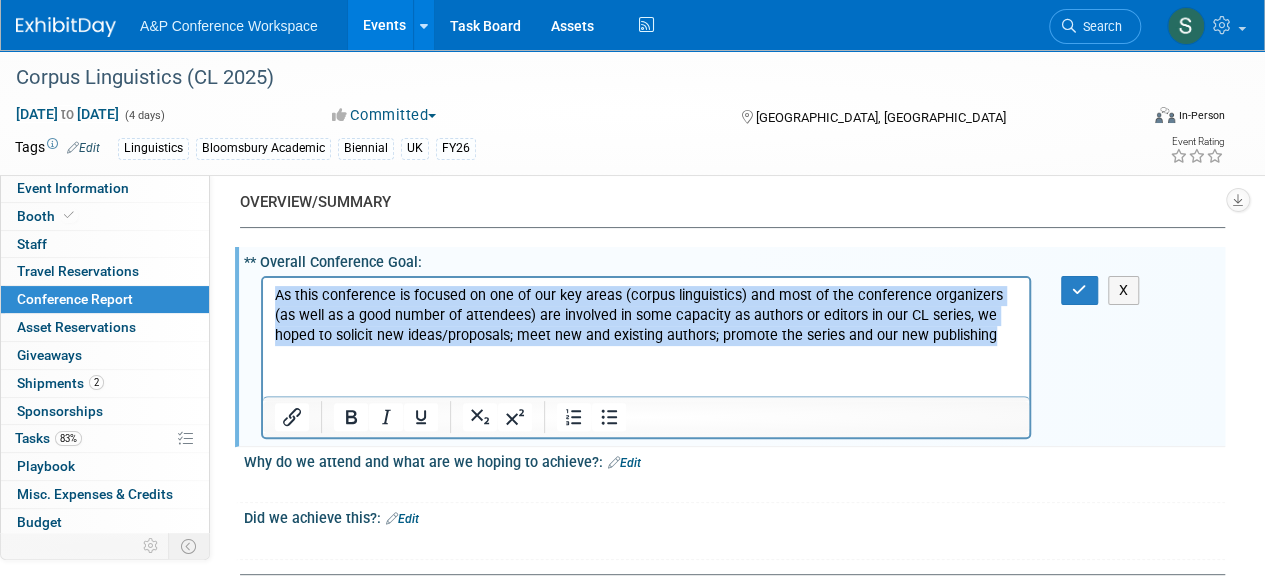 drag, startPoint x: 276, startPoint y: 295, endPoint x: 952, endPoint y: 342, distance: 677.6319 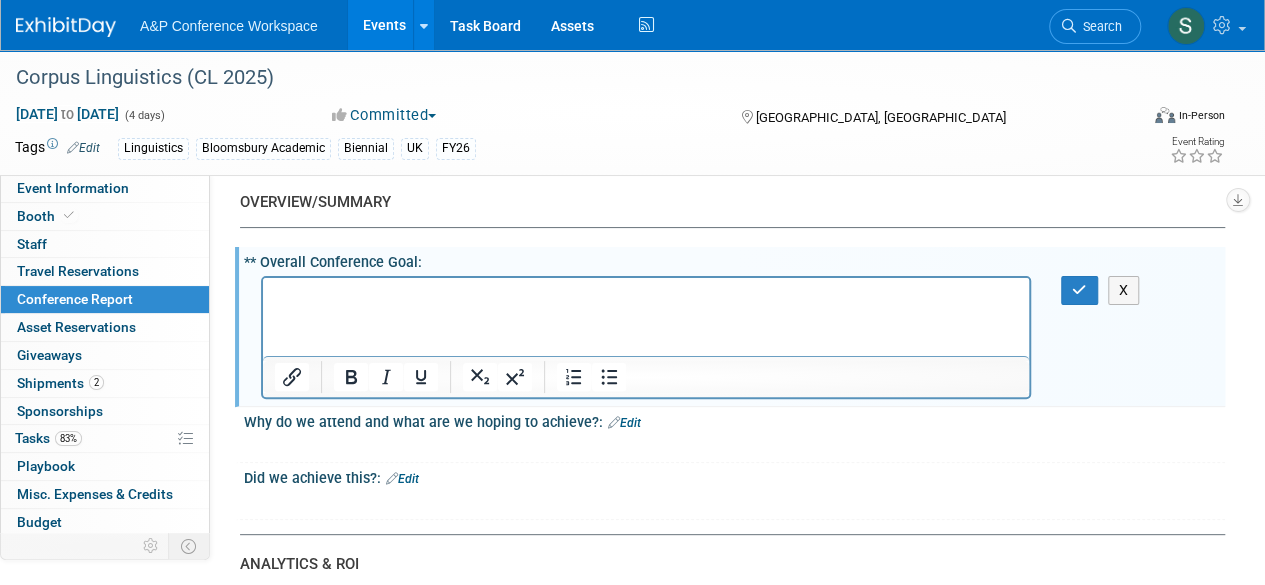 click on "Edit" at bounding box center (624, 423) 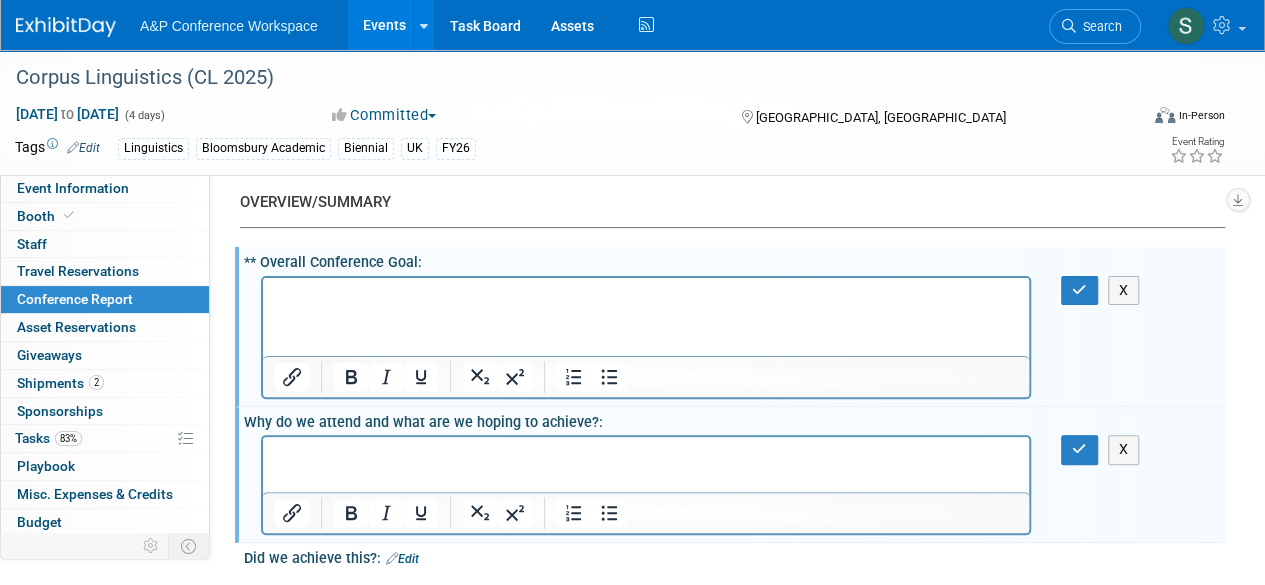 scroll, scrollTop: 0, scrollLeft: 0, axis: both 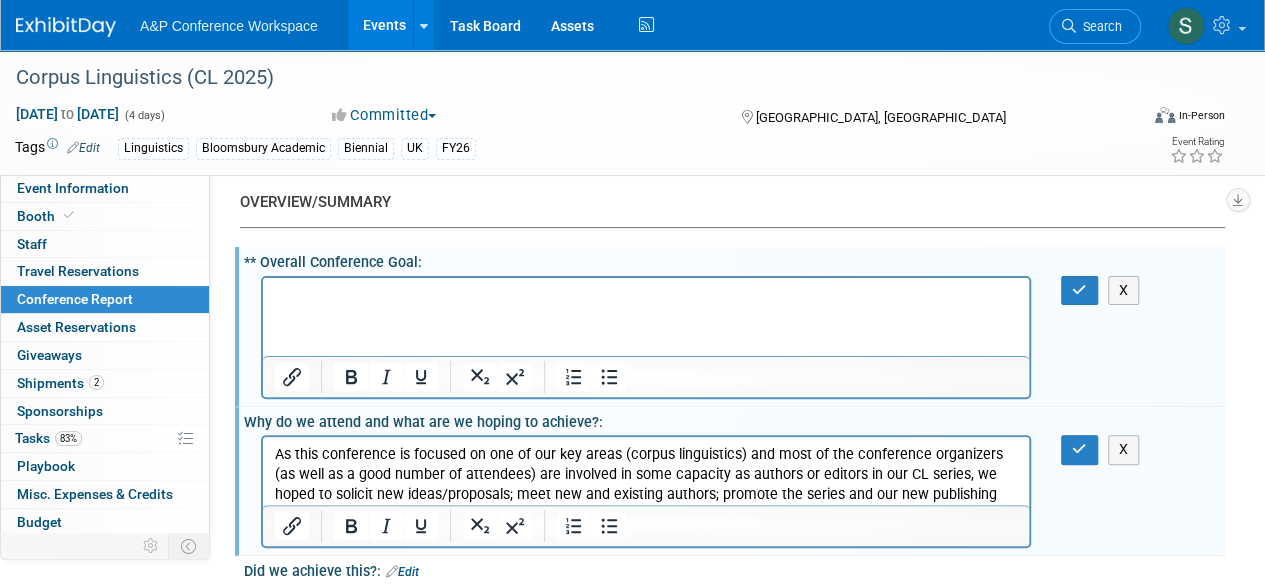 click at bounding box center [646, 295] 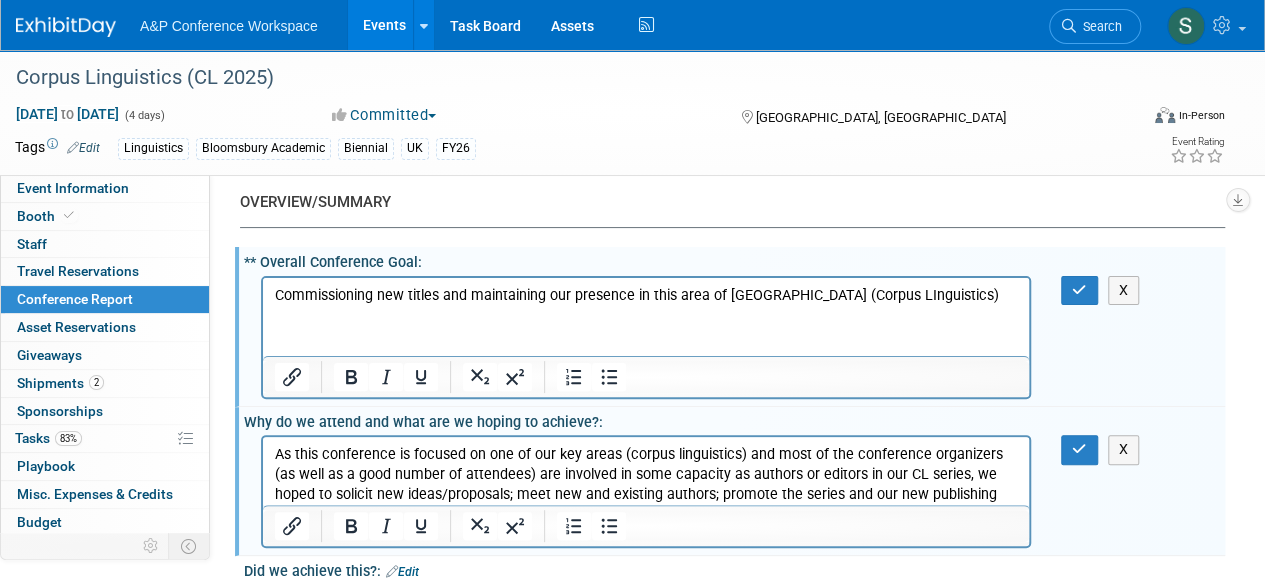 click on "Commissioning new titles and maintaining our presence in this area of LInguistics (Corpus LInguistics)" at bounding box center [646, 295] 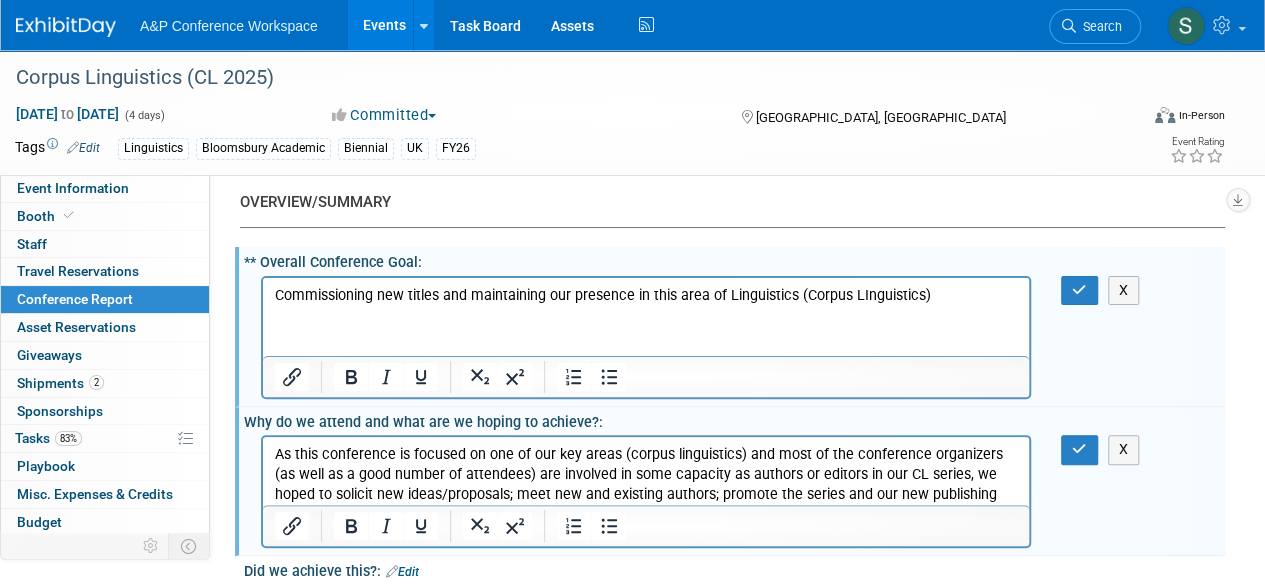 click on "Commissioning new titles and maintaining our presence in this area of Linguistics (Corpus LInguistics)" at bounding box center (646, 291) 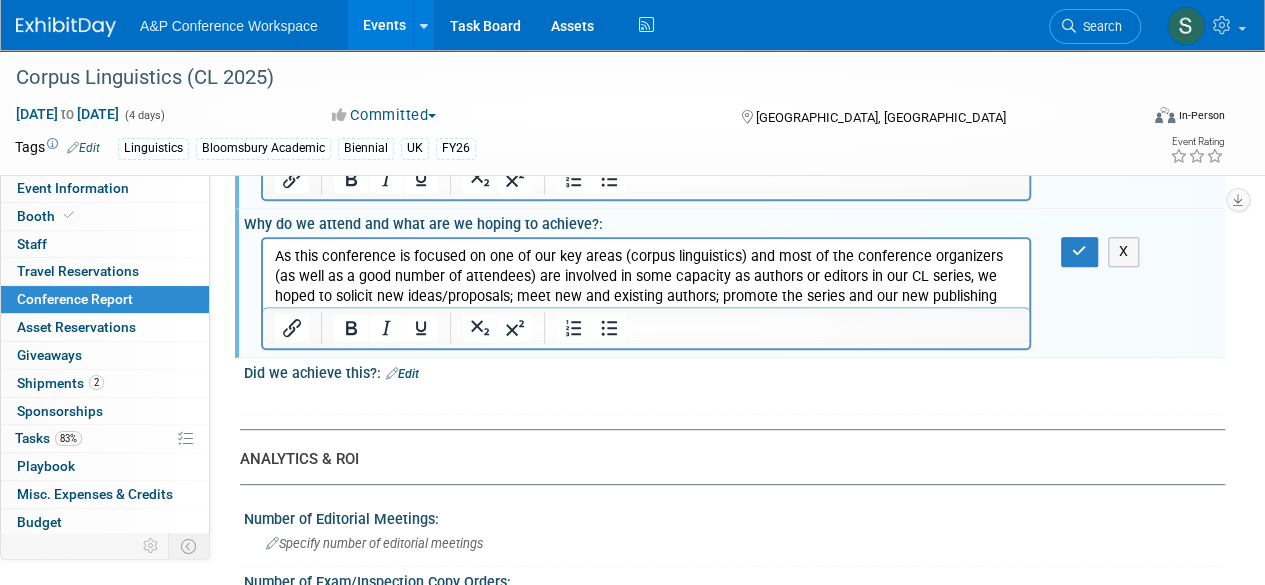 scroll, scrollTop: 300, scrollLeft: 0, axis: vertical 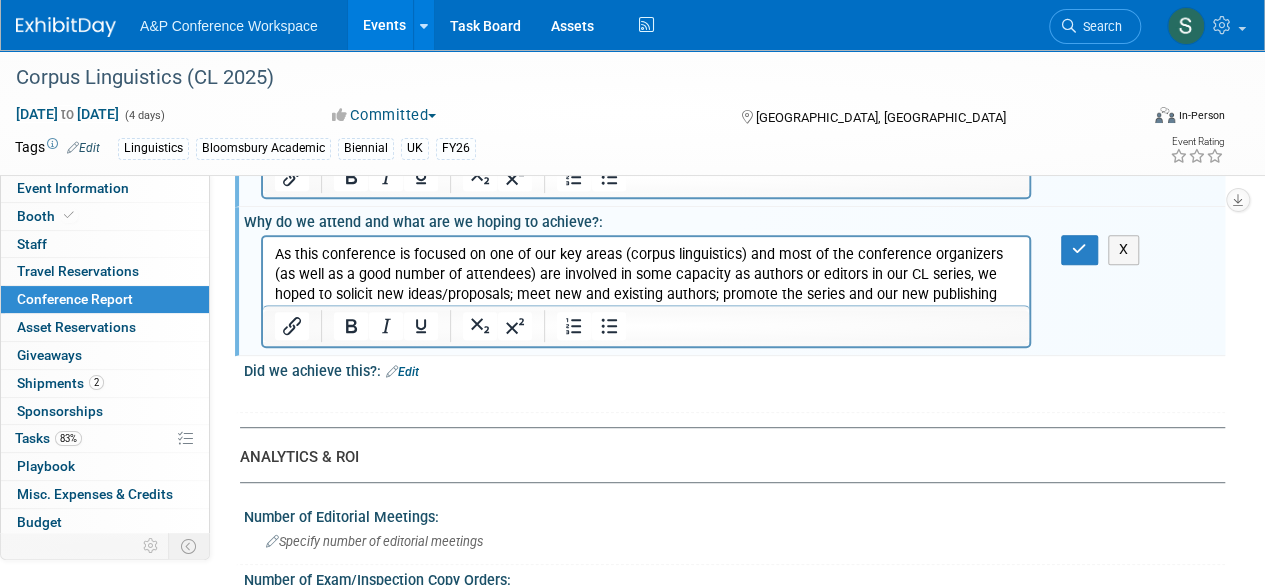 click on "Edit" at bounding box center (402, 372) 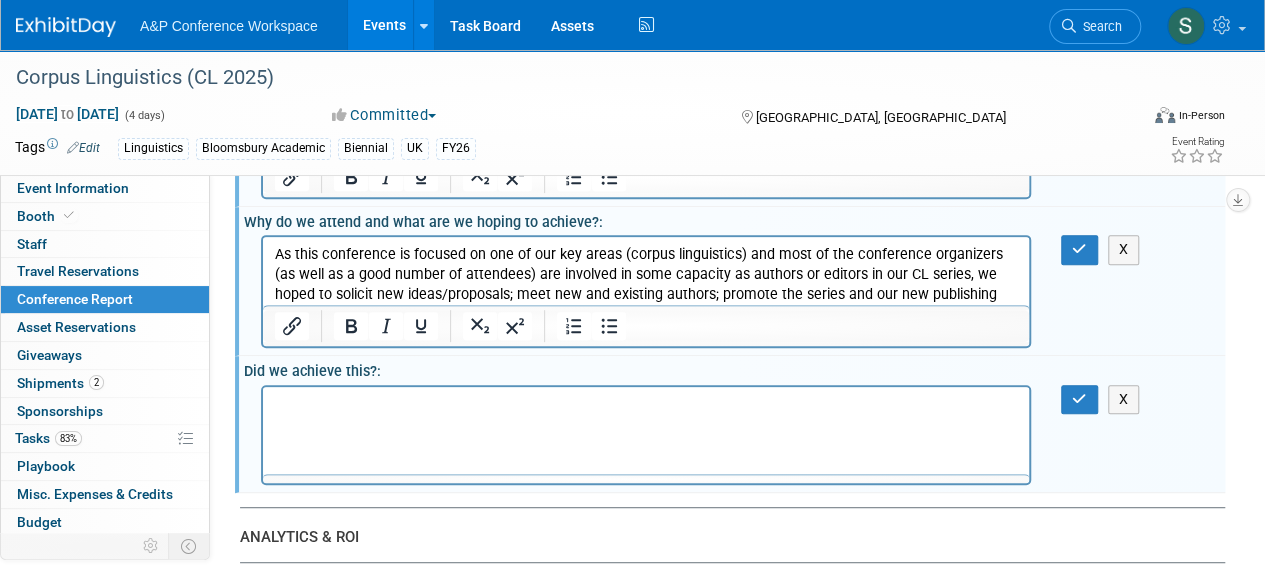 scroll, scrollTop: 0, scrollLeft: 0, axis: both 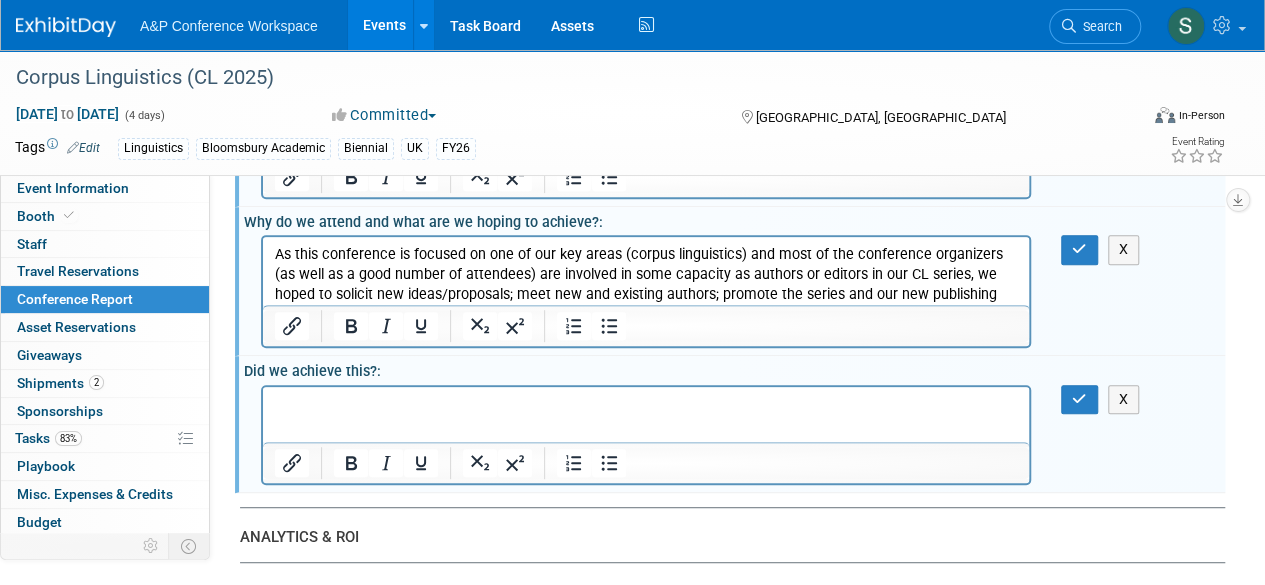 type 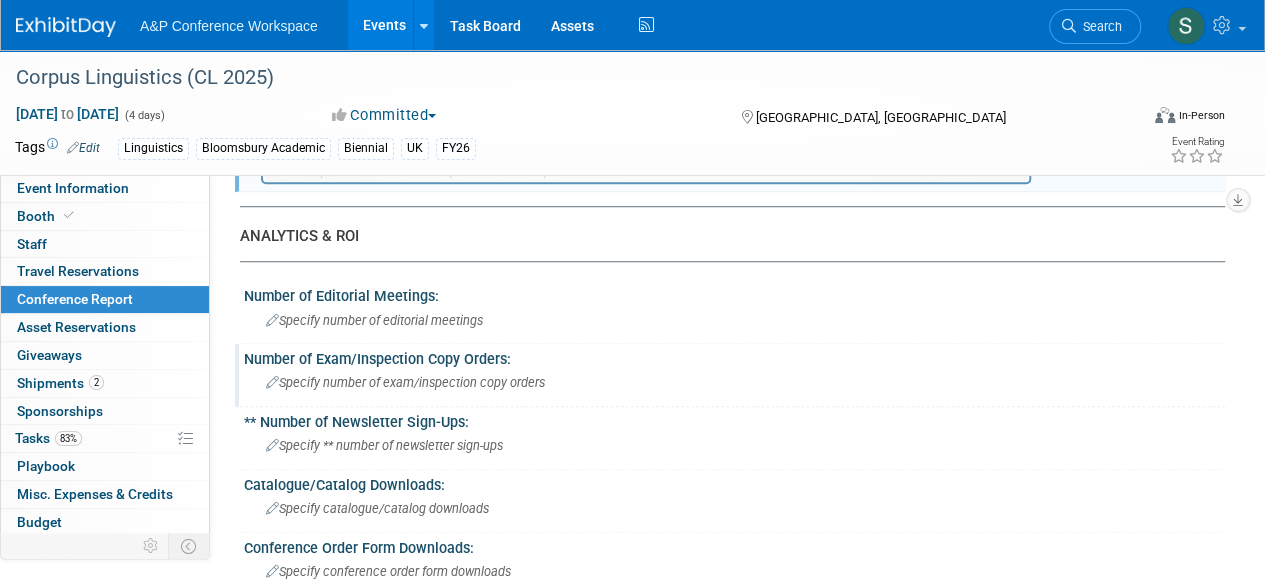 scroll, scrollTop: 700, scrollLeft: 0, axis: vertical 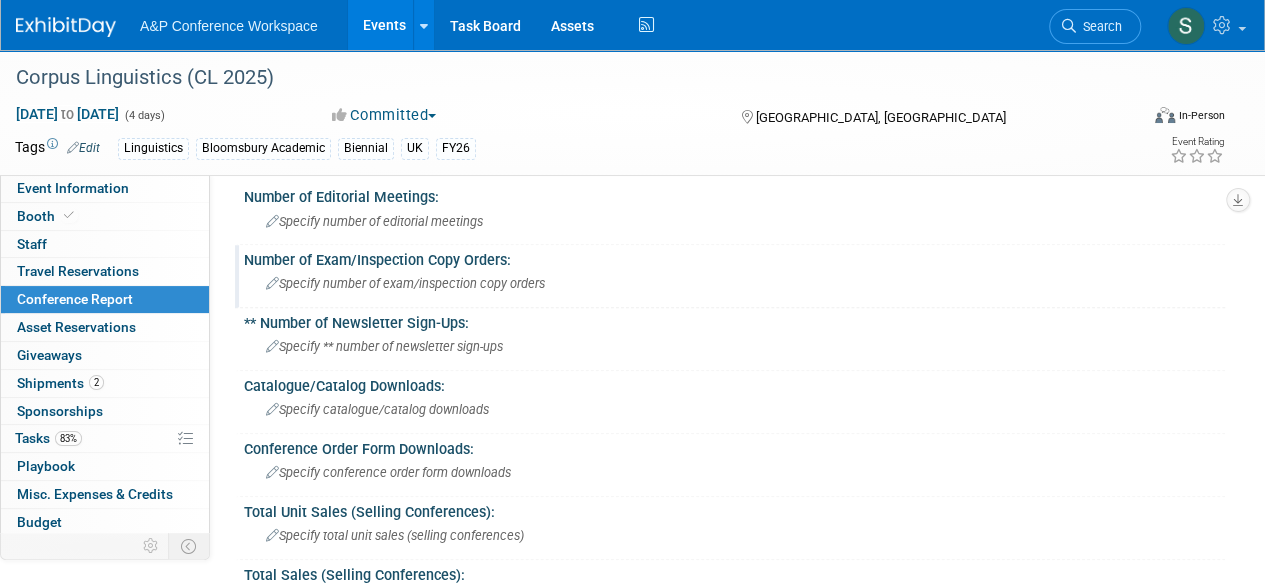 click on "Specify number of exam/inspection copy orders" at bounding box center [734, 283] 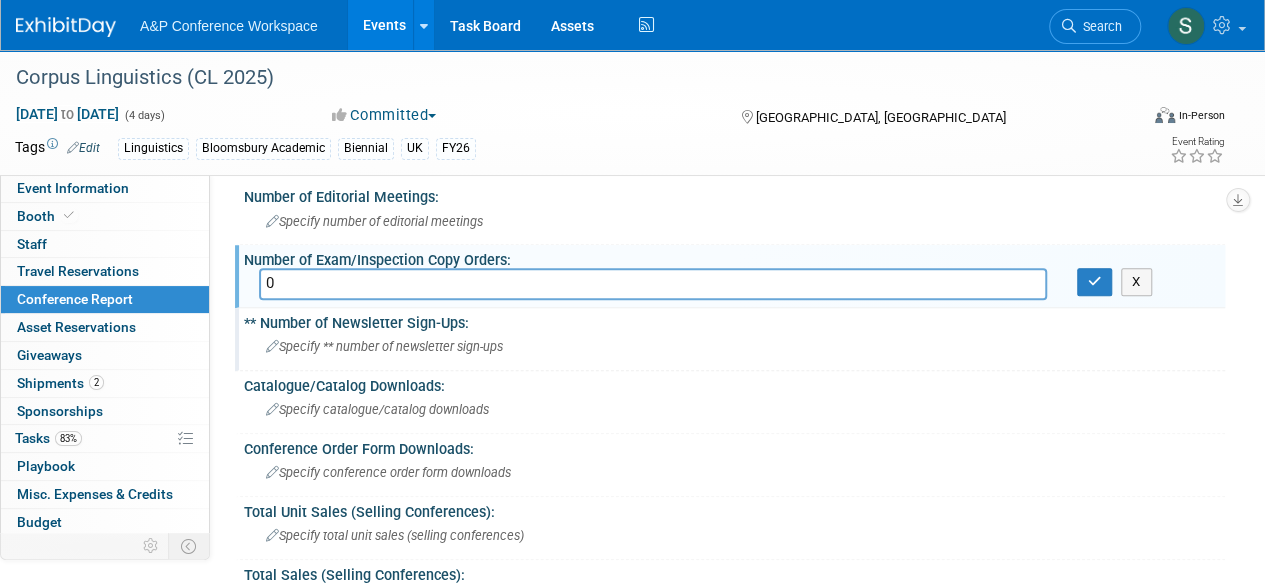 type on "0" 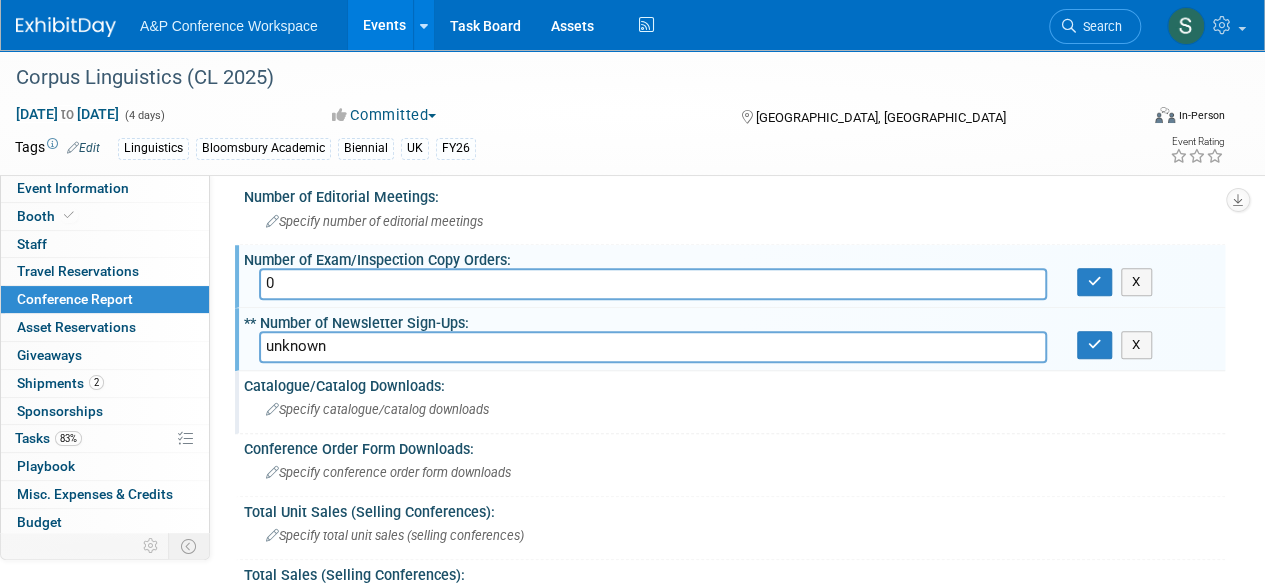 type on "unknown" 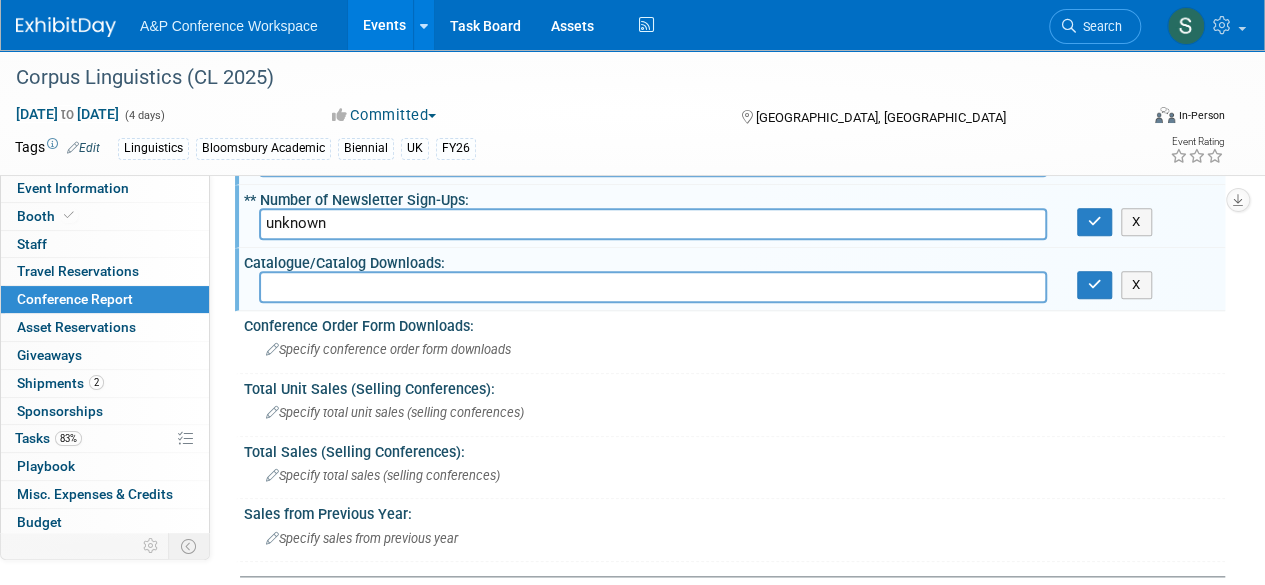 scroll, scrollTop: 900, scrollLeft: 0, axis: vertical 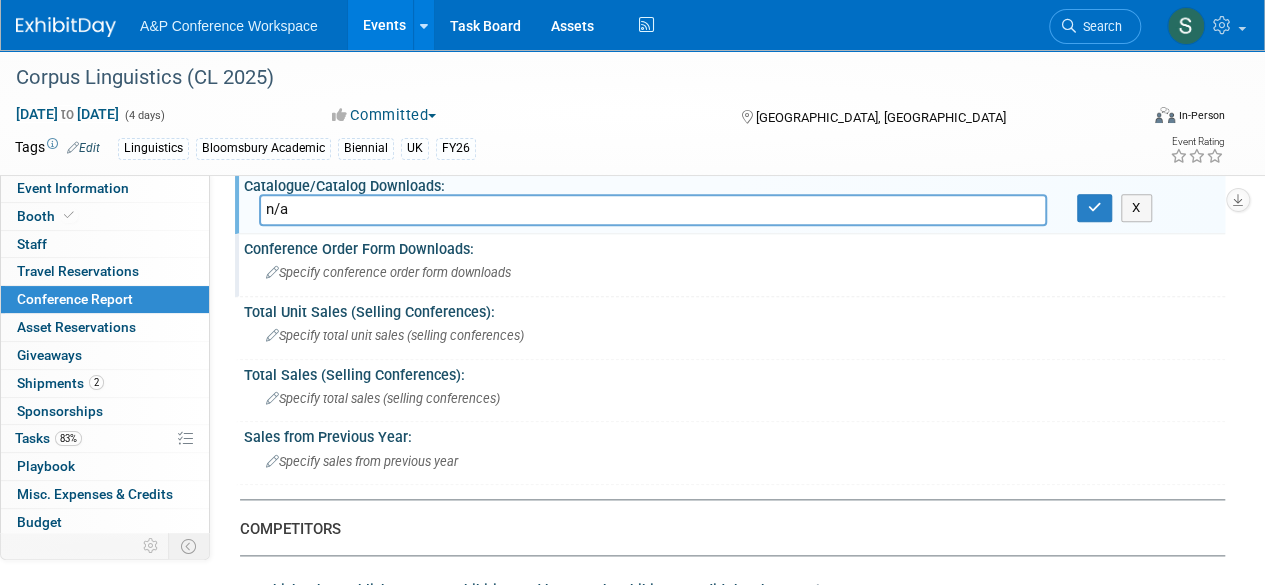 type on "n/a" 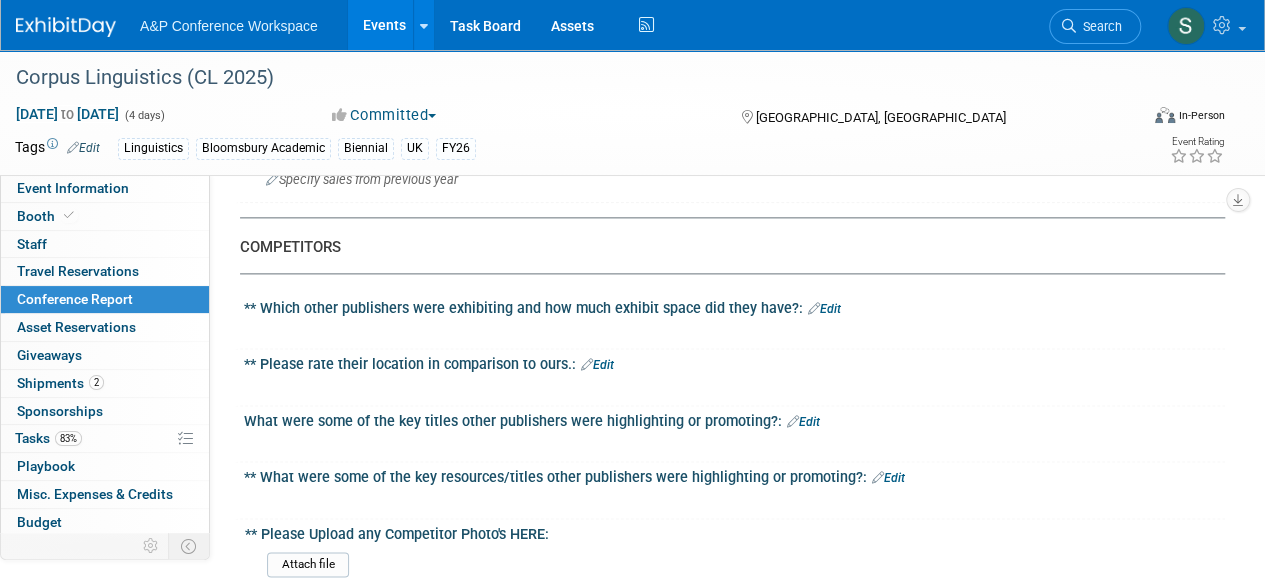scroll, scrollTop: 1200, scrollLeft: 0, axis: vertical 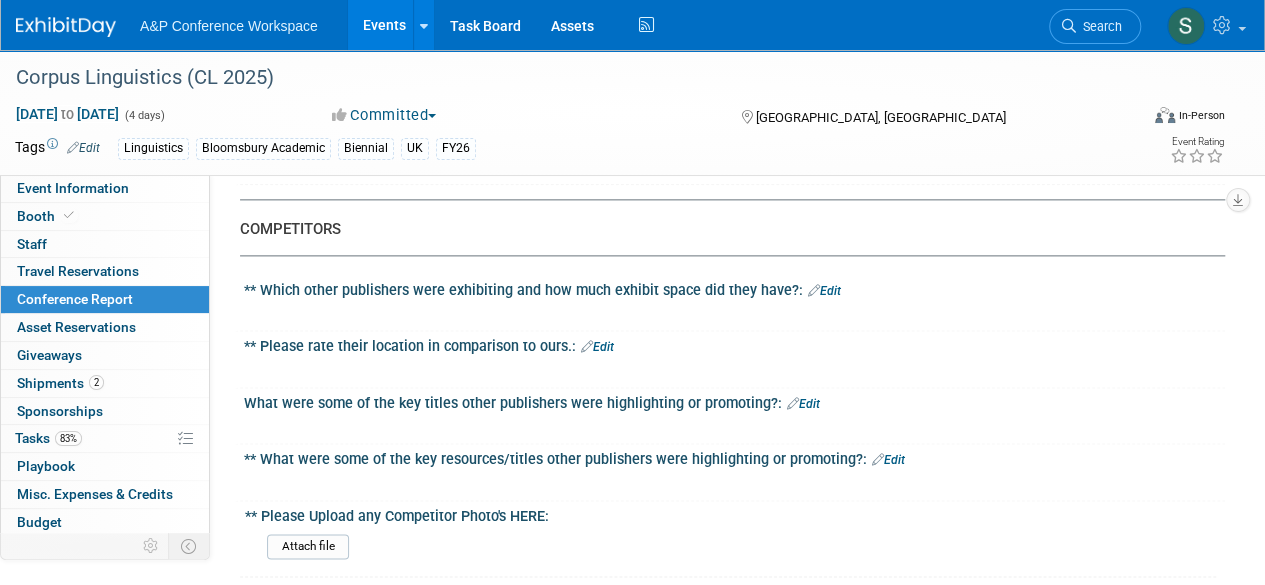 type on "unknown" 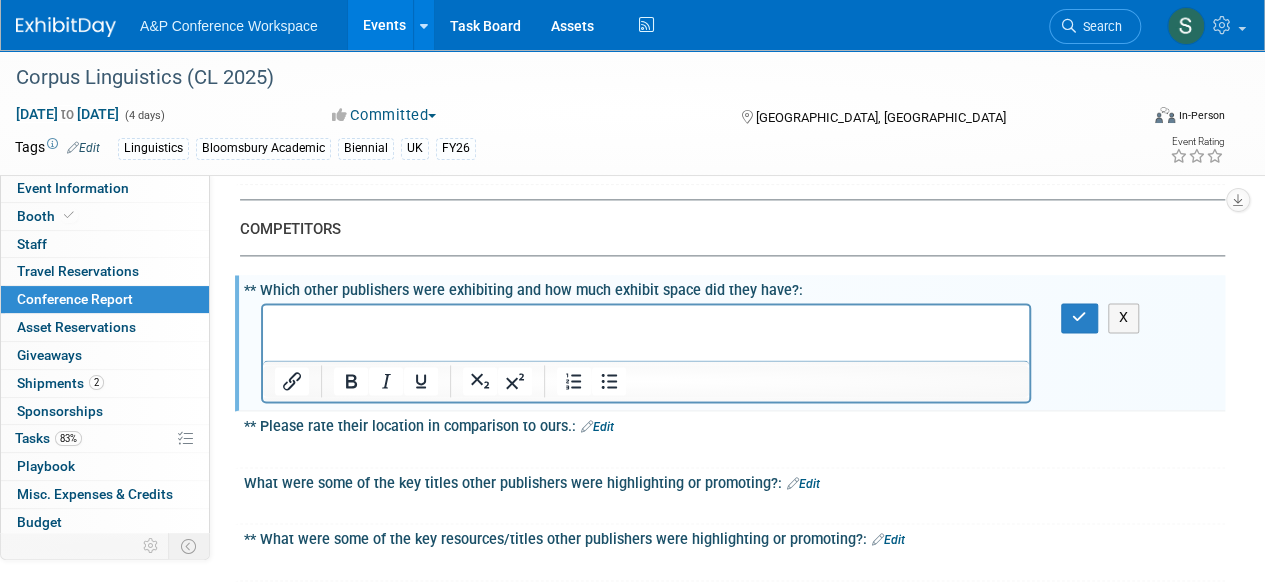 scroll, scrollTop: 0, scrollLeft: 0, axis: both 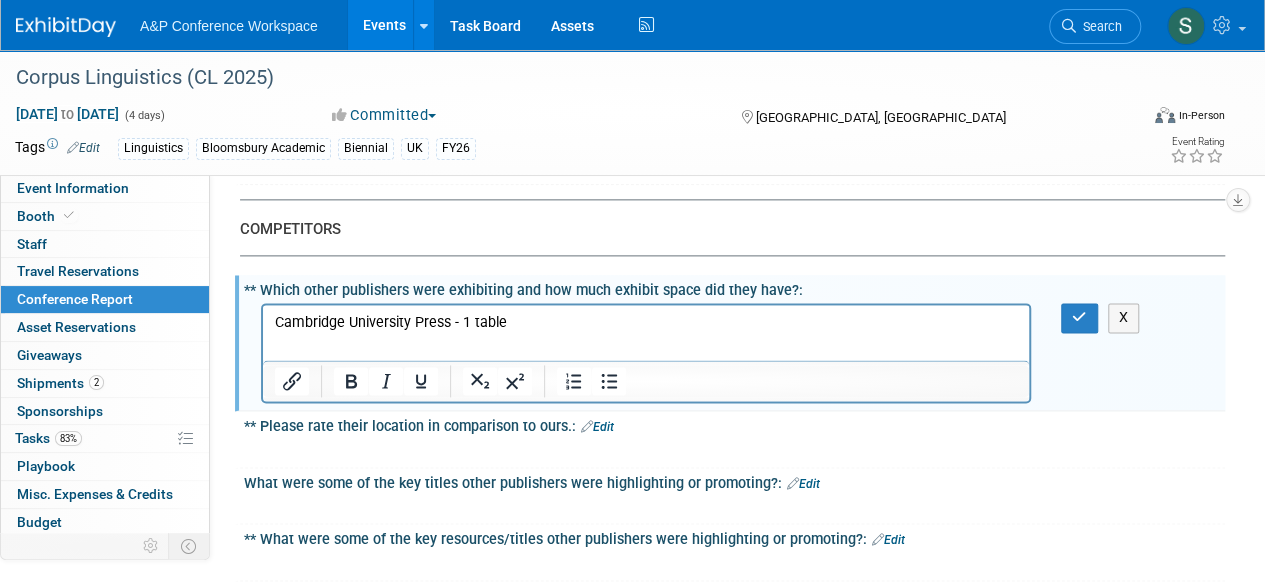 click on "Edit" at bounding box center (597, 427) 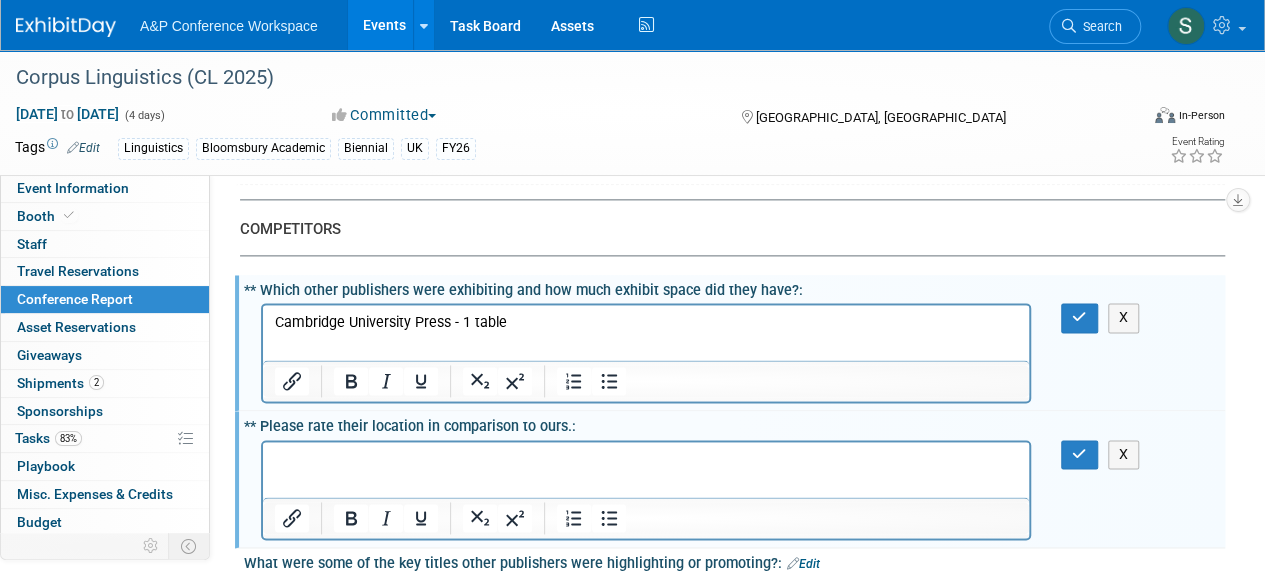 scroll, scrollTop: 0, scrollLeft: 0, axis: both 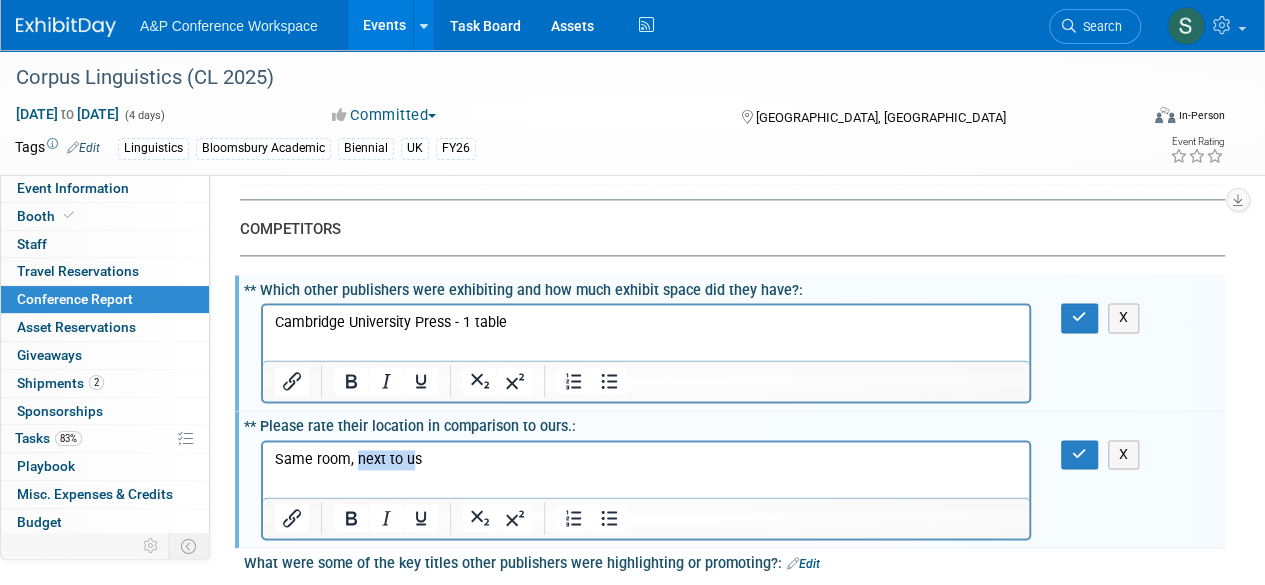 drag, startPoint x: 354, startPoint y: 460, endPoint x: 410, endPoint y: 460, distance: 56 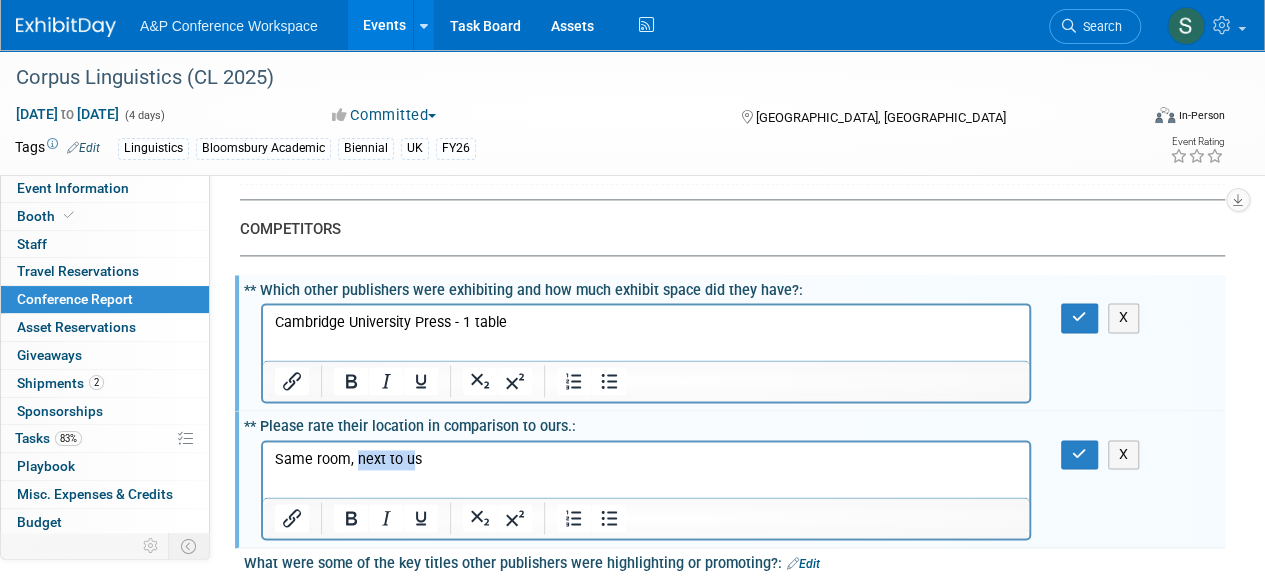 click on "Same room, next to us" at bounding box center (646, 459) 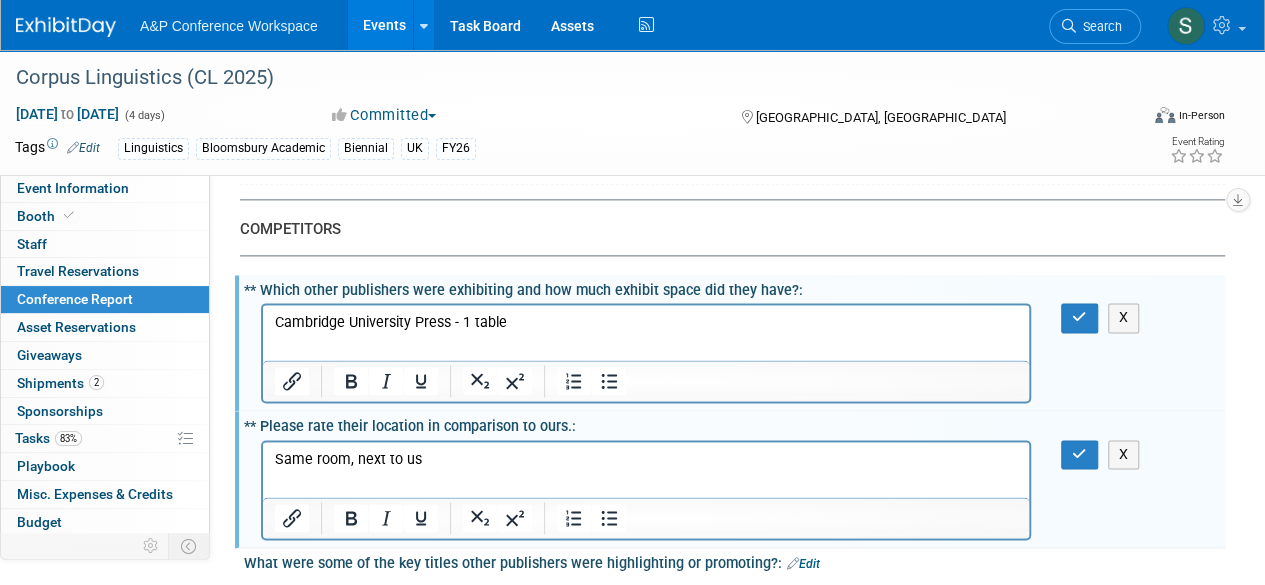 click on "Same room, next to us" at bounding box center [646, 459] 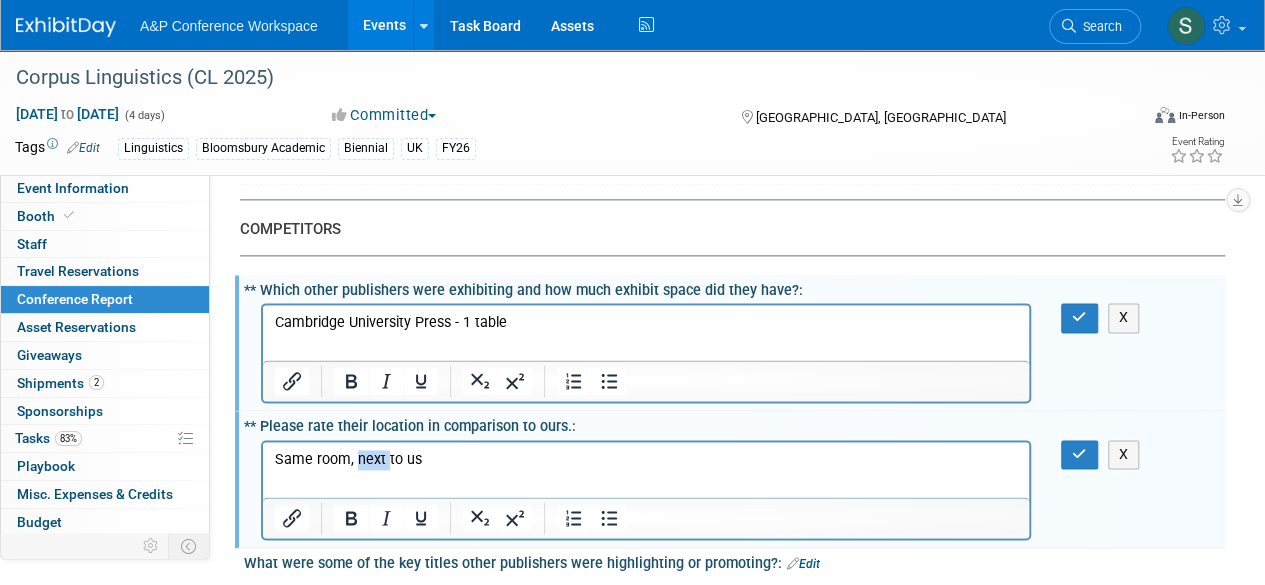 click on "Same room, next to us" at bounding box center (646, 459) 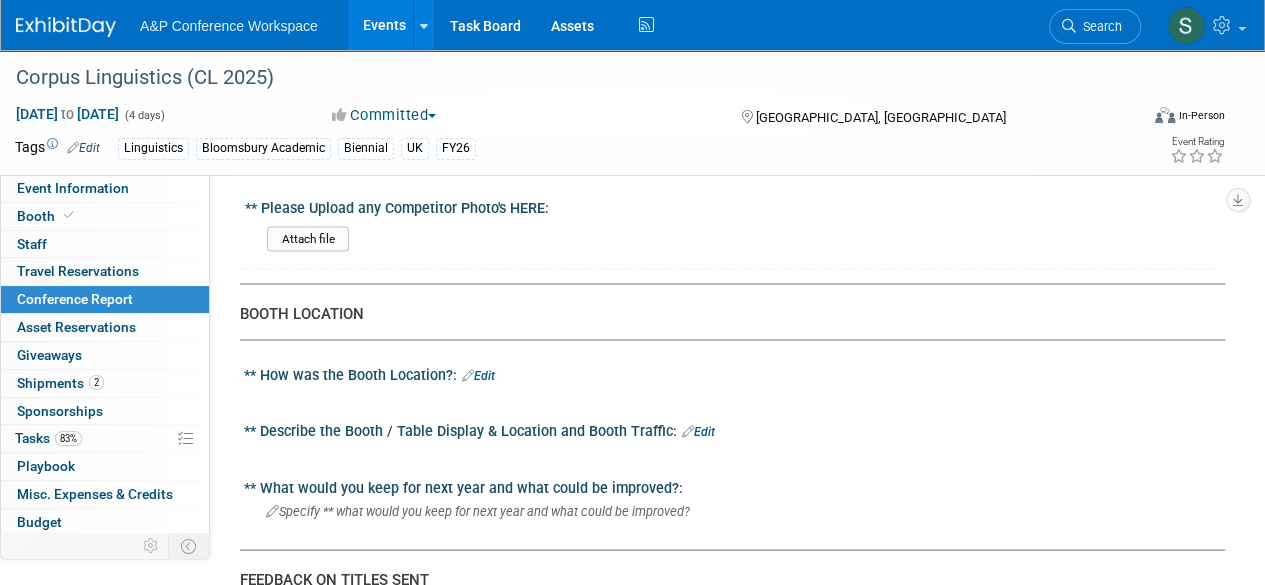 scroll, scrollTop: 1700, scrollLeft: 0, axis: vertical 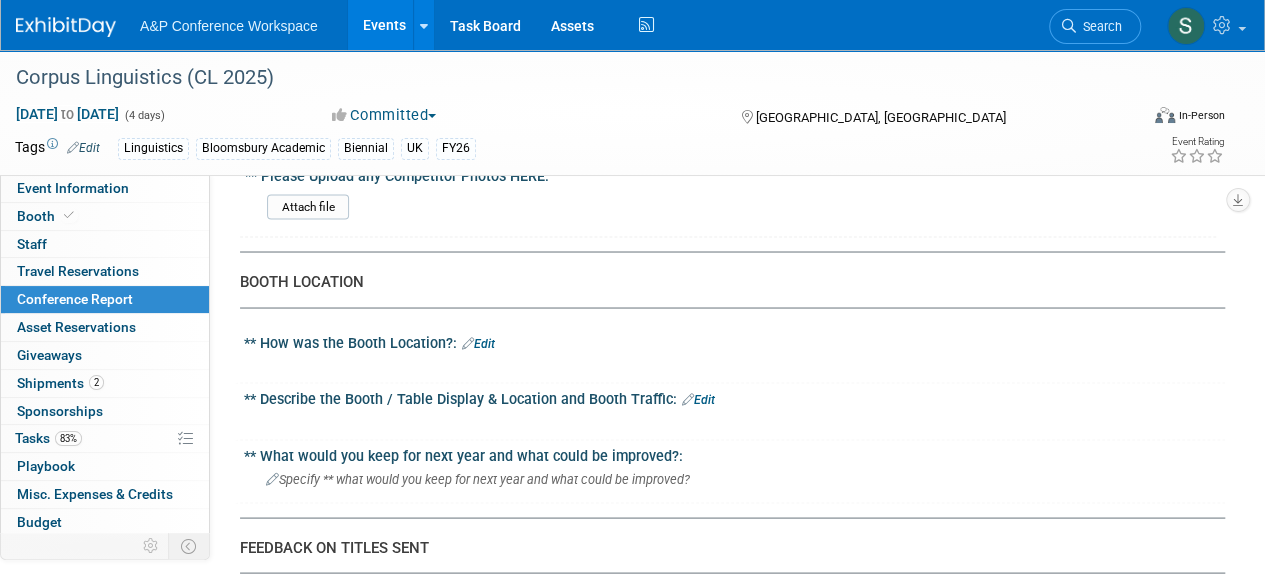 click on "Edit" at bounding box center (478, 343) 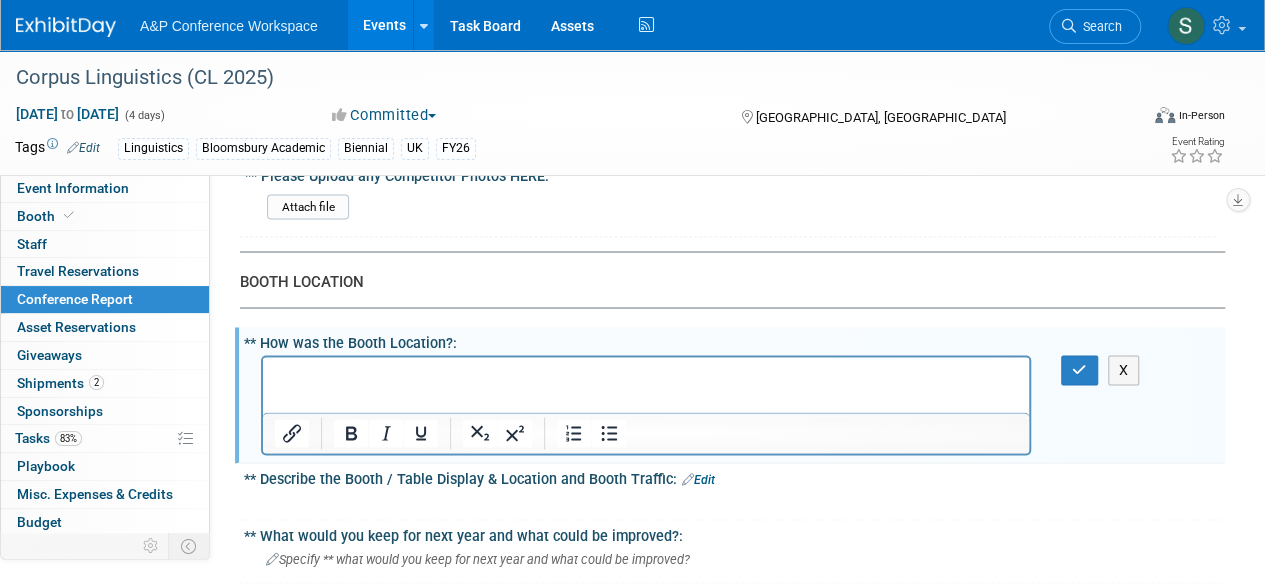 scroll, scrollTop: 0, scrollLeft: 0, axis: both 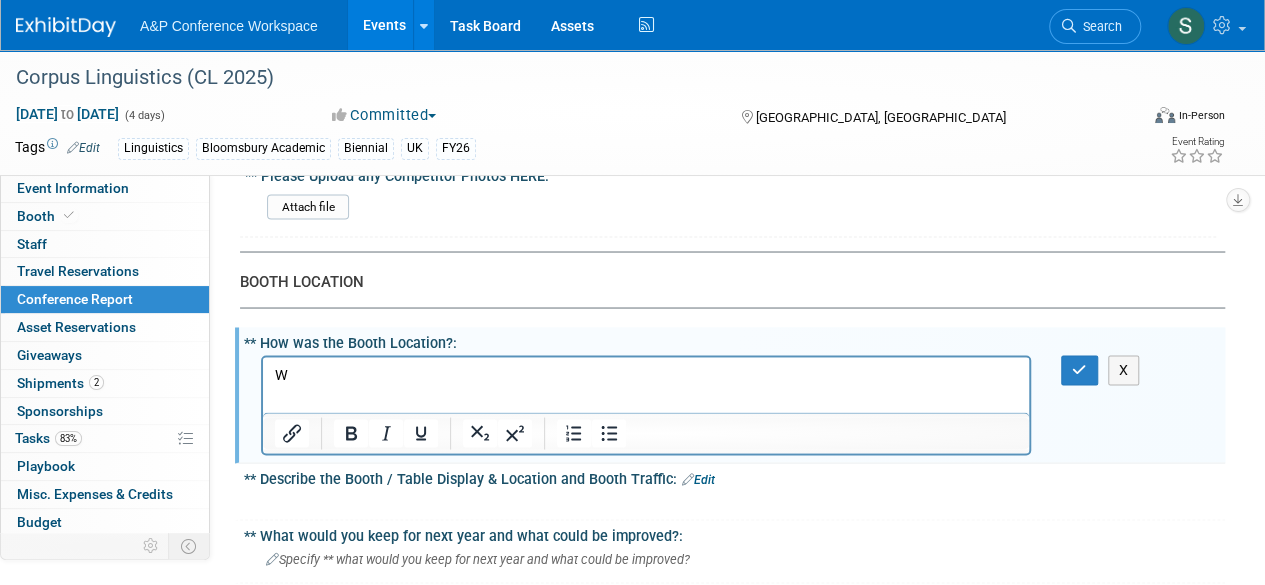 type 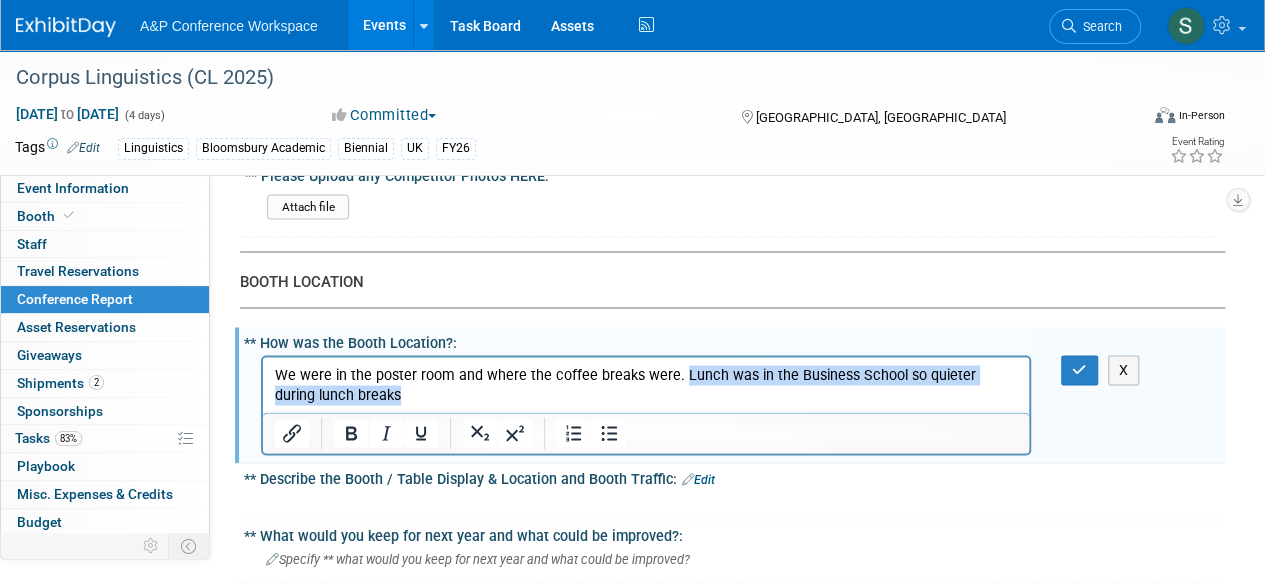 drag, startPoint x: 656, startPoint y: 393, endPoint x: 678, endPoint y: 382, distance: 24.596748 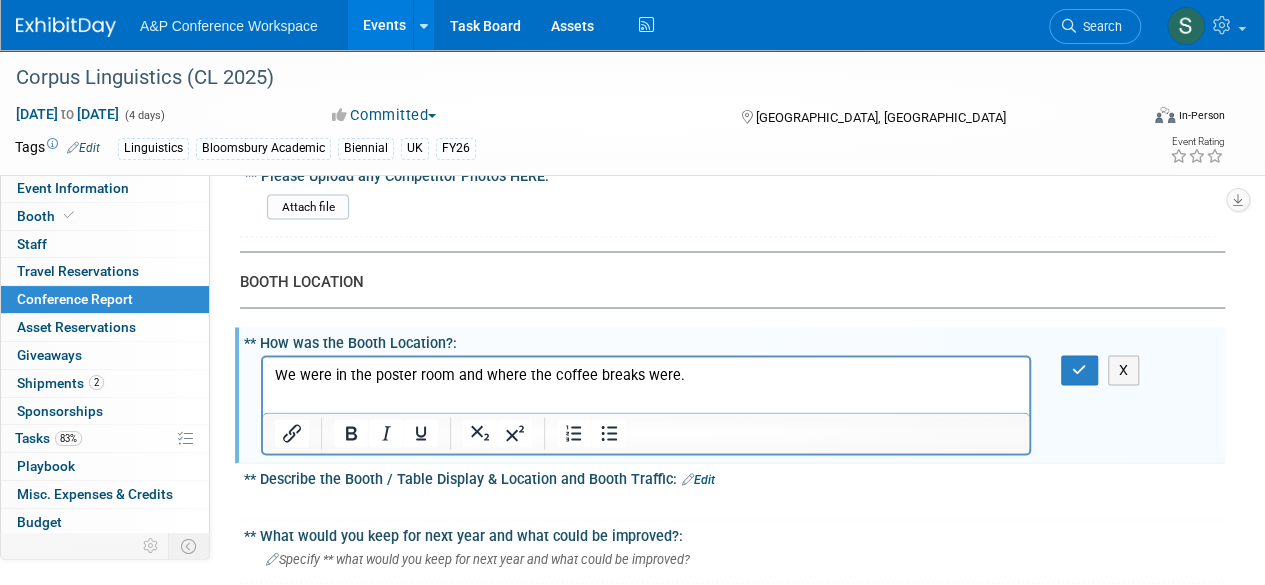 click on "Edit" at bounding box center (698, 479) 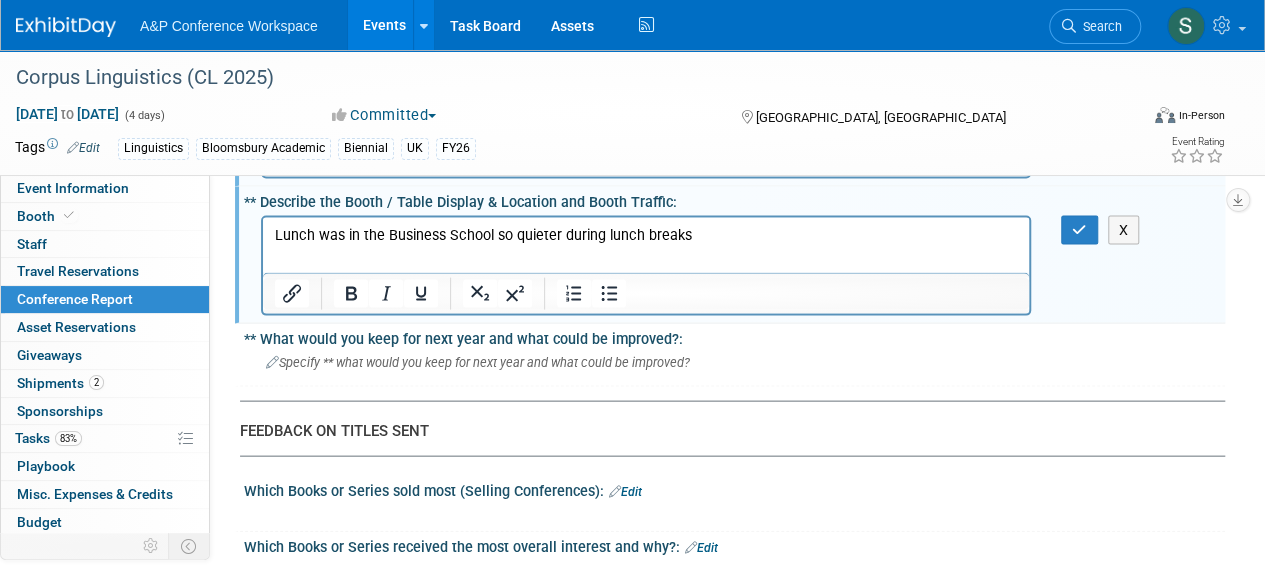 scroll, scrollTop: 2000, scrollLeft: 0, axis: vertical 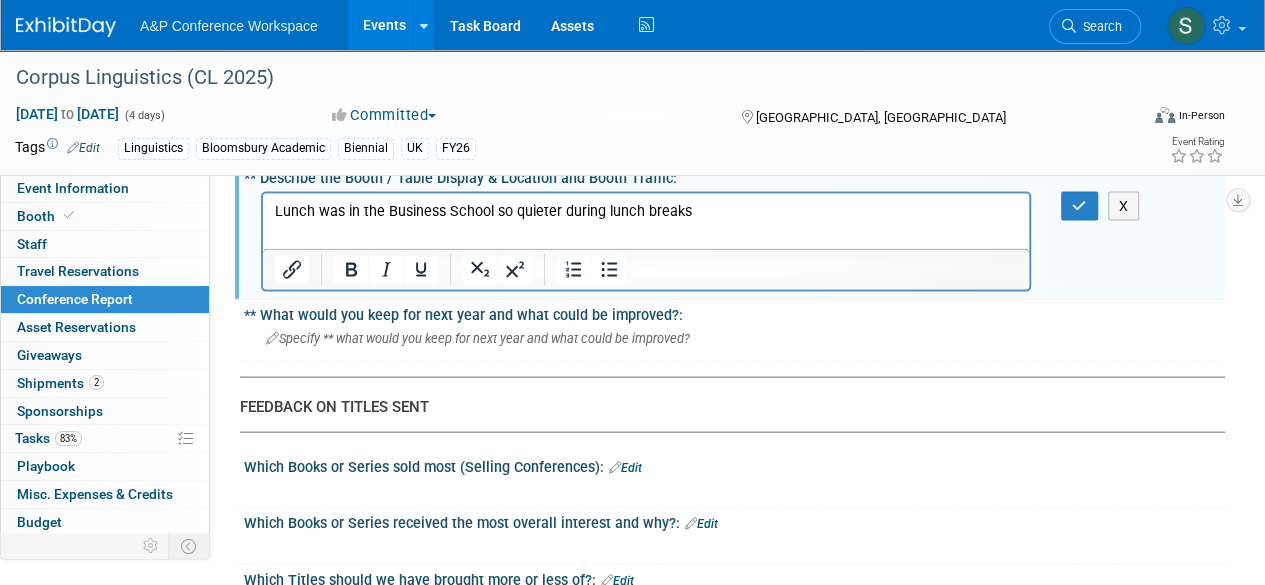 click on "Lunch was in the Business School so quieter during lunch breaks" at bounding box center [646, 211] 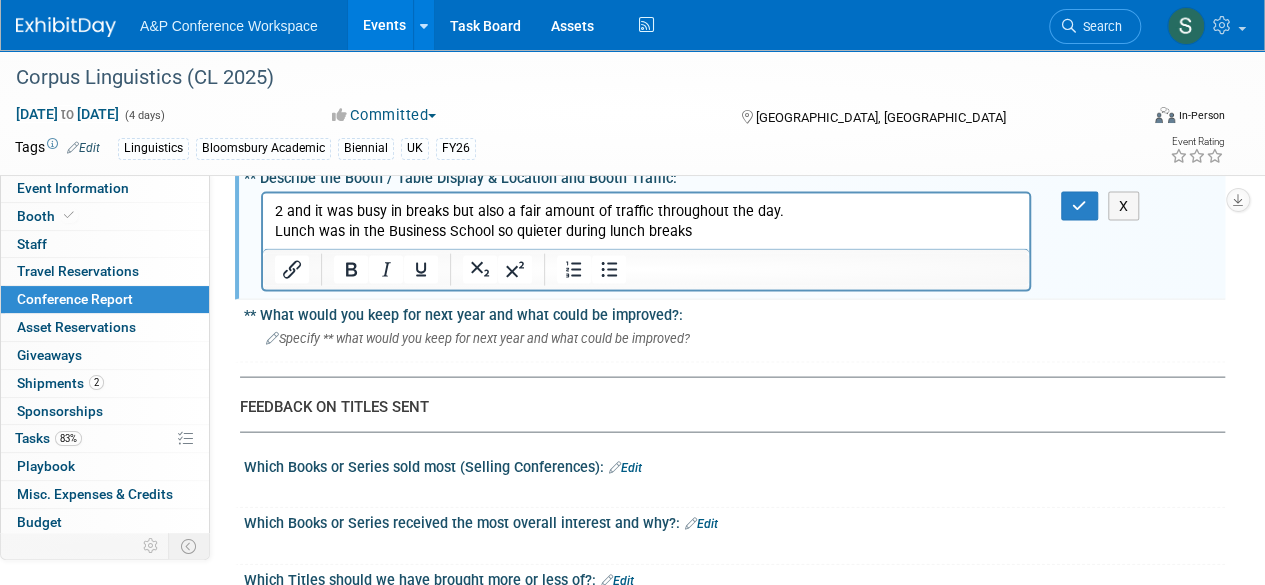 click on "2 and it was busy in breaks but also a fair amount of traffic throughout the day." at bounding box center [646, 211] 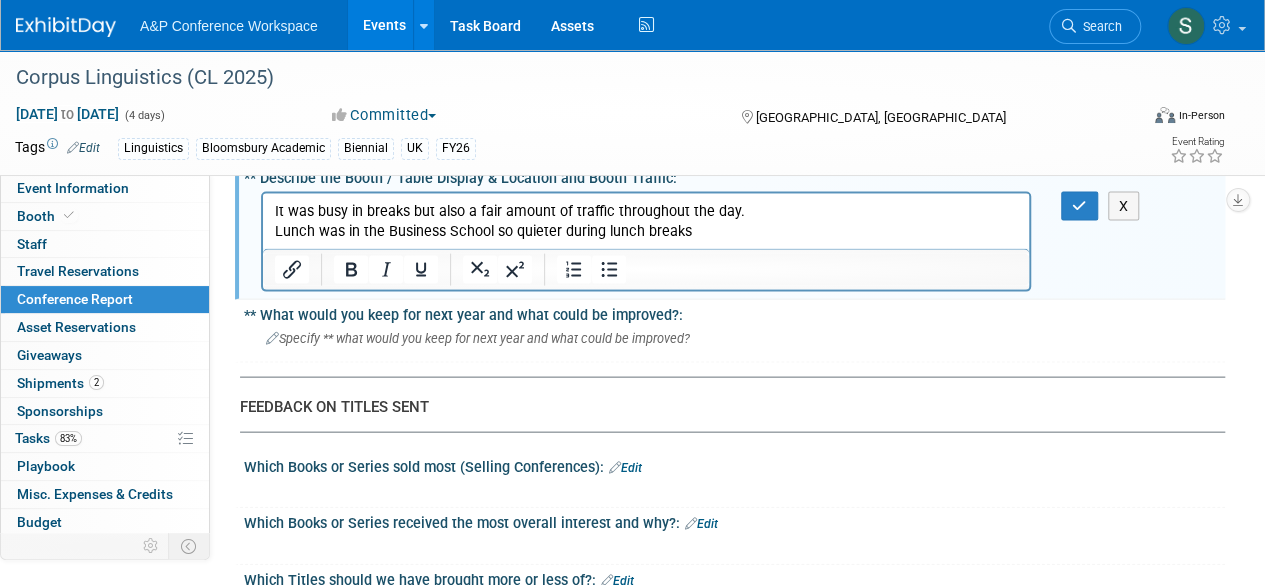 click on "Lunch was in the Business School so quieter during lunch breaks" at bounding box center (646, 231) 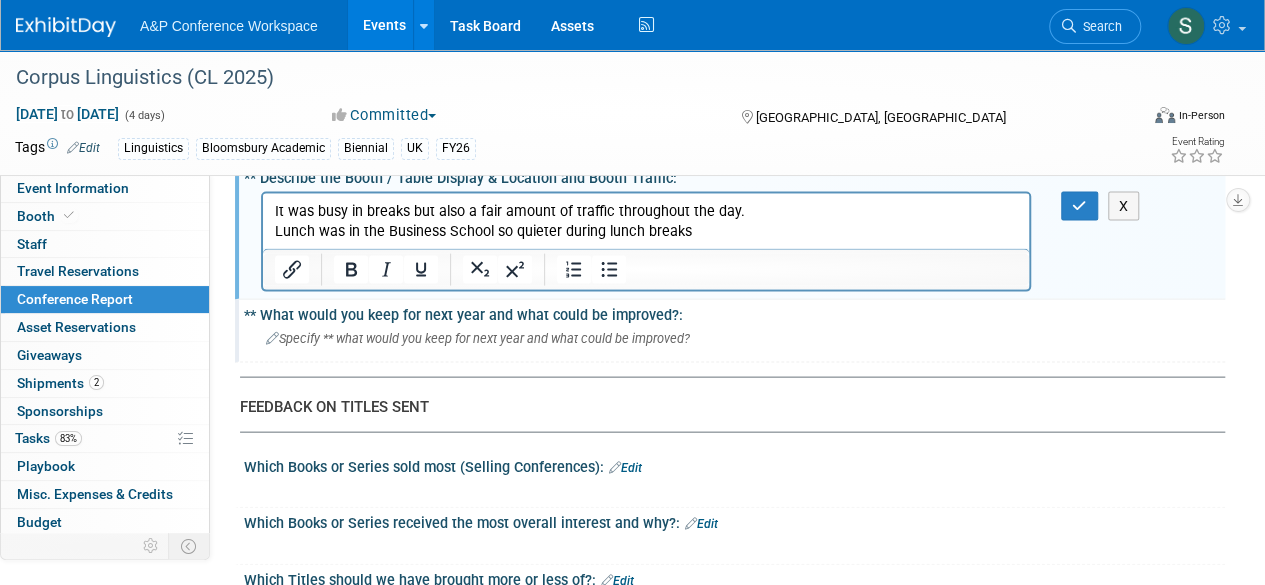 click on "Specify ** what would you keep for next year and what could be improved?" at bounding box center (478, 338) 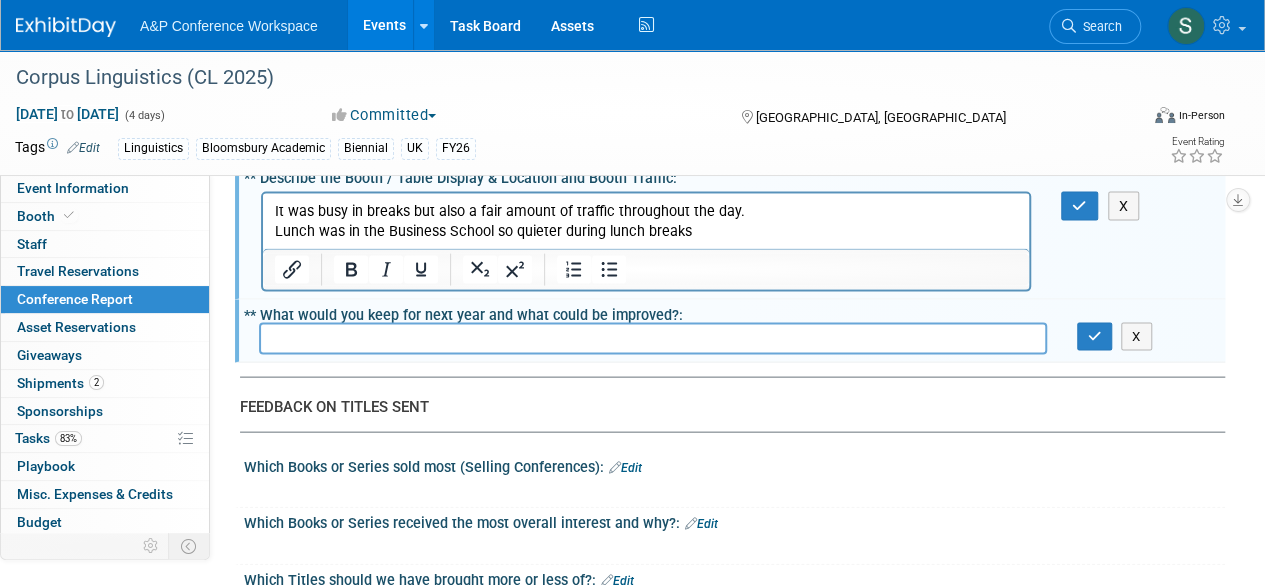 paste on "Our stand looked colourful, with a great mix of books" 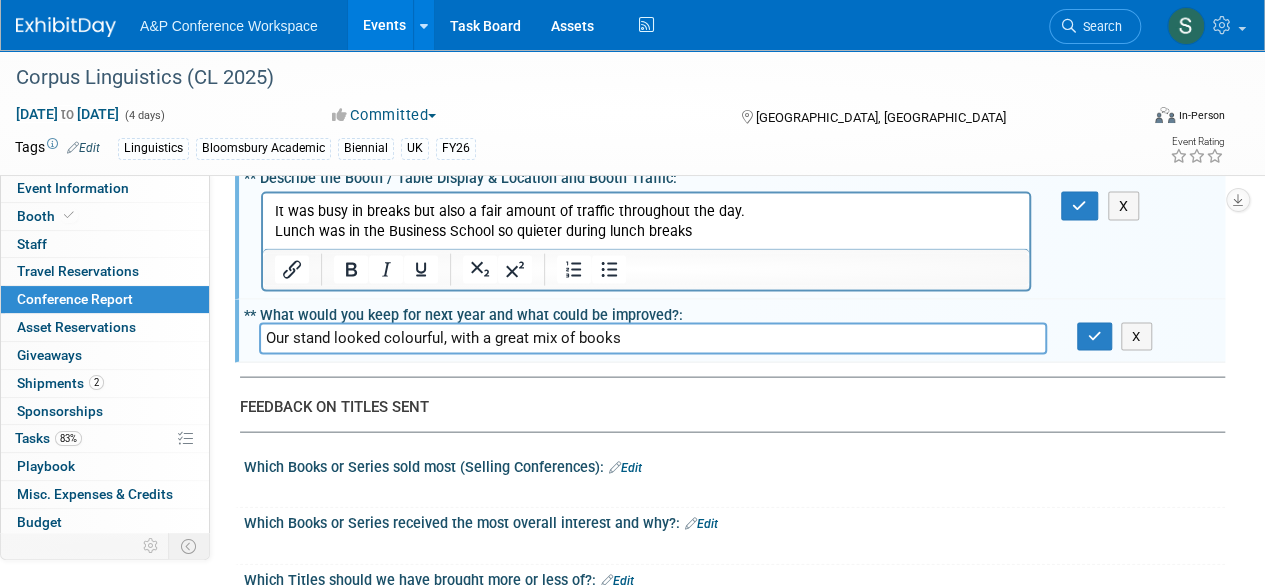 drag, startPoint x: 272, startPoint y: 332, endPoint x: 490, endPoint y: 331, distance: 218.00229 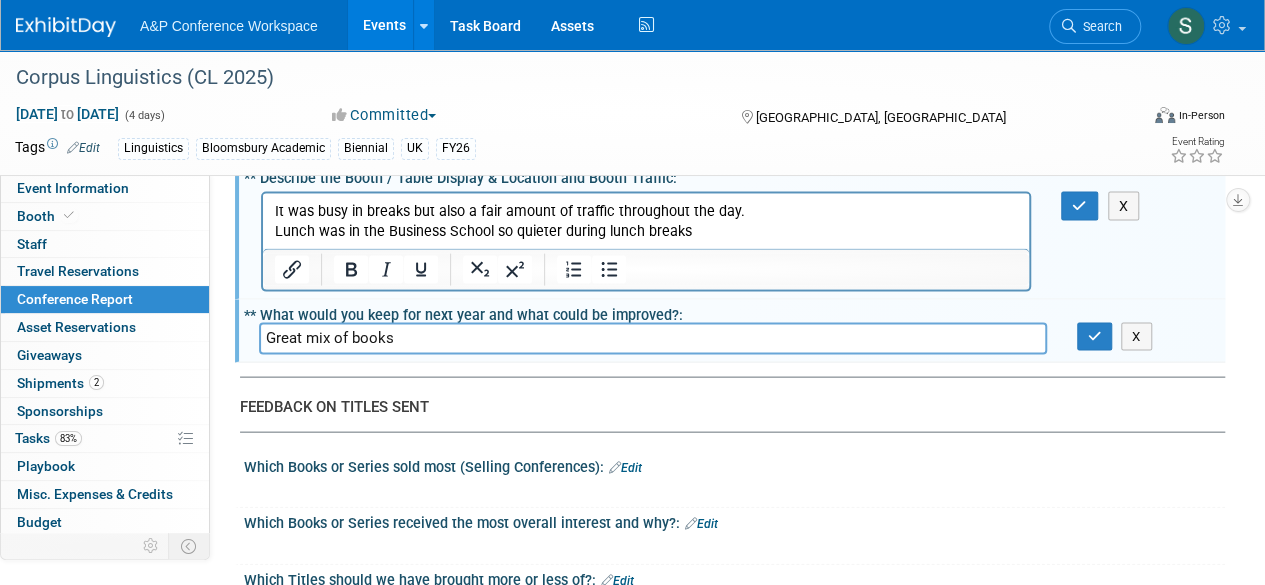 click on "Great mix of books" at bounding box center [653, 338] 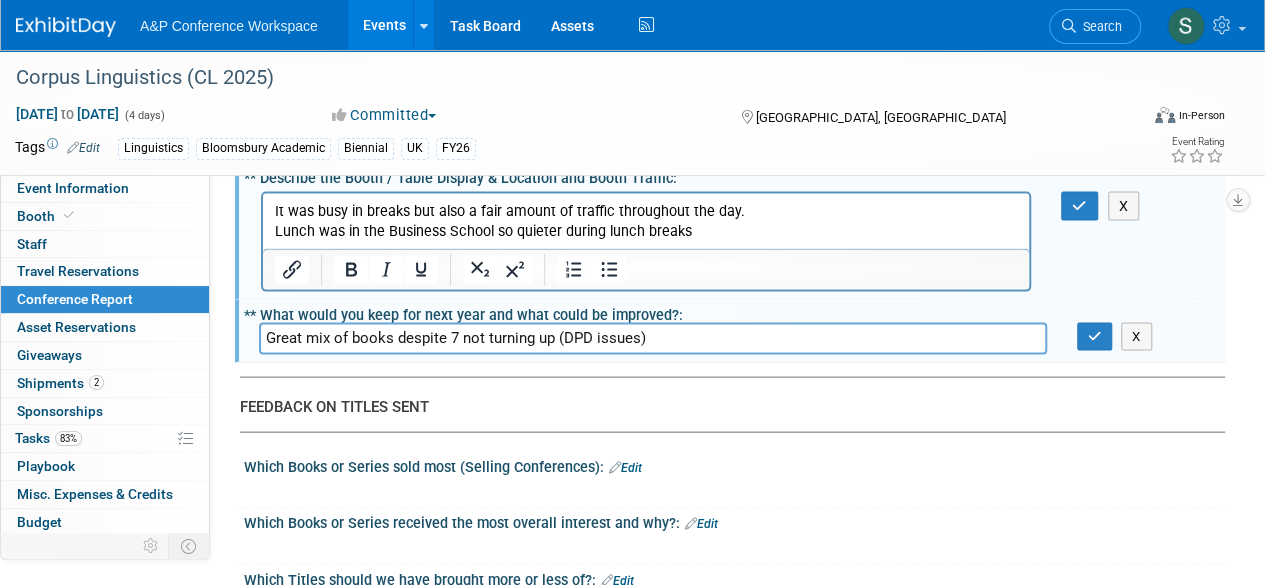 click on "Great mix of books despite 7 not turning up (DPD issues)" at bounding box center (653, 338) 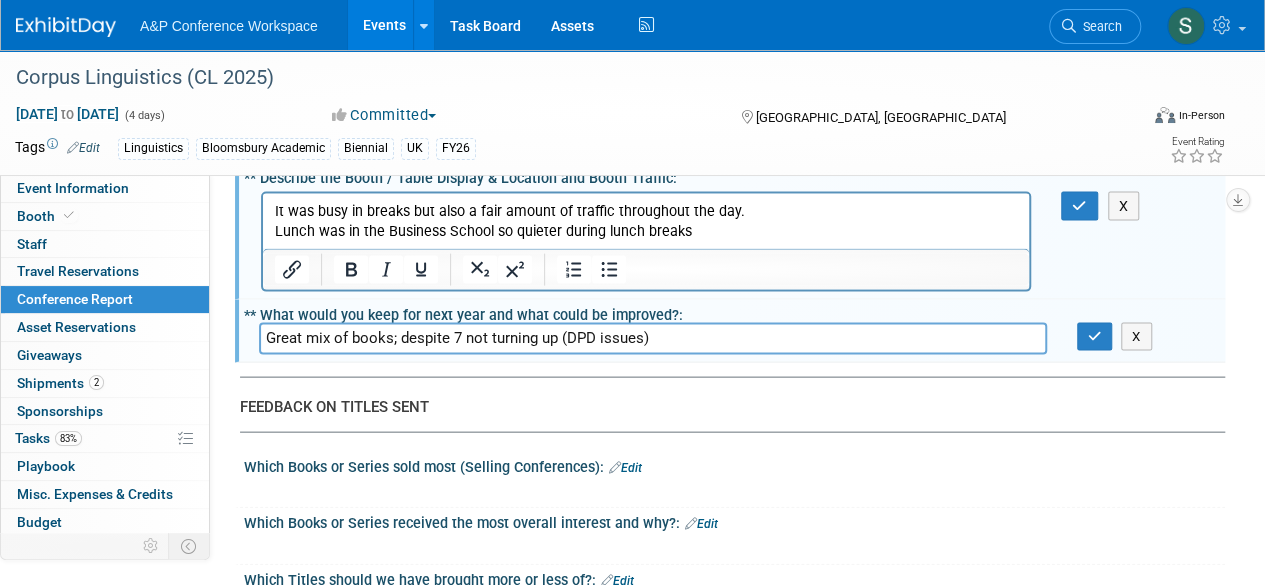 click on "Great mix of books; despite 7 not turning up (DPD issues)" at bounding box center (653, 338) 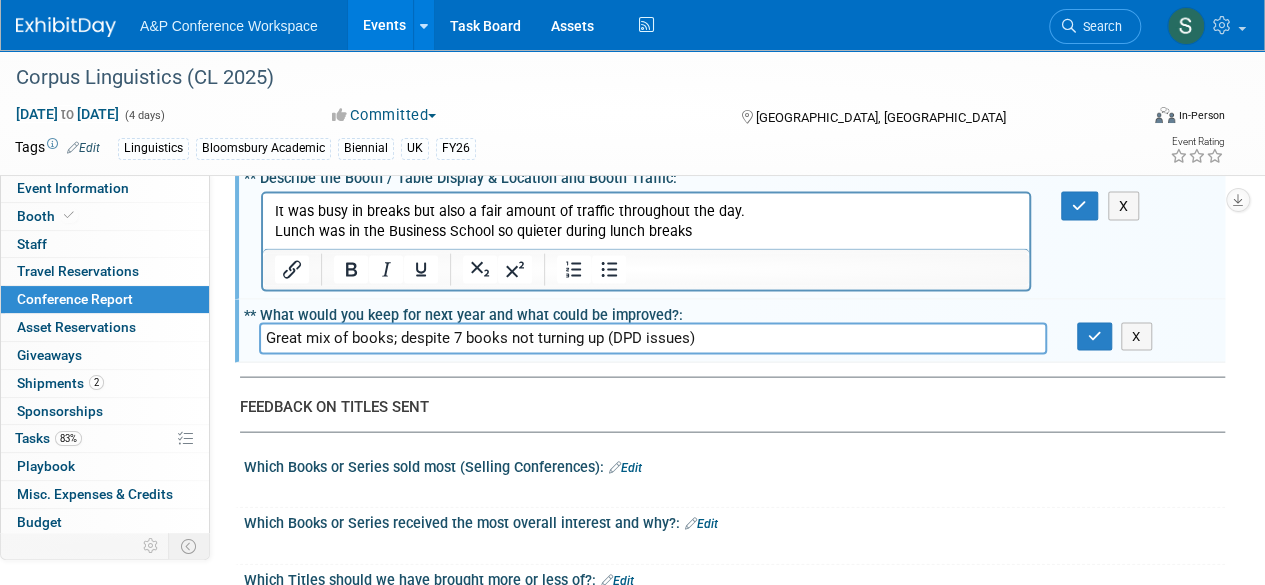 click on "Great mix of books; despite 7 books not turning up (DPD issues)" at bounding box center [653, 338] 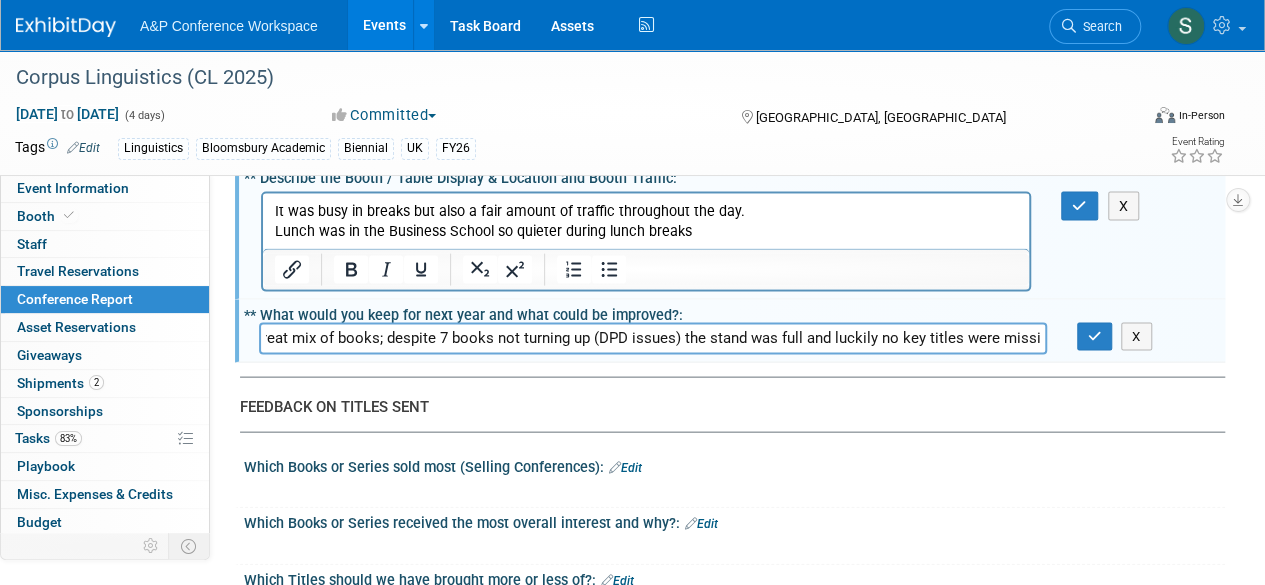 scroll, scrollTop: 0, scrollLeft: 23, axis: horizontal 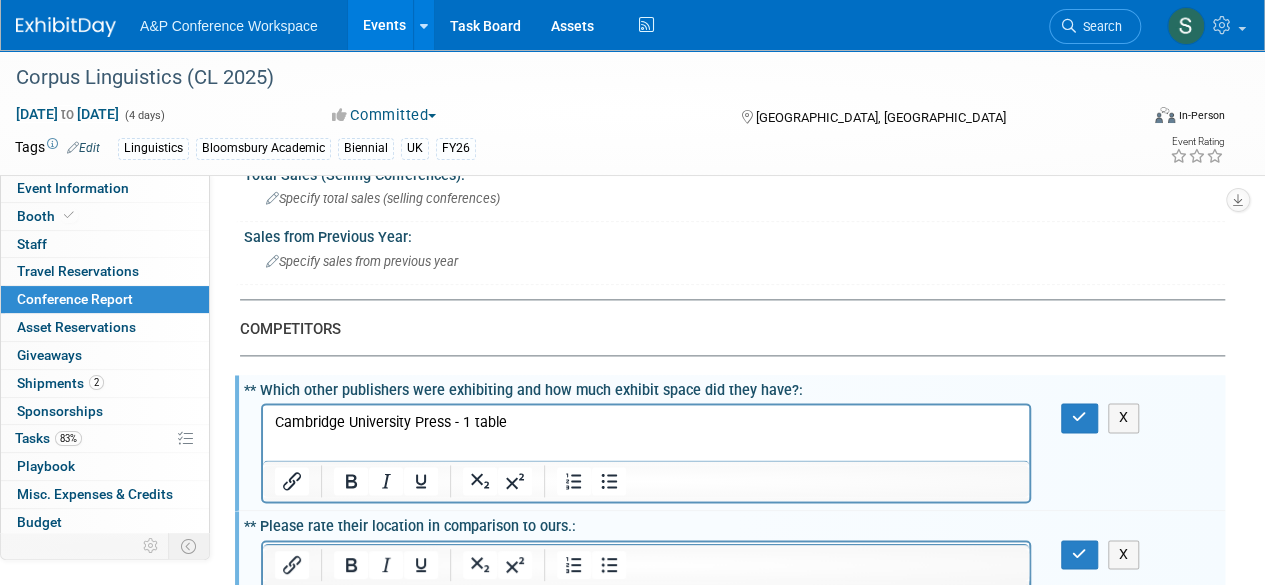type on "Great mix of books; despite 7 books not turning up (DPD issues) the stand was full and luckily no key titles were missing" 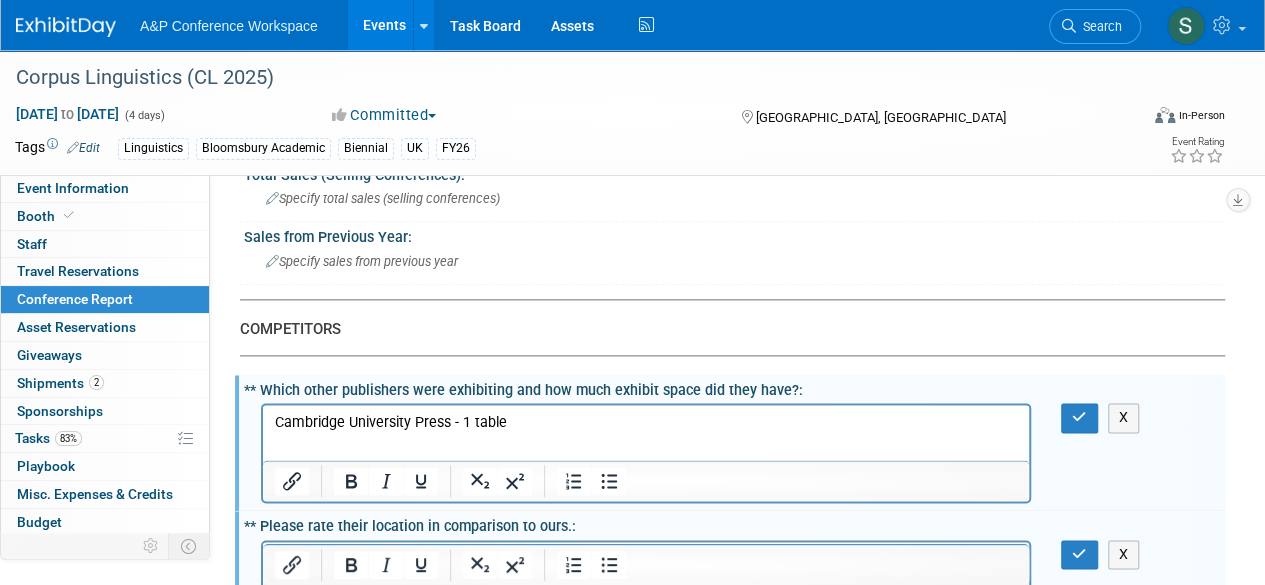 scroll, scrollTop: 0, scrollLeft: 0, axis: both 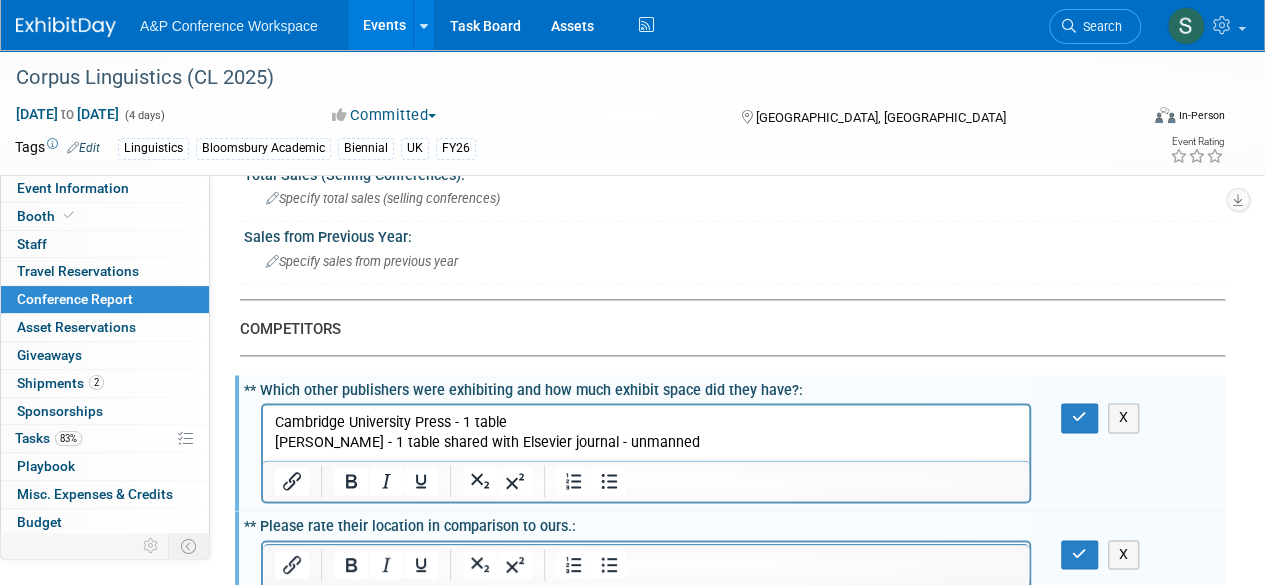 click on "Cambridge University Press - 1 table" at bounding box center [646, 423] 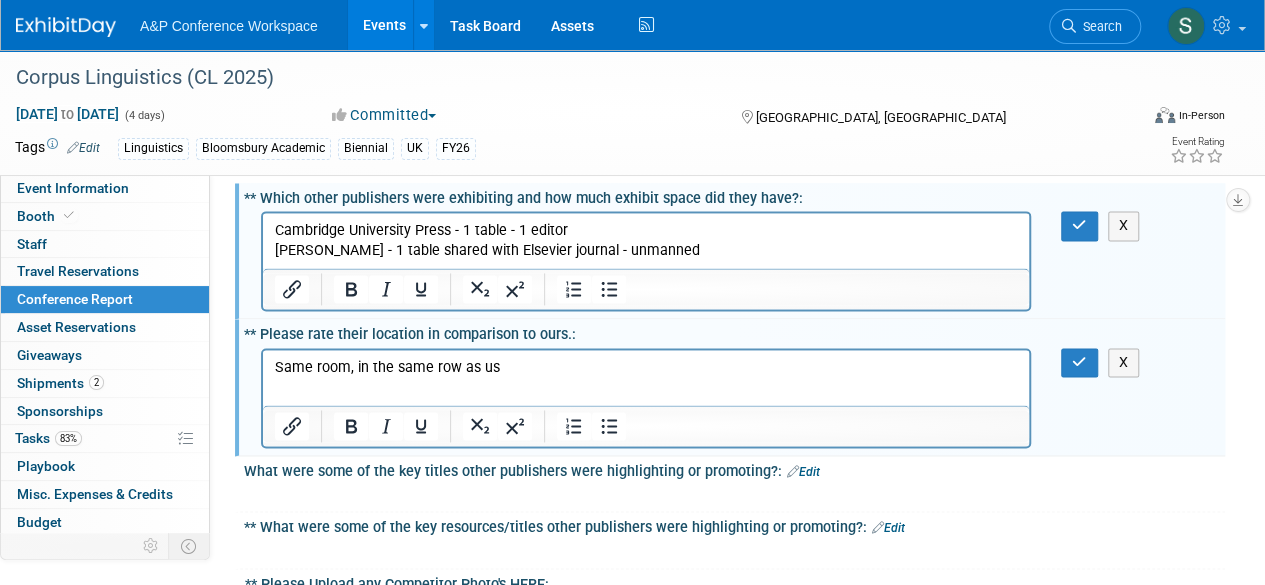 scroll, scrollTop: 1300, scrollLeft: 0, axis: vertical 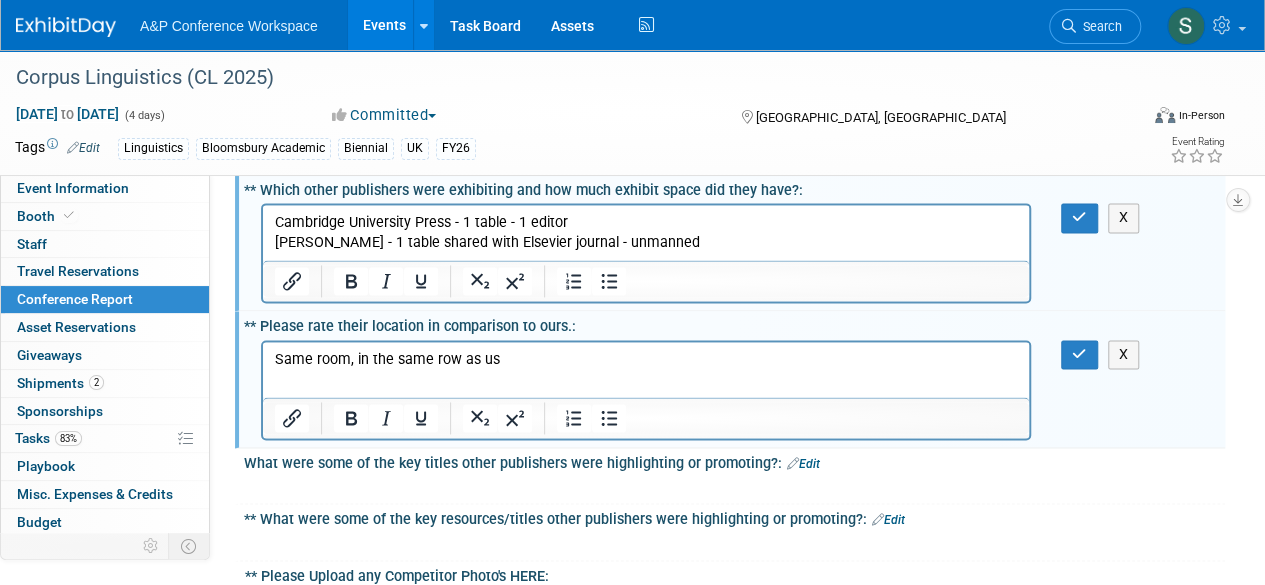click on "Cambridge University Press - 1 table - 1 editor" at bounding box center (646, 223) 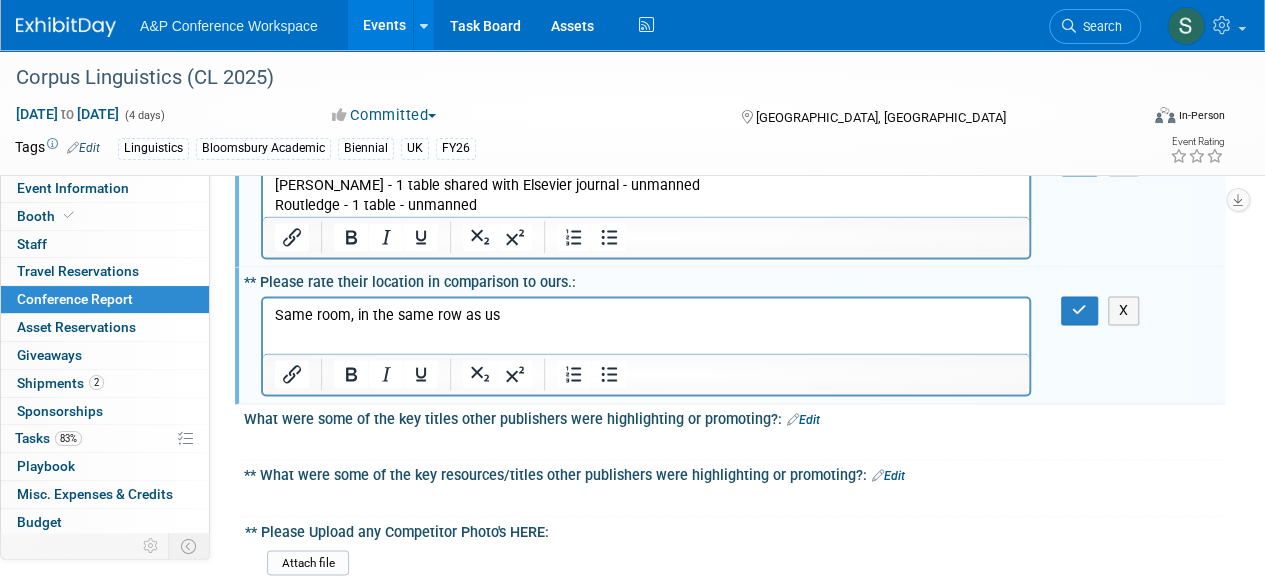scroll, scrollTop: 1400, scrollLeft: 0, axis: vertical 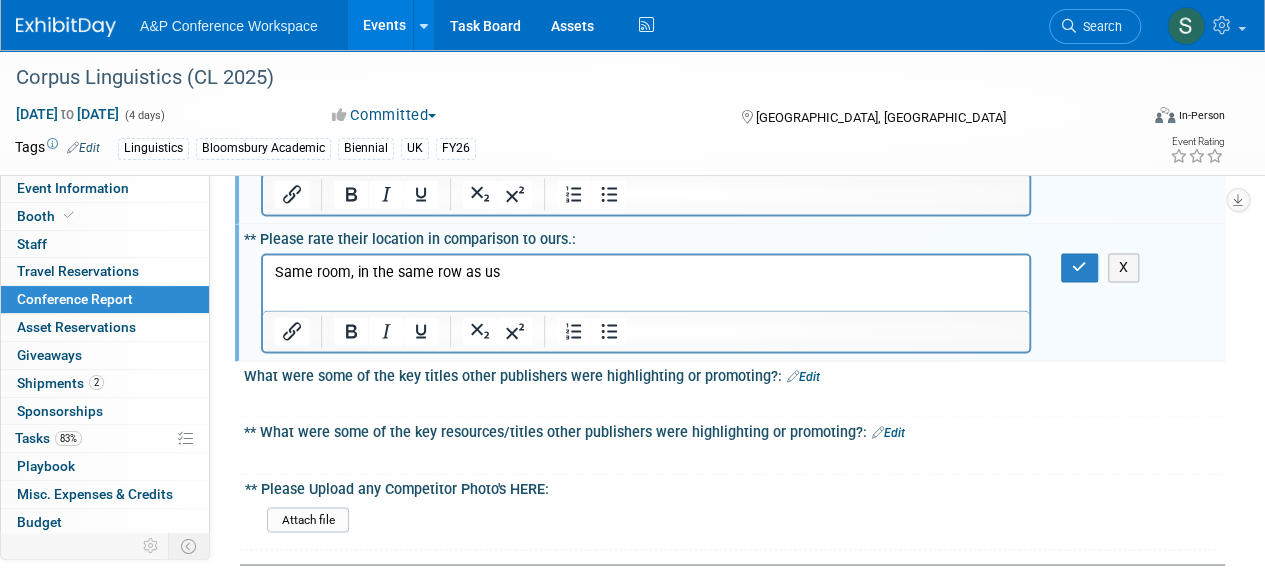 click on "Edit" at bounding box center (803, 377) 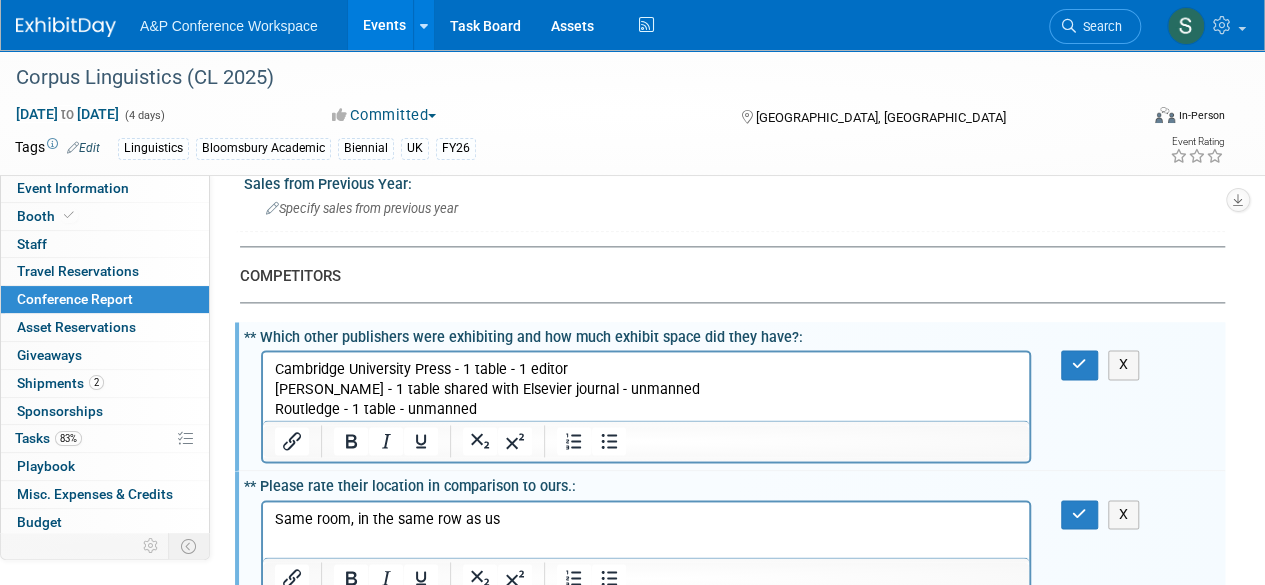 scroll, scrollTop: 1100, scrollLeft: 0, axis: vertical 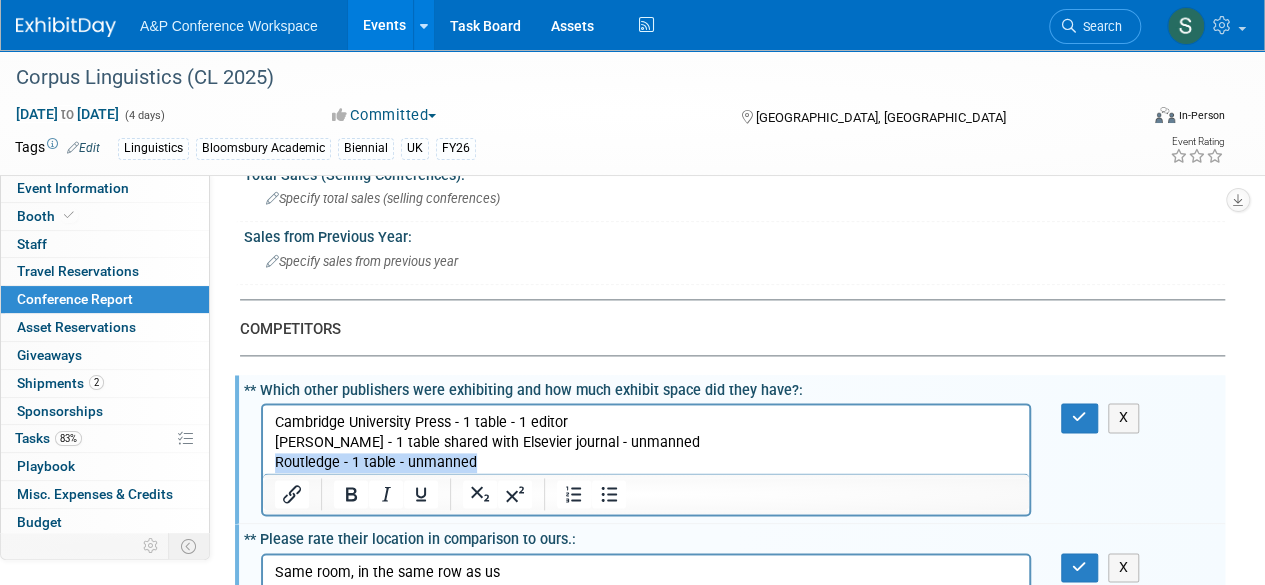 drag, startPoint x: 485, startPoint y: 463, endPoint x: 273, endPoint y: 463, distance: 212 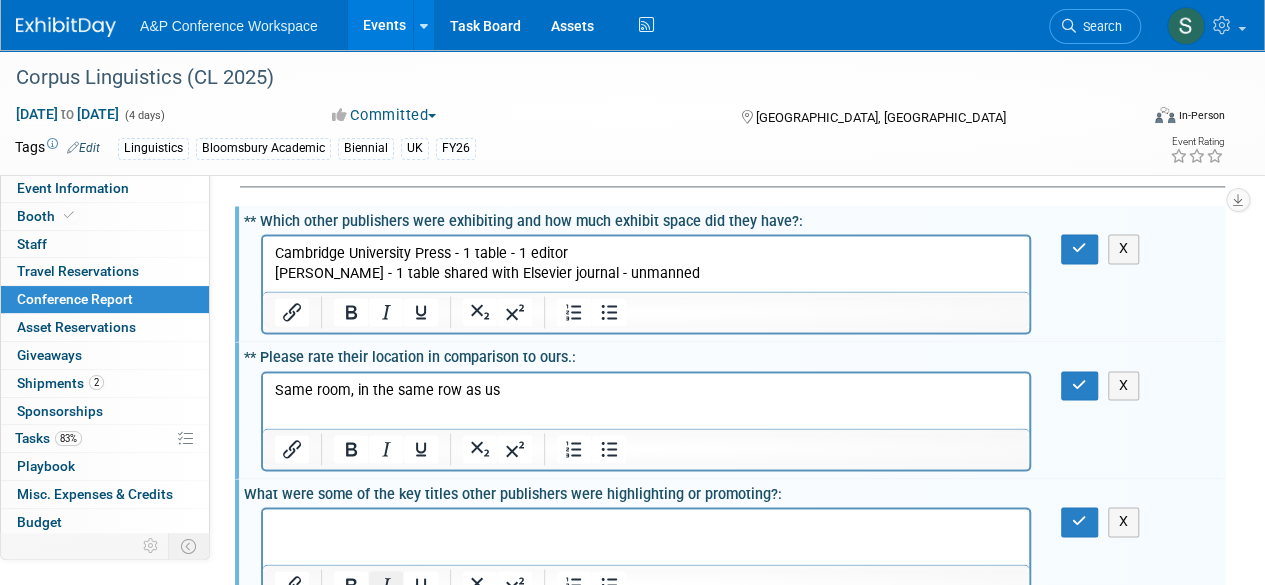 scroll, scrollTop: 1400, scrollLeft: 0, axis: vertical 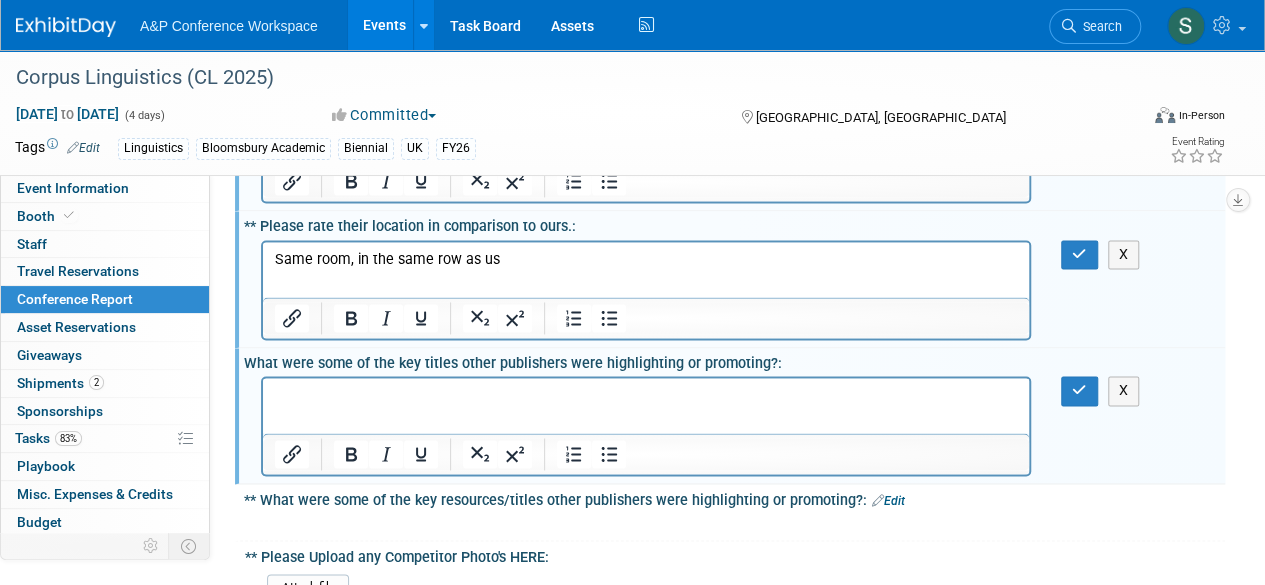 click at bounding box center [646, 396] 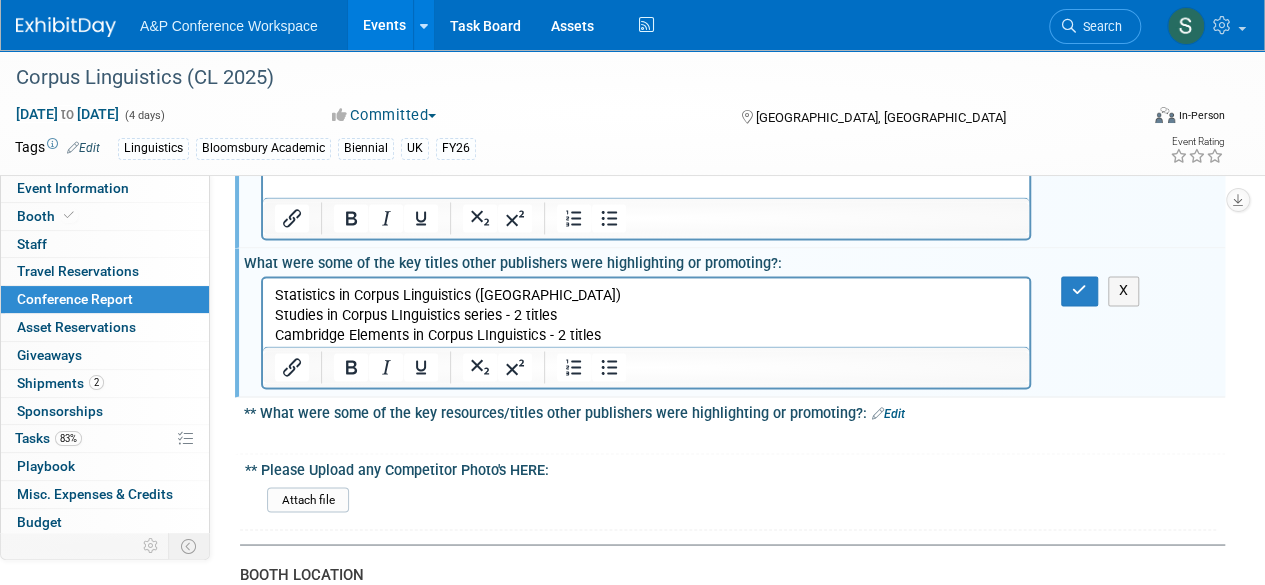 scroll, scrollTop: 1600, scrollLeft: 0, axis: vertical 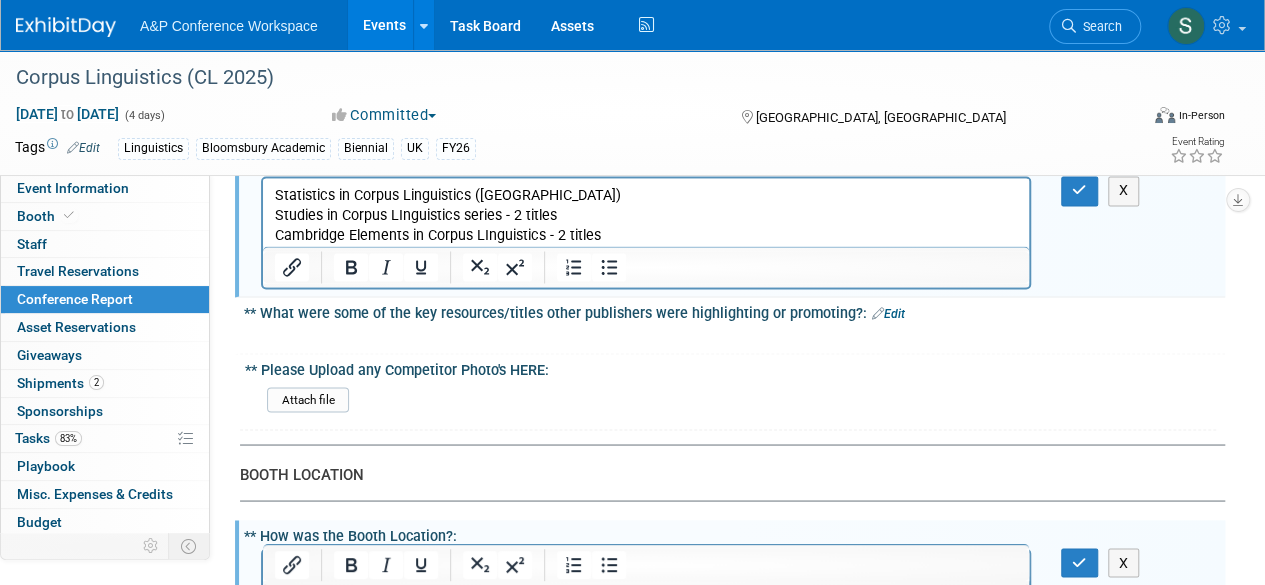click on "Attach file" at bounding box center [738, 403] 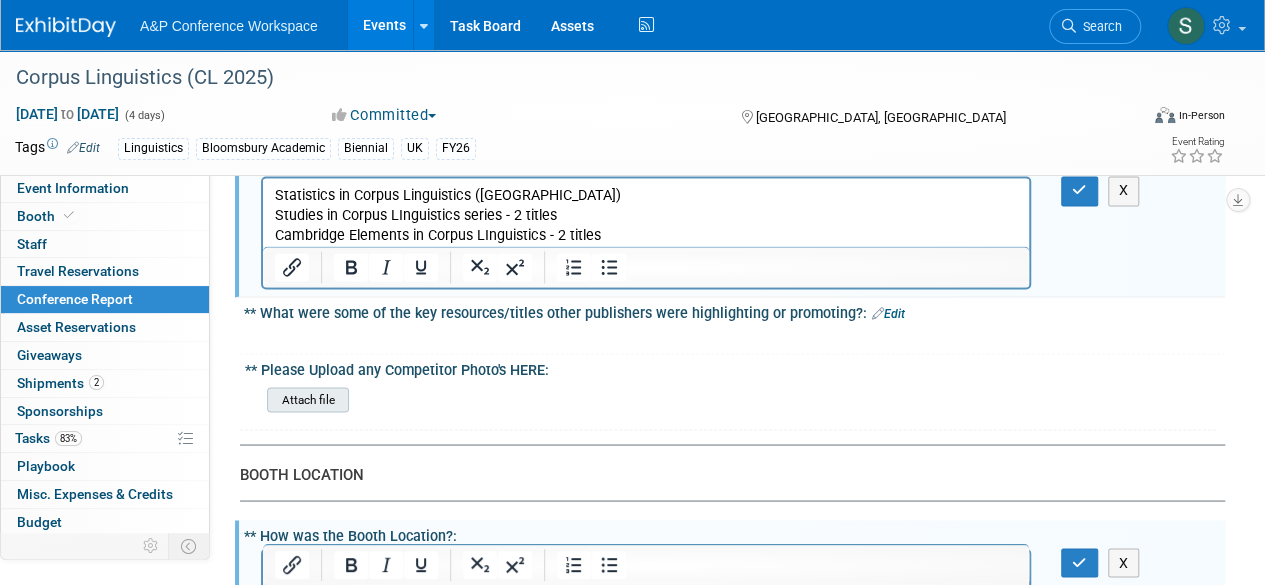 click at bounding box center (212, 399) 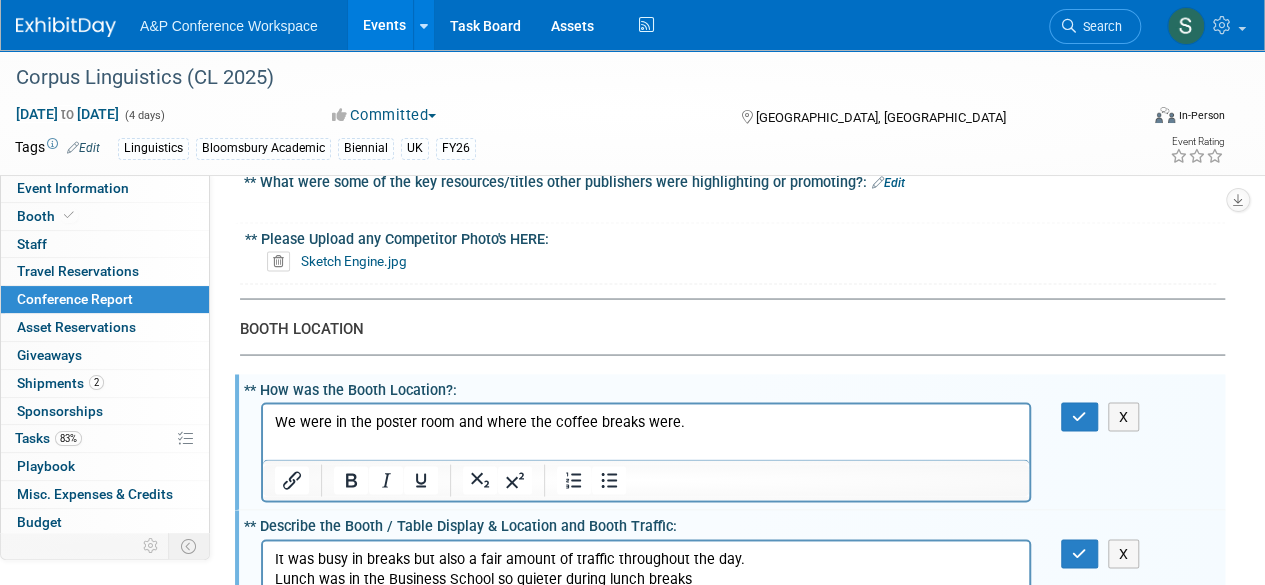 scroll, scrollTop: 1700, scrollLeft: 0, axis: vertical 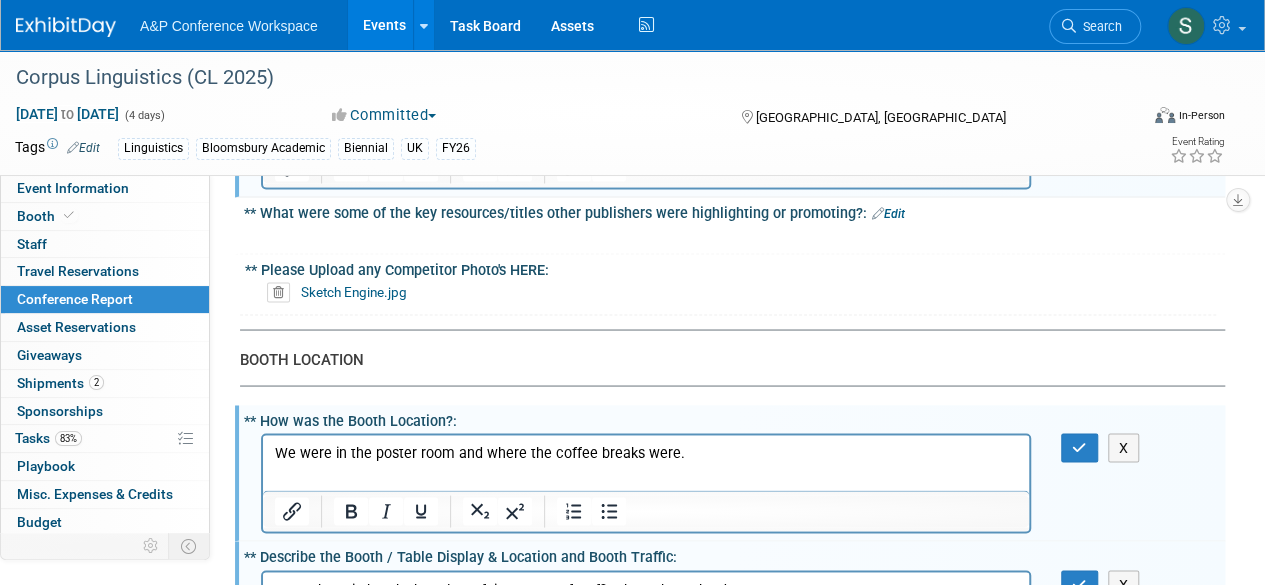 click on "Sketch Engine.jpg" at bounding box center [738, 292] 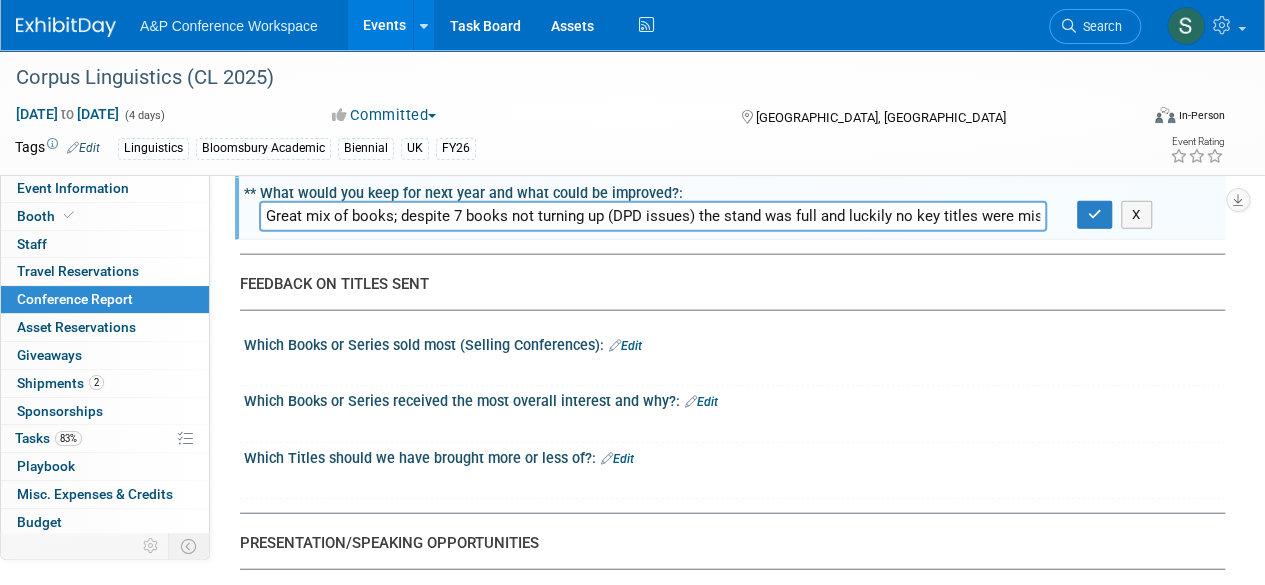 scroll, scrollTop: 2300, scrollLeft: 0, axis: vertical 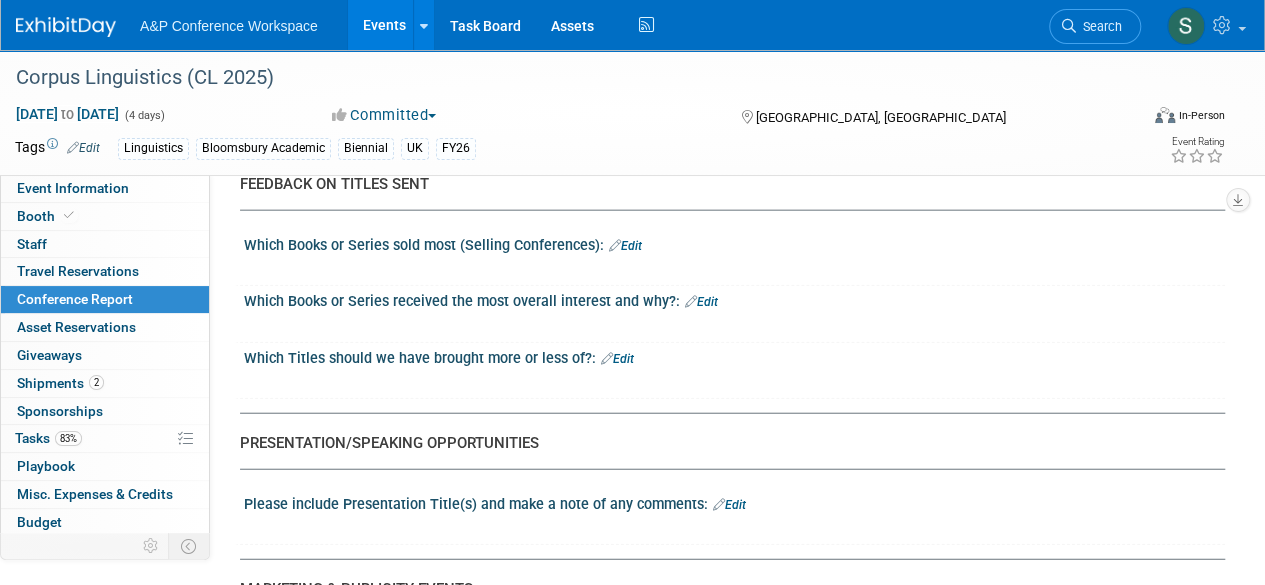 click on "Edit" at bounding box center (701, 302) 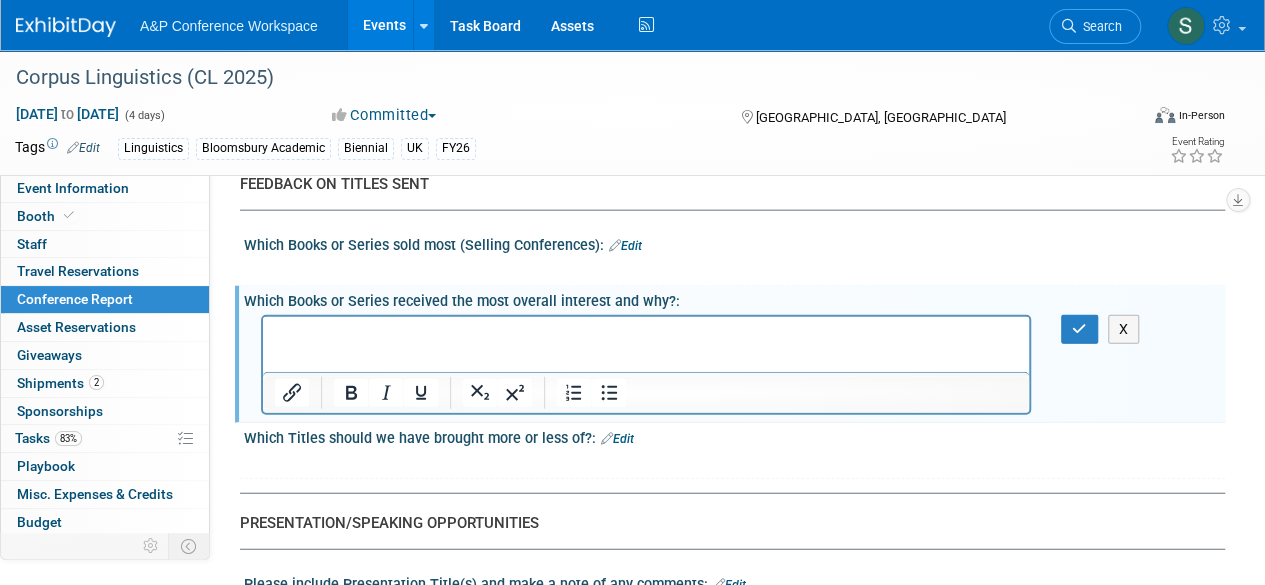 scroll, scrollTop: 0, scrollLeft: 0, axis: both 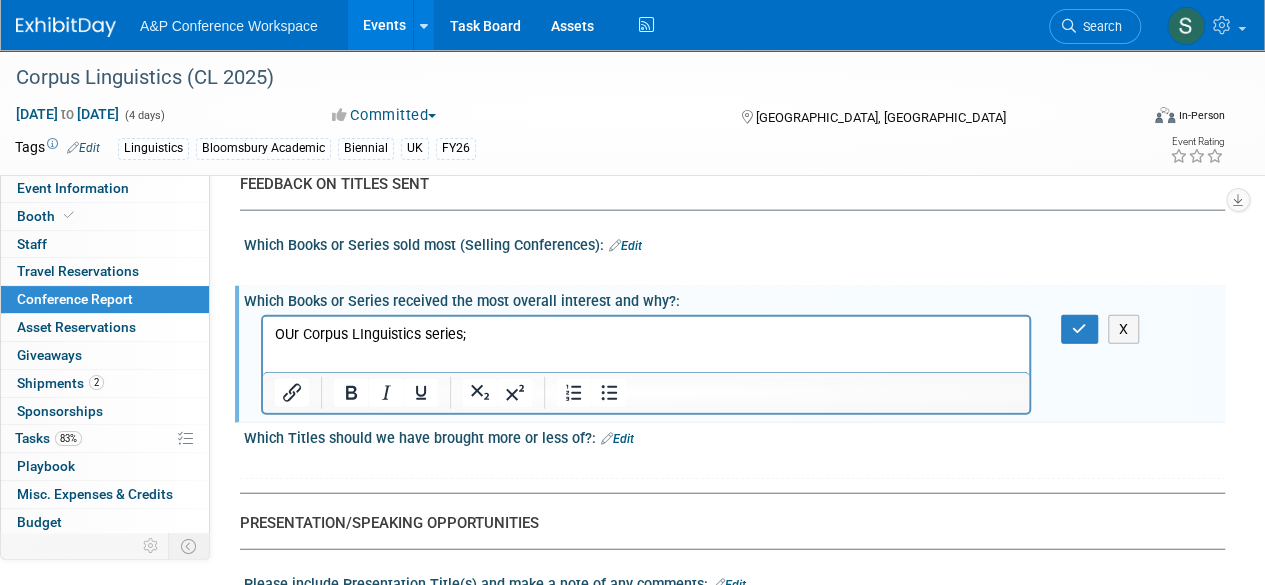 click on "OUr Corpus LInguistics series;" at bounding box center [646, 334] 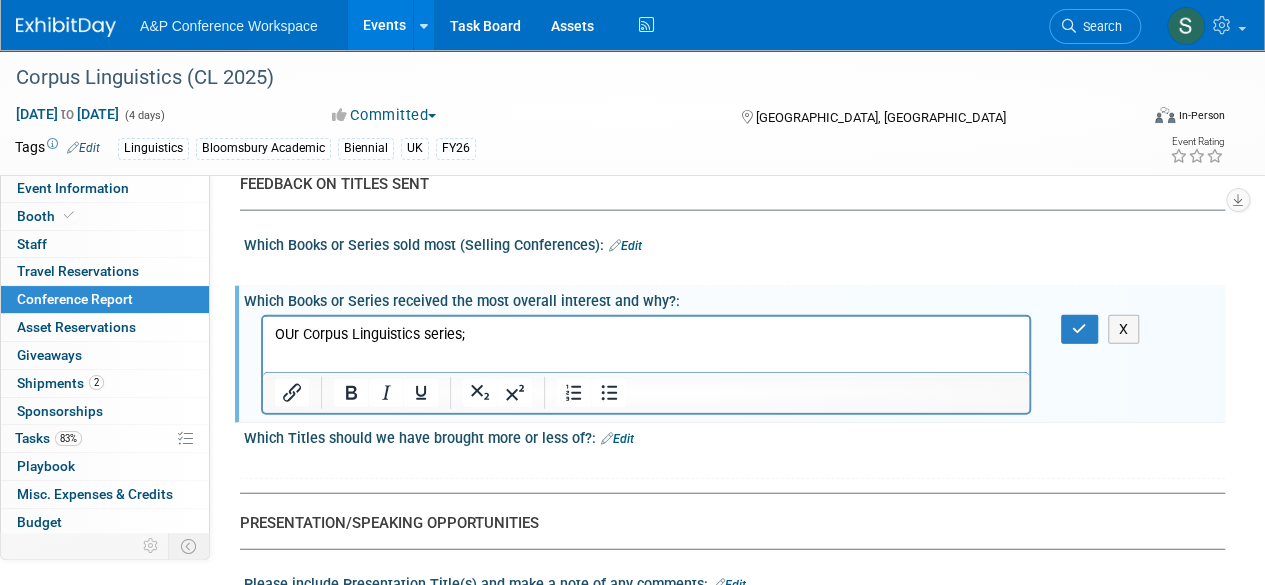 click on "OUr Corpus Linguistics series;" at bounding box center (646, 334) 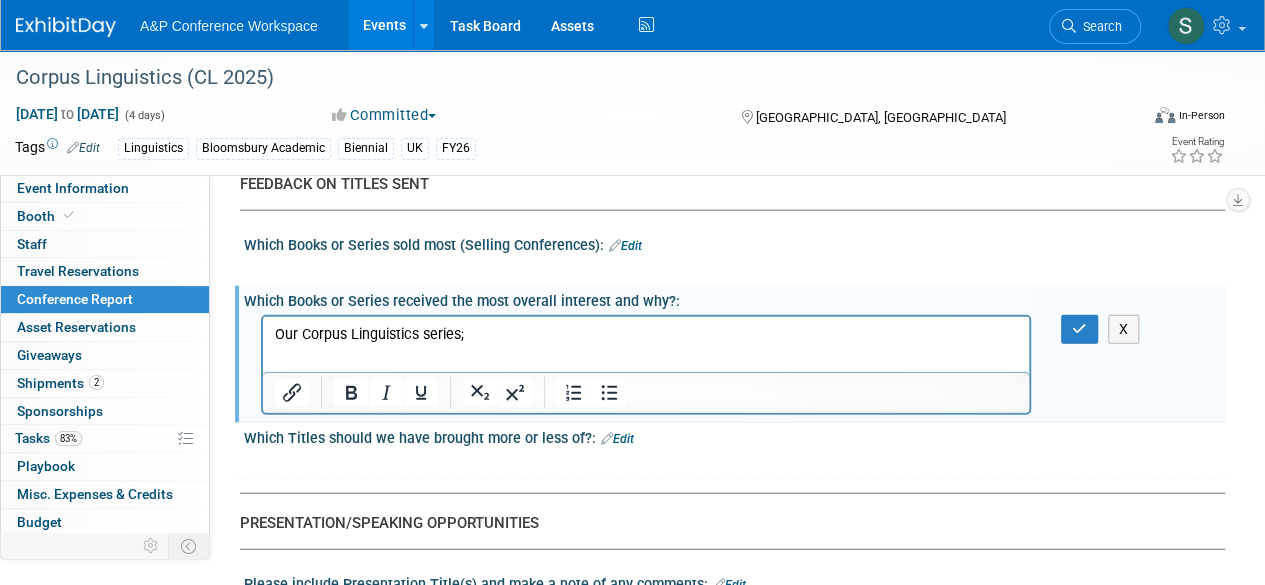 click on "Our Corpus Linguistics series;" at bounding box center (646, 334) 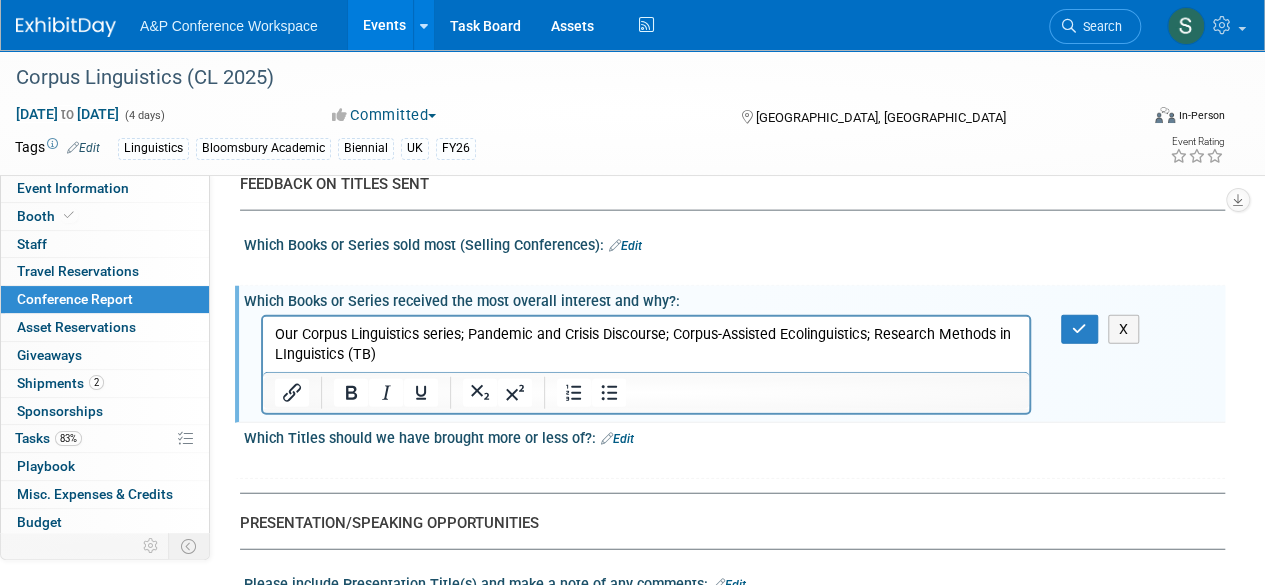 click on "Our Corpus Linguistics series; Pandemic and Crisis Discourse; Corpus-Assisted Ecolinguistics; Research Methods in LInguistics (TB)" at bounding box center [646, 344] 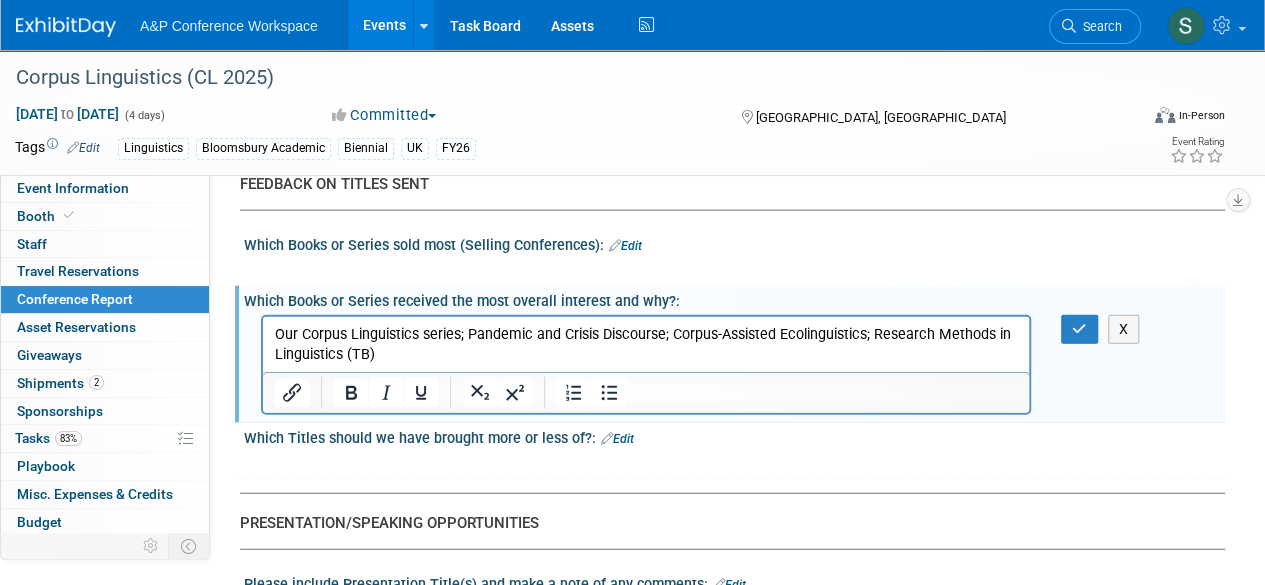 click on "Our Corpus Linguistics series; Pandemic and Crisis Discourse; Corpus-Assisted Ecolinguistics; Research Methods in Linguistics (TB)" at bounding box center [646, 344] 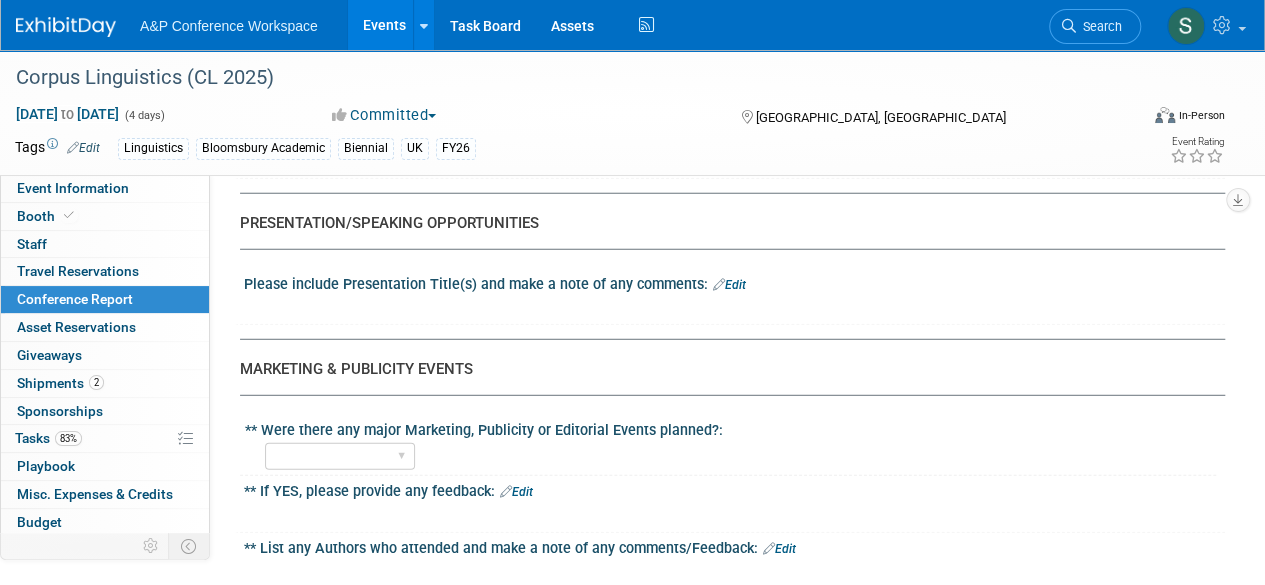 scroll, scrollTop: 2700, scrollLeft: 0, axis: vertical 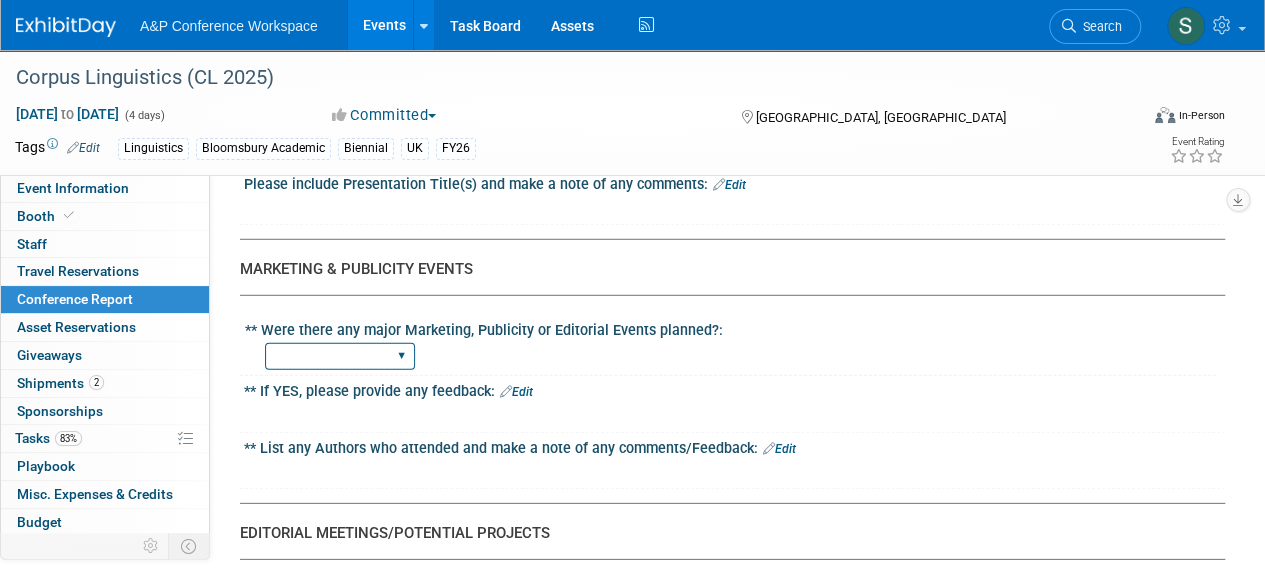 click on "YES
NO" at bounding box center (340, 356) 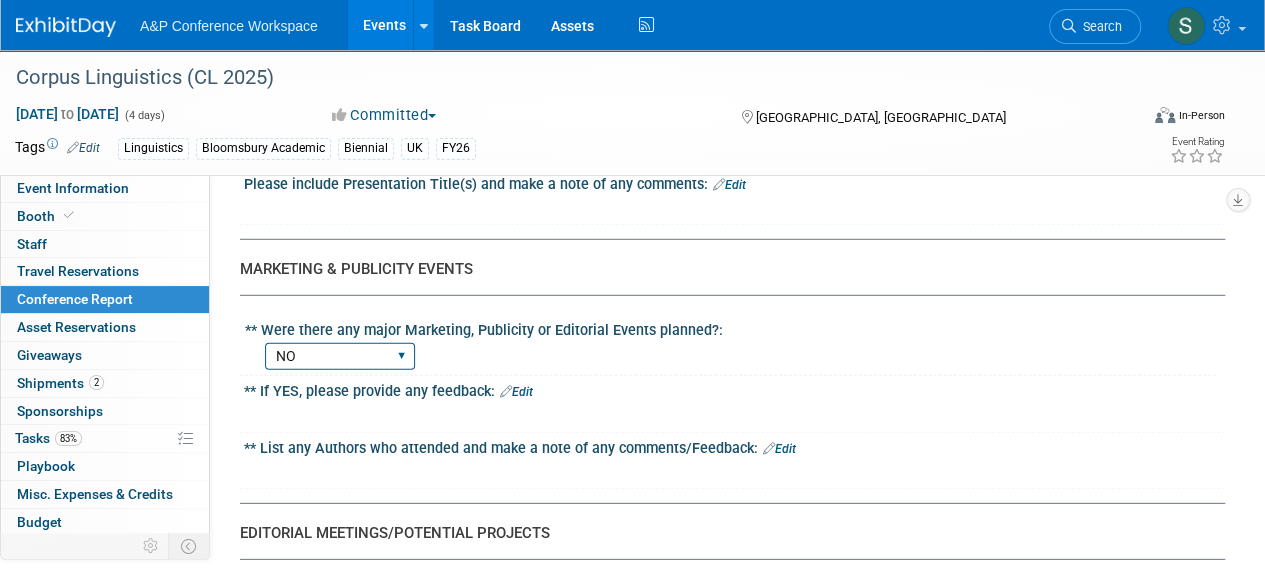 click on "YES
NO" at bounding box center [340, 356] 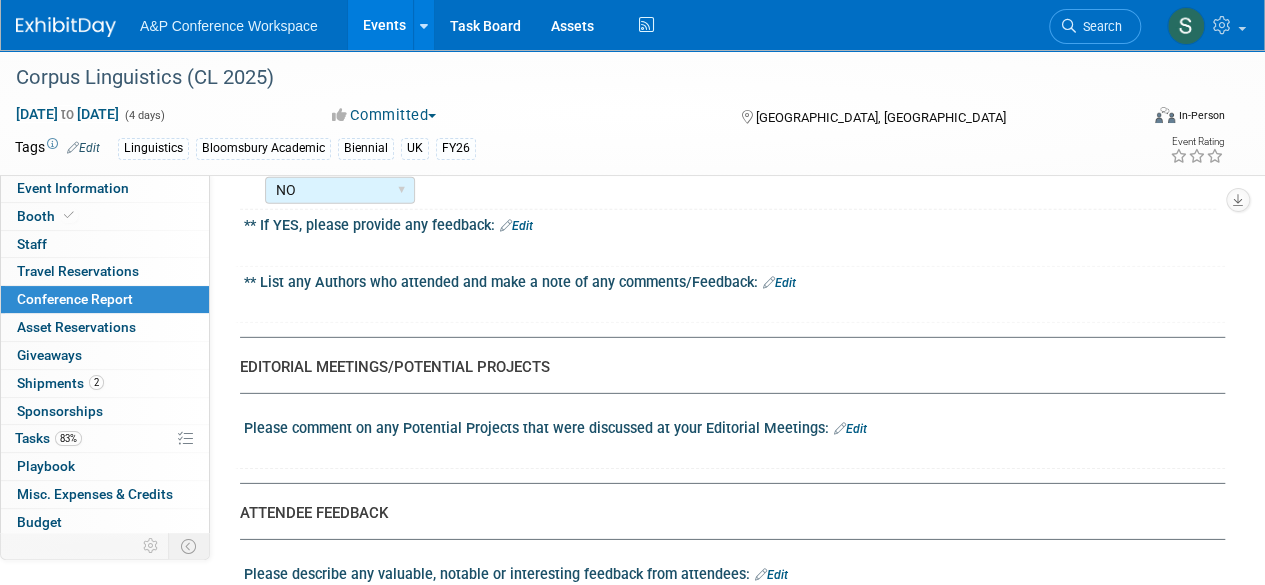 scroll, scrollTop: 2900, scrollLeft: 0, axis: vertical 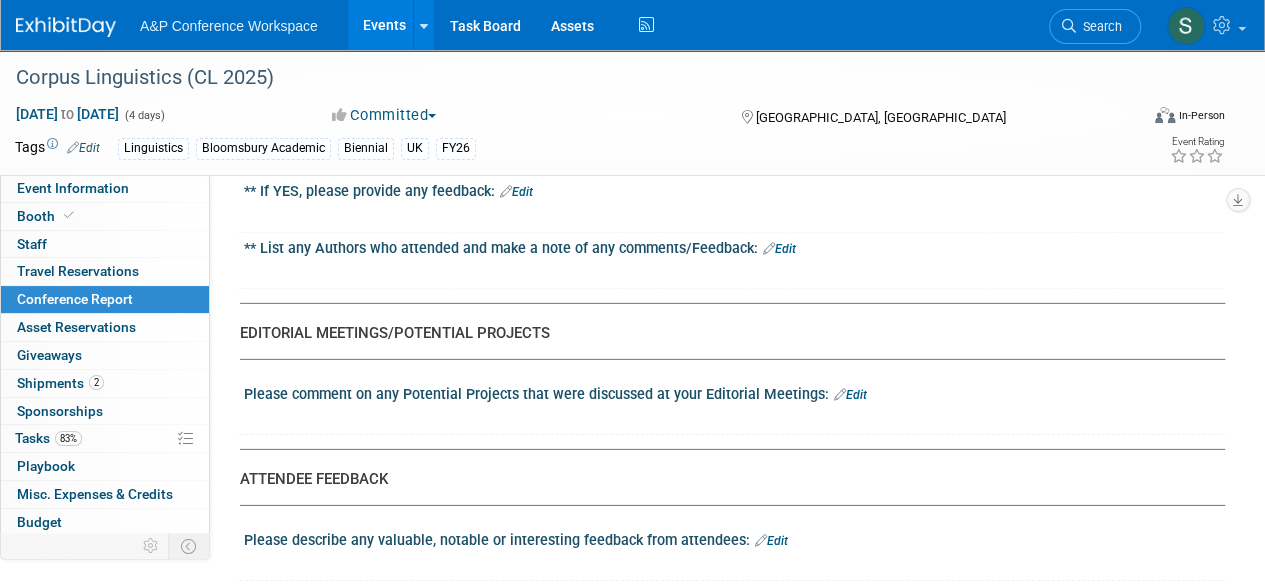 click on "Edit" at bounding box center (779, 249) 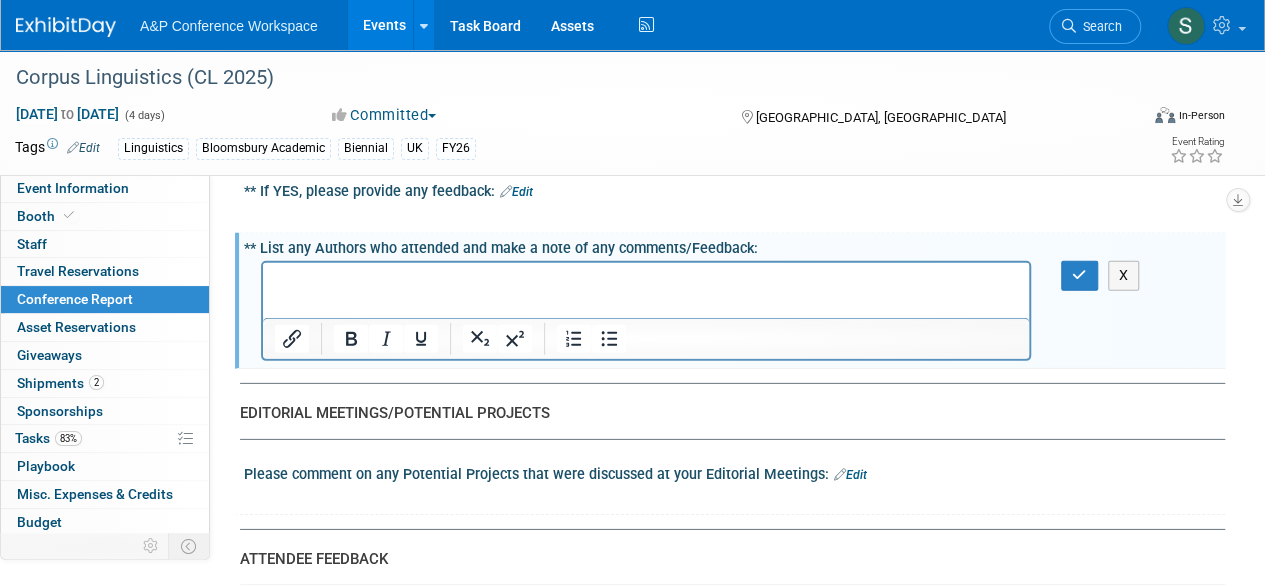 scroll, scrollTop: 0, scrollLeft: 0, axis: both 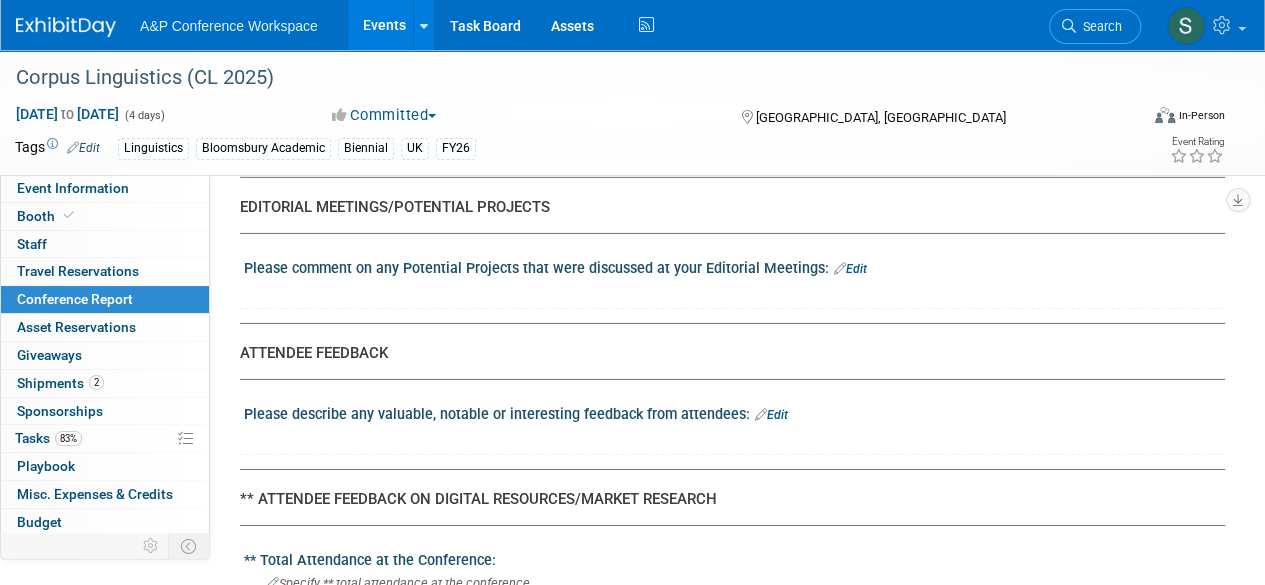click on "Edit" at bounding box center (850, 269) 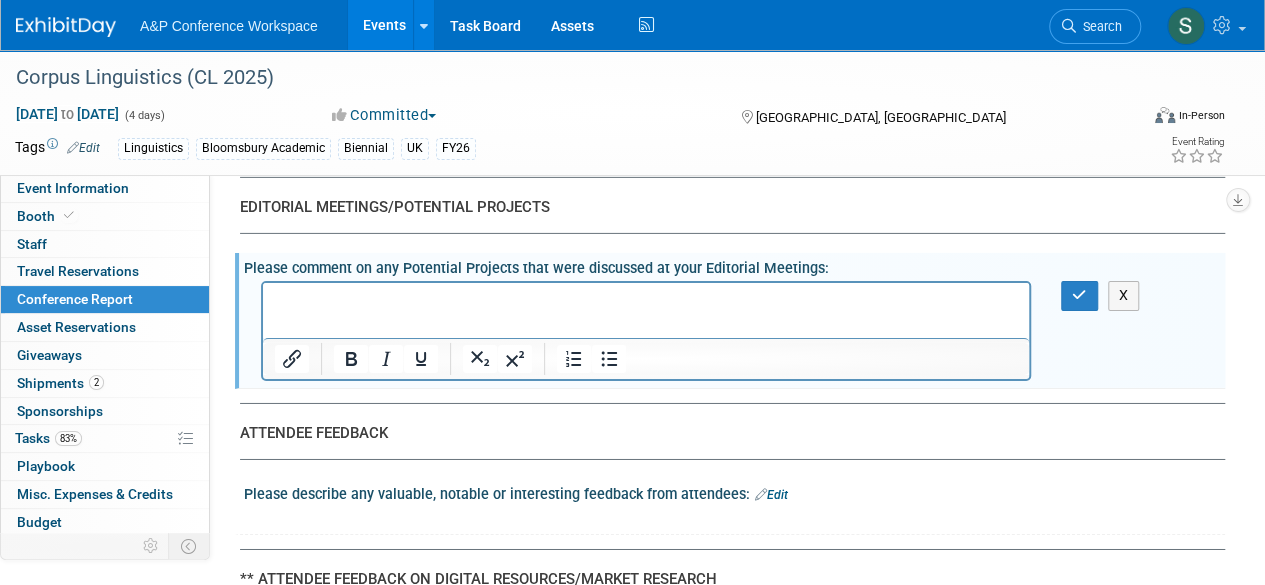 scroll, scrollTop: 0, scrollLeft: 0, axis: both 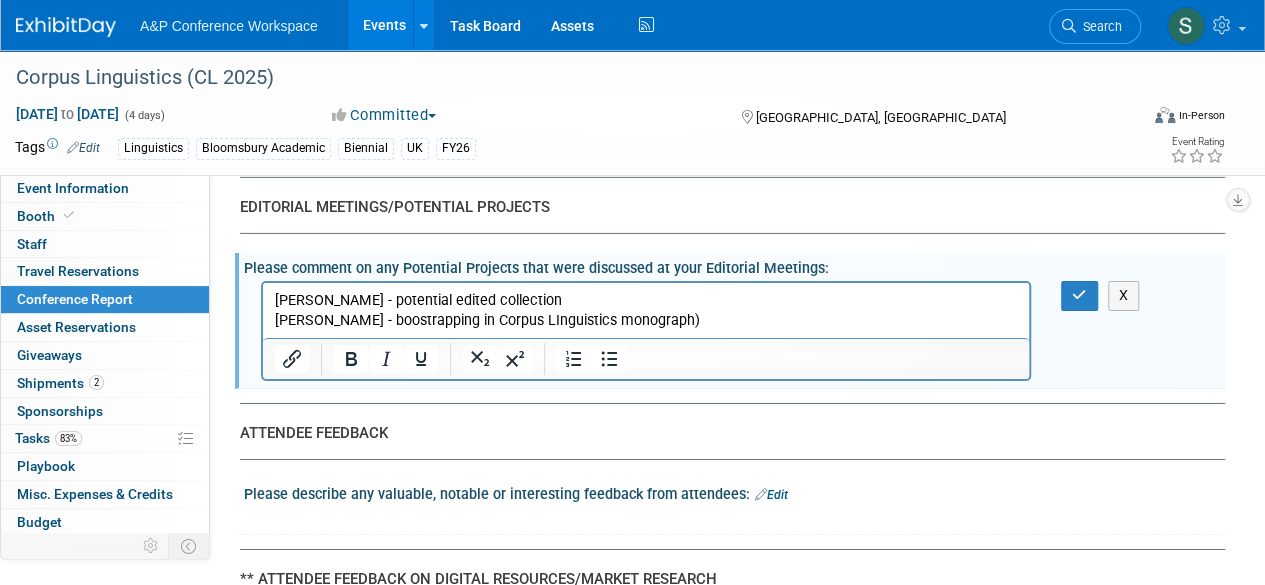 click on "Stephanie Evert - boostrapping in Corpus LInguistics monograph)" at bounding box center (646, 321) 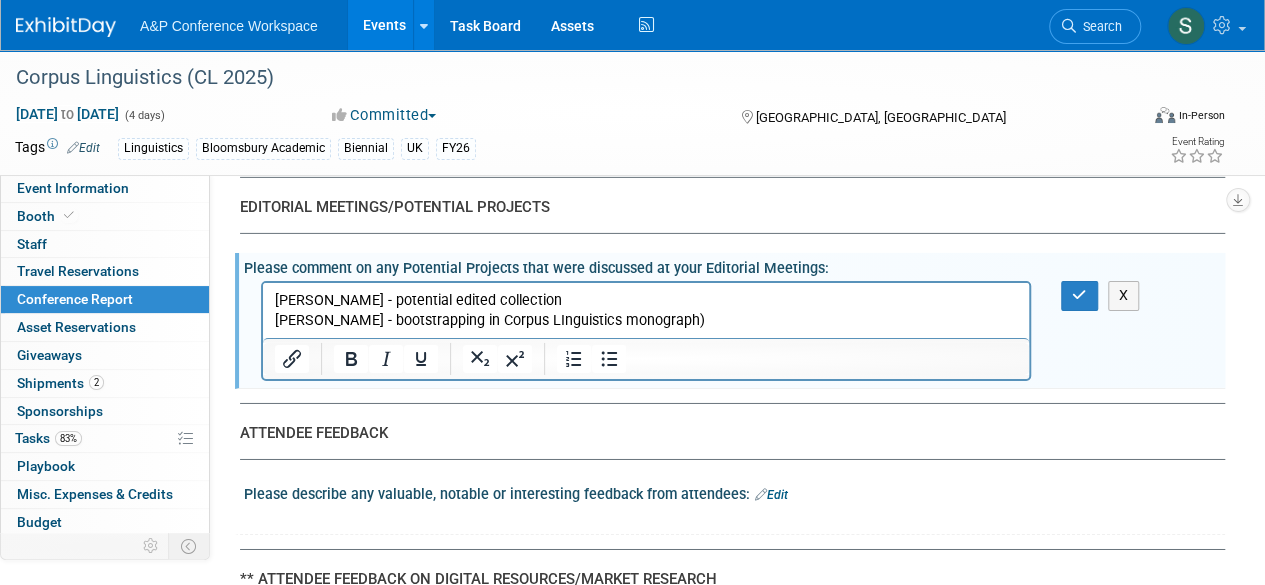 click on "Stephanie Evert - bootstrapping in Corpus LInguistics monograph)" at bounding box center [646, 321] 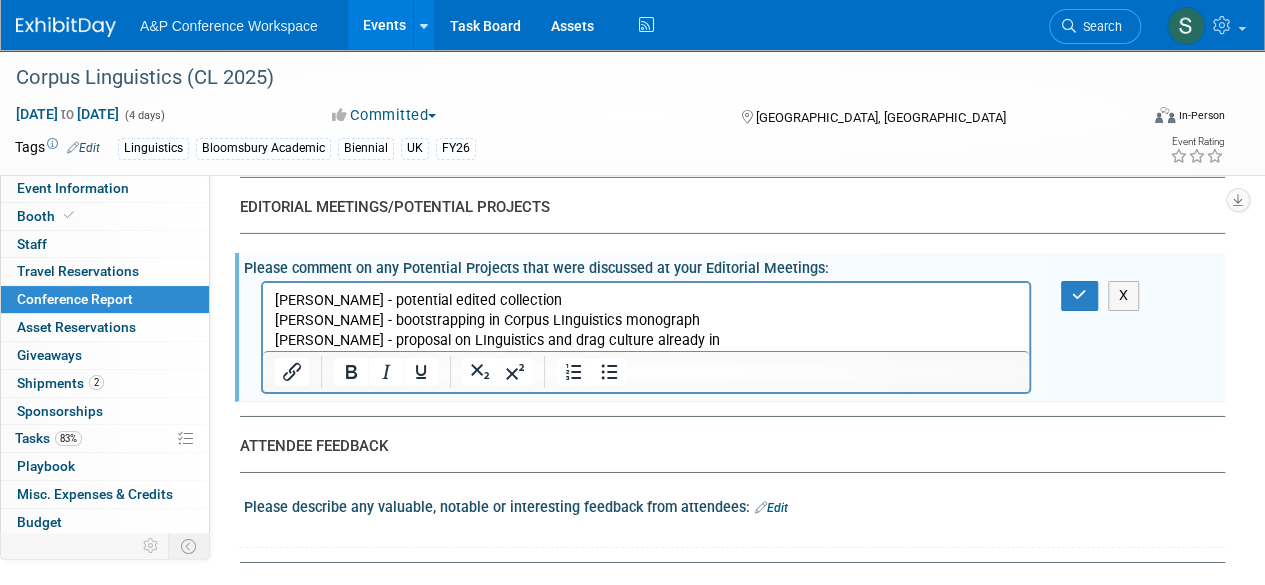 click on "Eva Jimenez - proposal on LInguistics and drag culture already in" at bounding box center (646, 341) 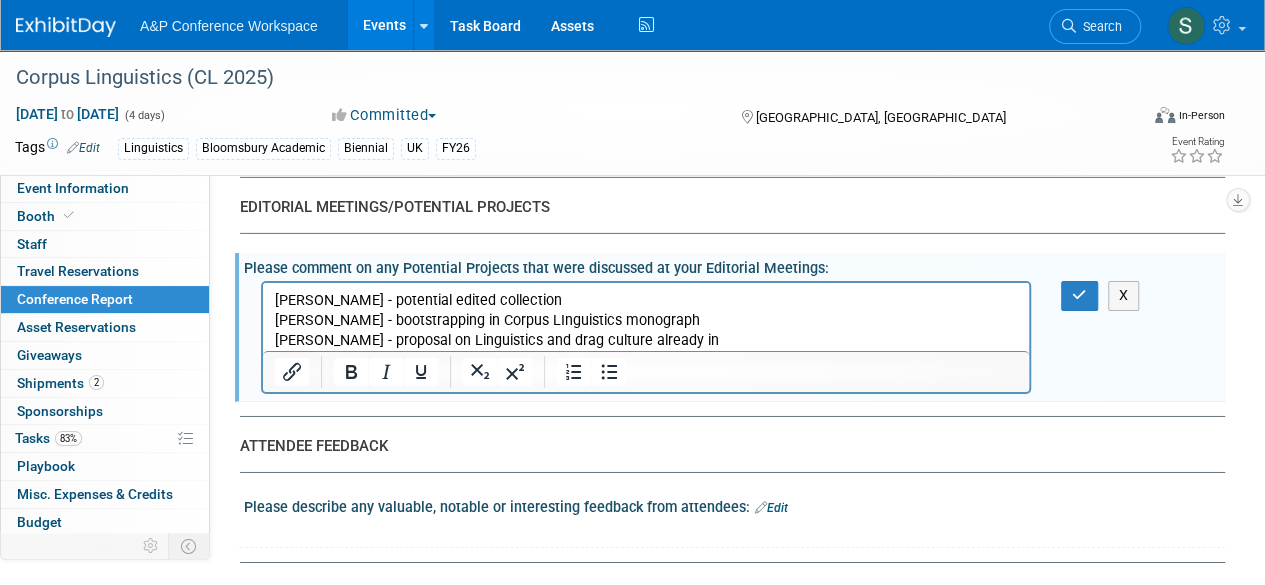 click on "Eva Jimenez - proposal on Linguistics and drag culture already in" at bounding box center (646, 341) 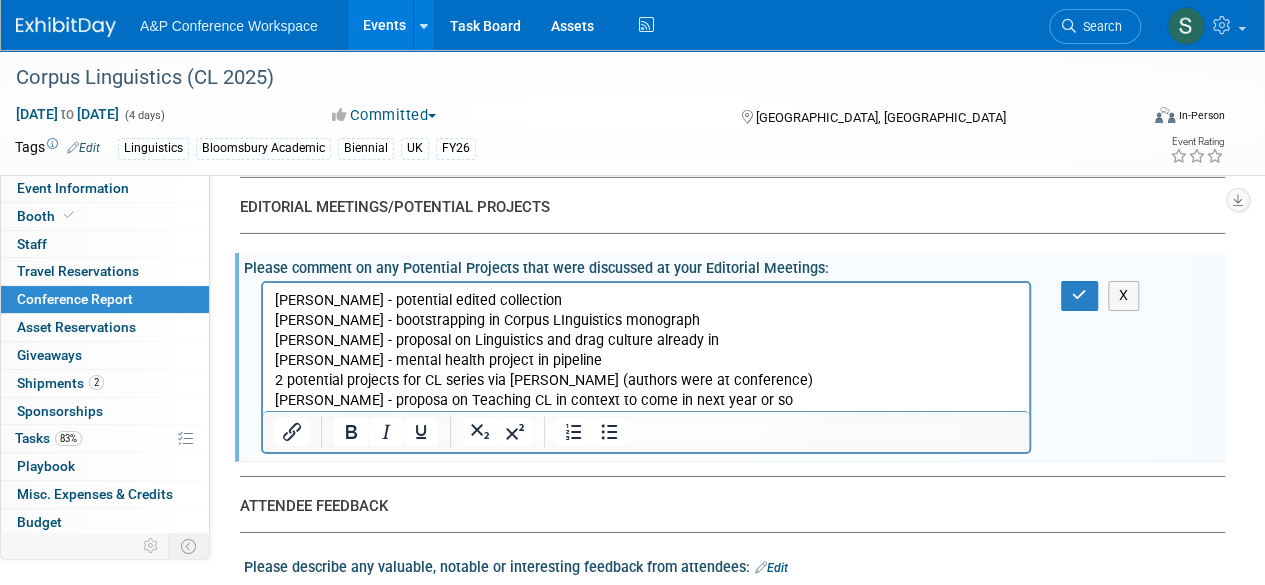 click on "Maya Sfeir - proposa on Teaching CL in context to come in next year or so" at bounding box center (646, 401) 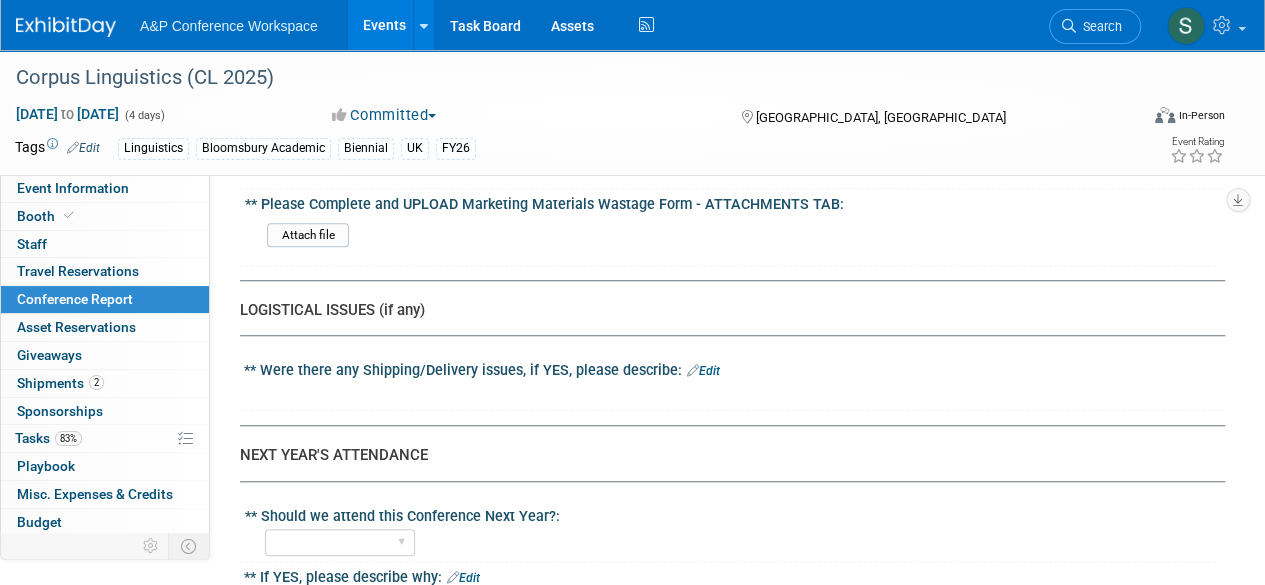 scroll, scrollTop: 4500, scrollLeft: 0, axis: vertical 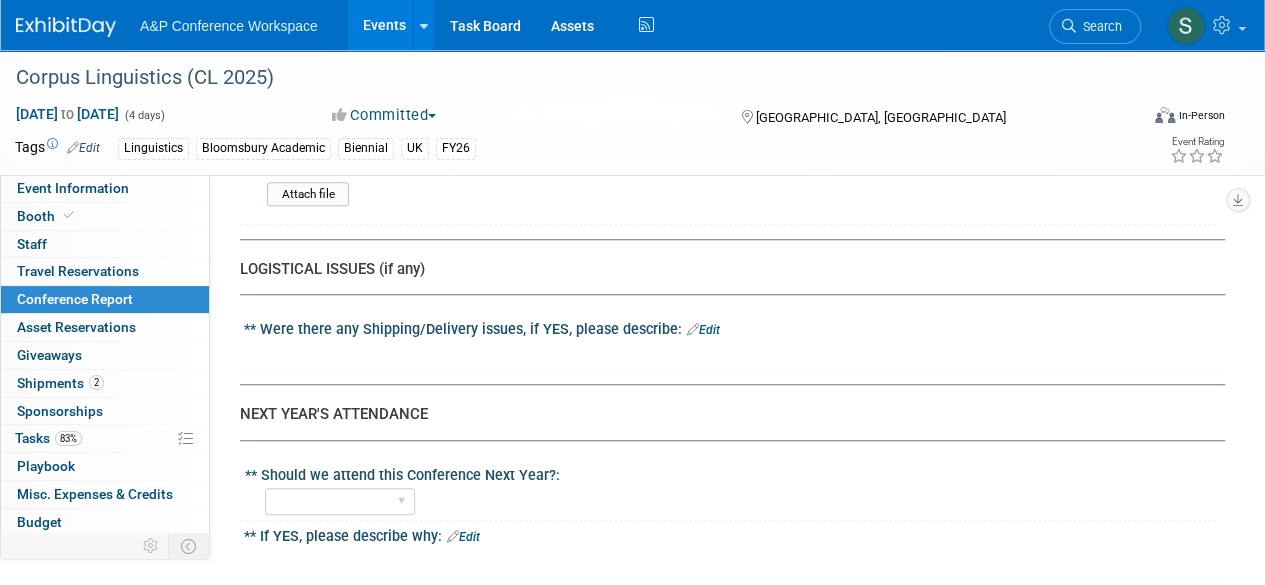 click on "** Were there any Shipping/Delivery issues, if YES, please describe:
Edit
X" at bounding box center [730, 342] 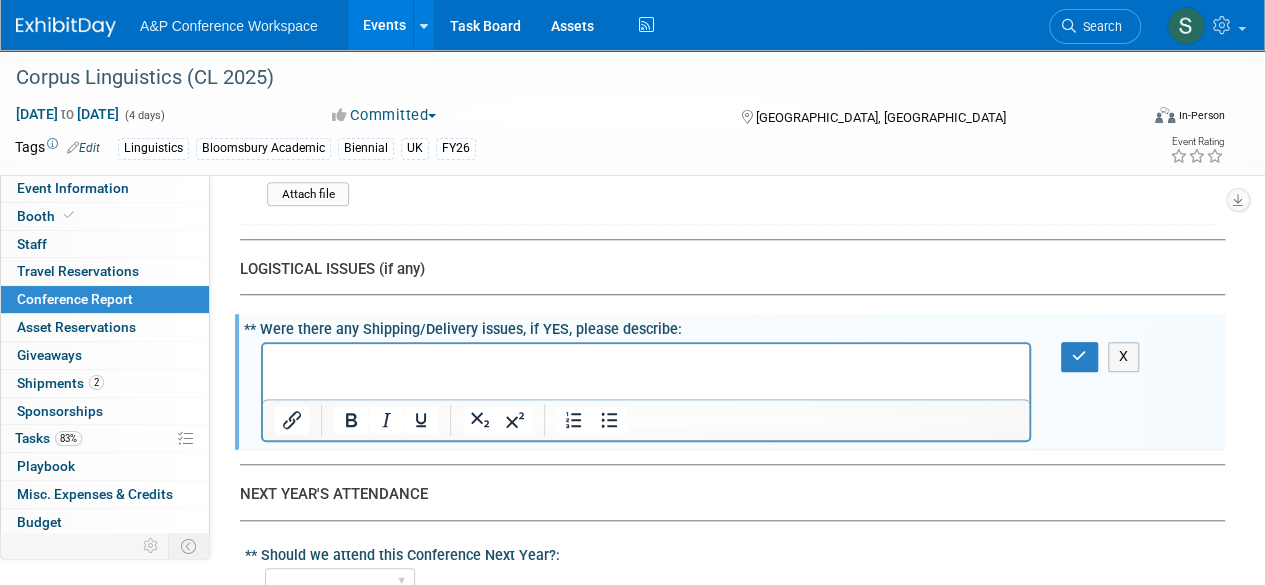 scroll, scrollTop: 0, scrollLeft: 0, axis: both 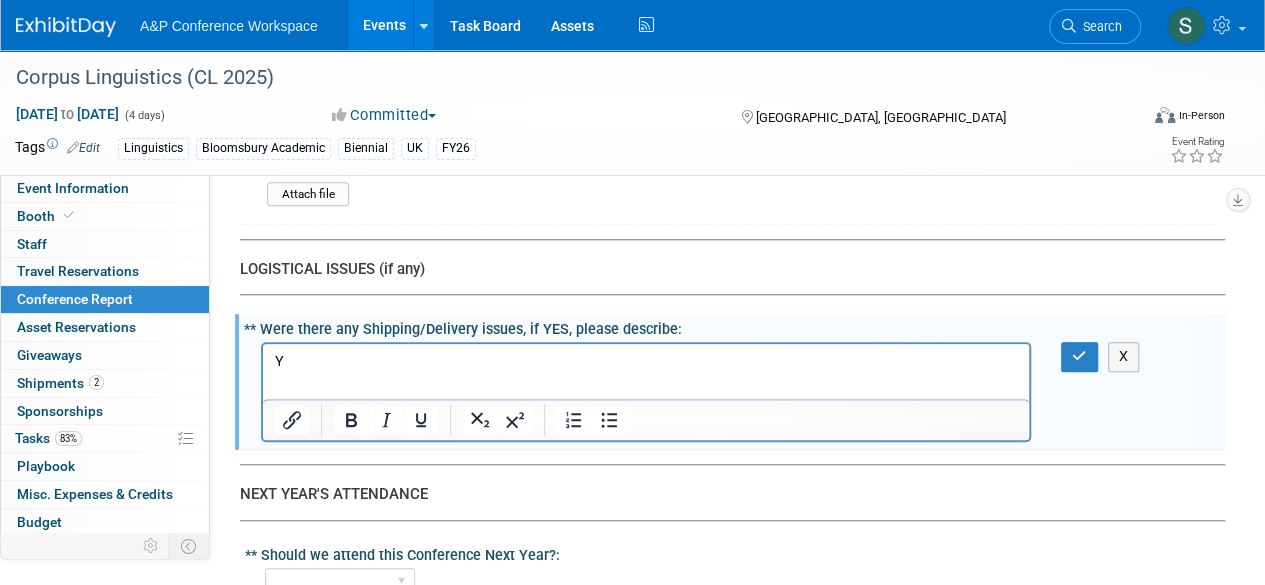 type 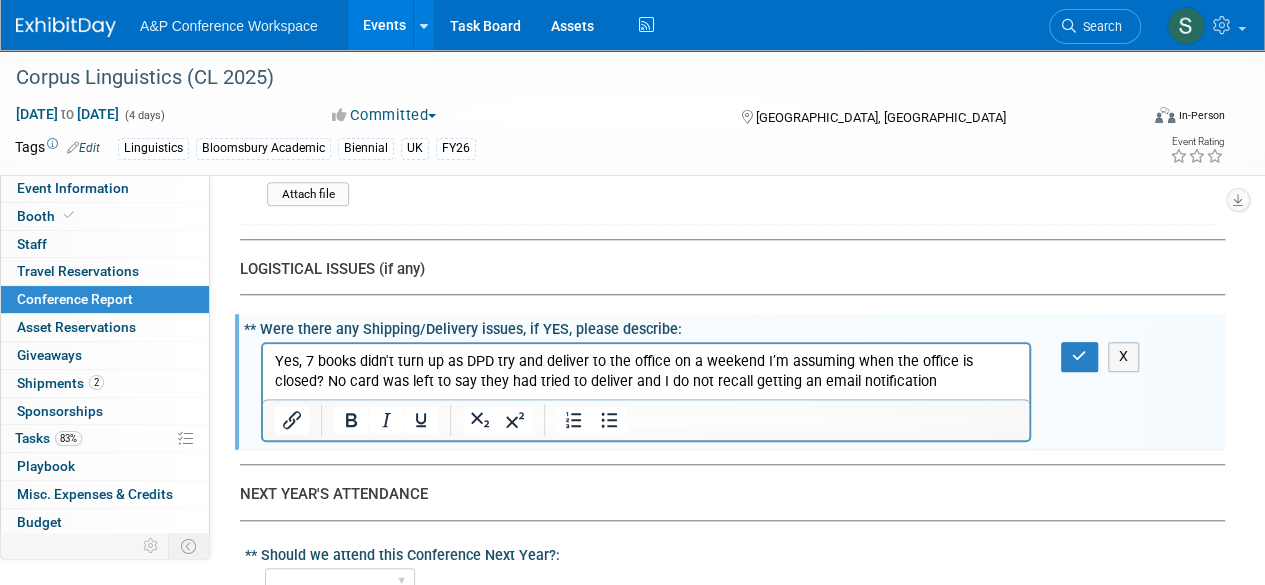 click on "Yes, 7 books didn't turn up as DPD try and deliver to the office on a weekend I’m assuming when the office is closed? No card was left to say they had tried to deliver and I do not recall getting an email notification" at bounding box center [646, 372] 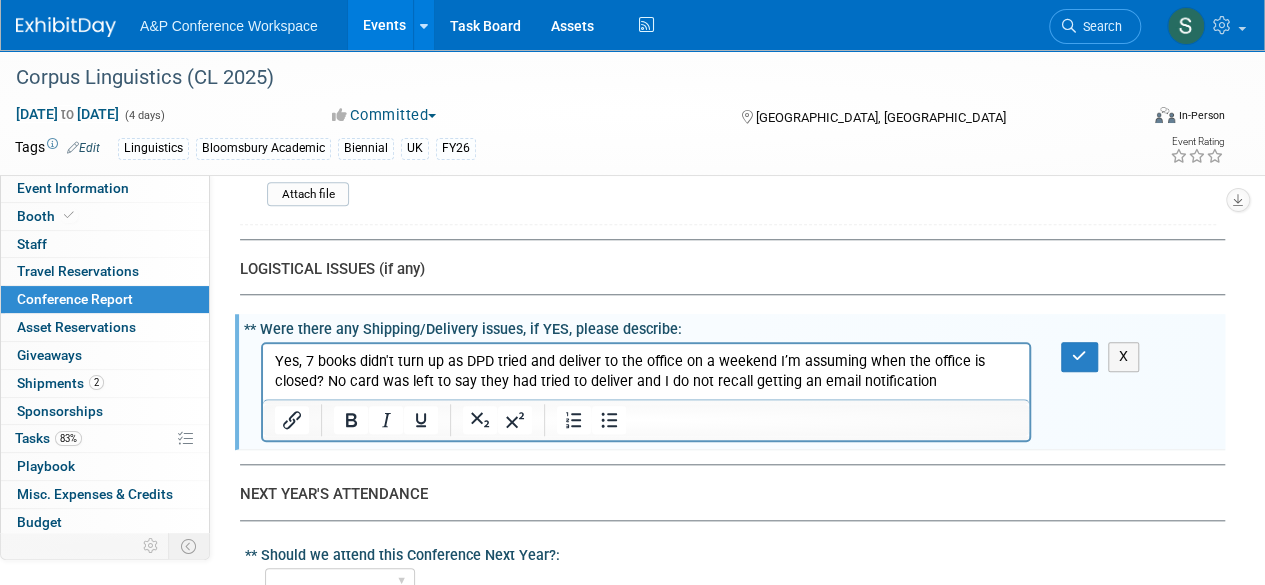 click on "Yes, 7 books didn't turn up as DPD tried and deliver to the office on a weekend I’m assuming when the office is closed? No card was left to say they had tried to deliver and I do not recall getting an email notification" at bounding box center (646, 372) 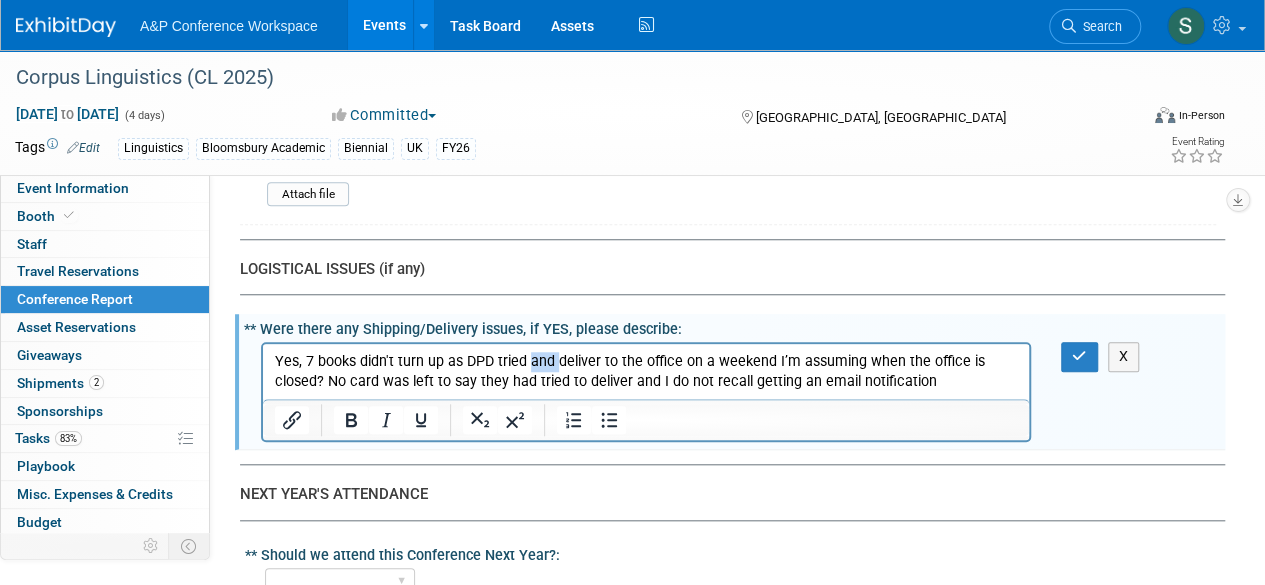 click on "Yes, 7 books didn't turn up as DPD tried and deliver to the office on a weekend I’m assuming when the office is closed? No card was left to say they had tried to deliver and I do not recall getting an email notification" at bounding box center (646, 372) 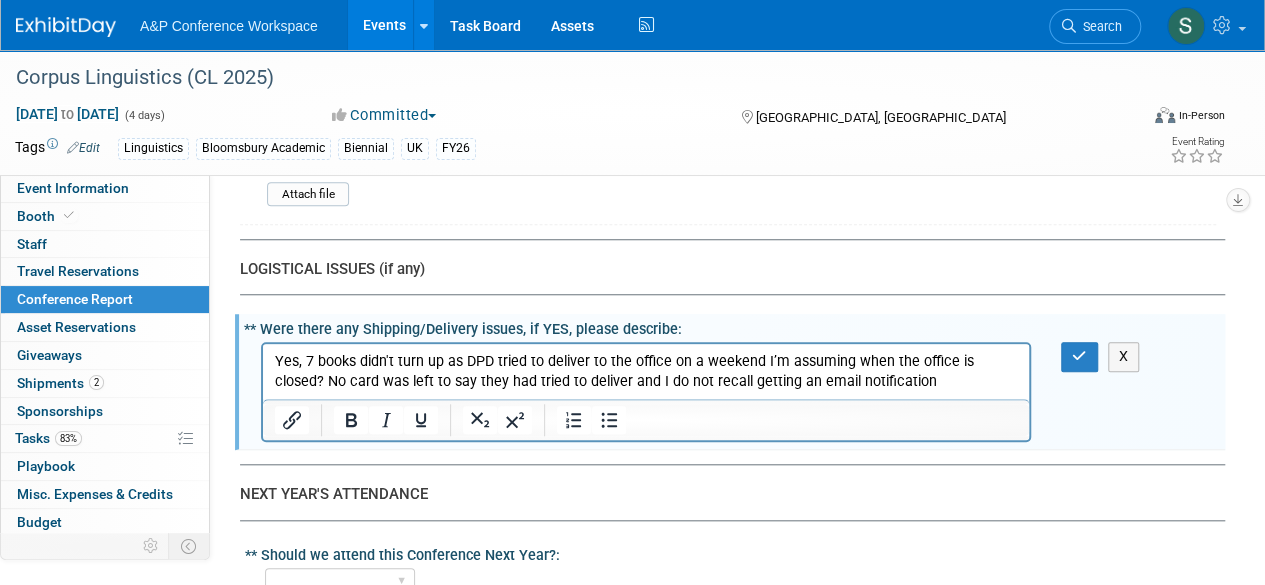 click on "Yes, 7 books didn't turn up as DPD tried to deliver to the office on a weekend I’m assuming when the office is closed? No card was left to say they had tried to deliver and I do not recall getting an email notification" at bounding box center [646, 372] 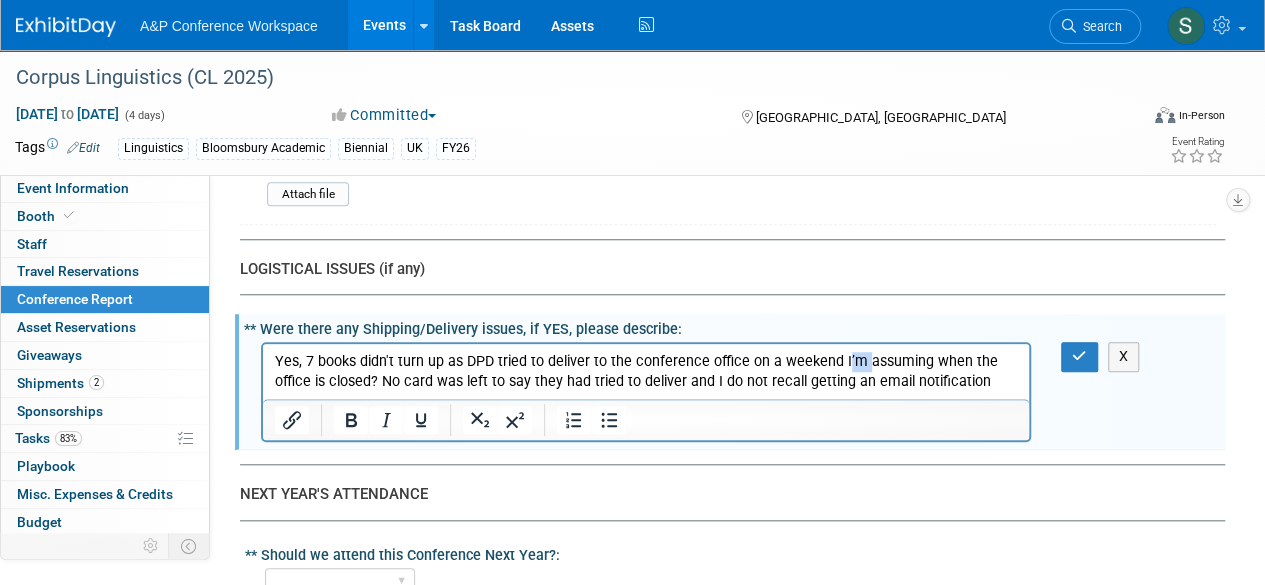 drag, startPoint x: 858, startPoint y: 364, endPoint x: 837, endPoint y: 365, distance: 21.023796 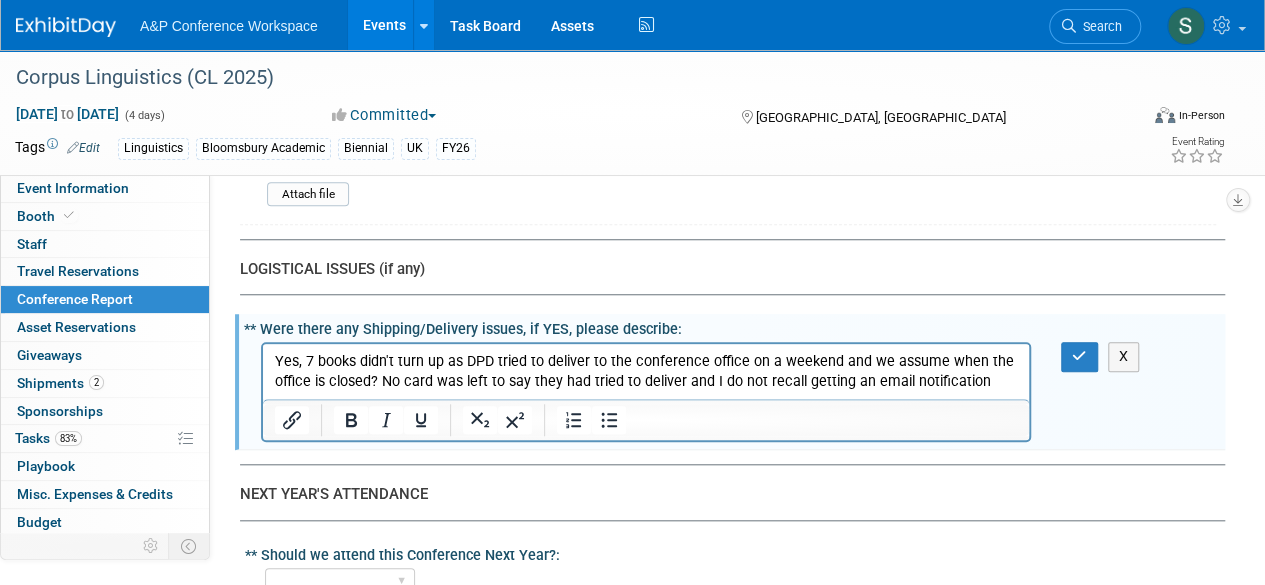 click on "Yes, 7 books didn't turn up as DPD tried to deliver to the conference office on a weekend and we assume when the office is closed? No card was left to say they had tried to deliver and I do not recall getting an email notification" at bounding box center (646, 372) 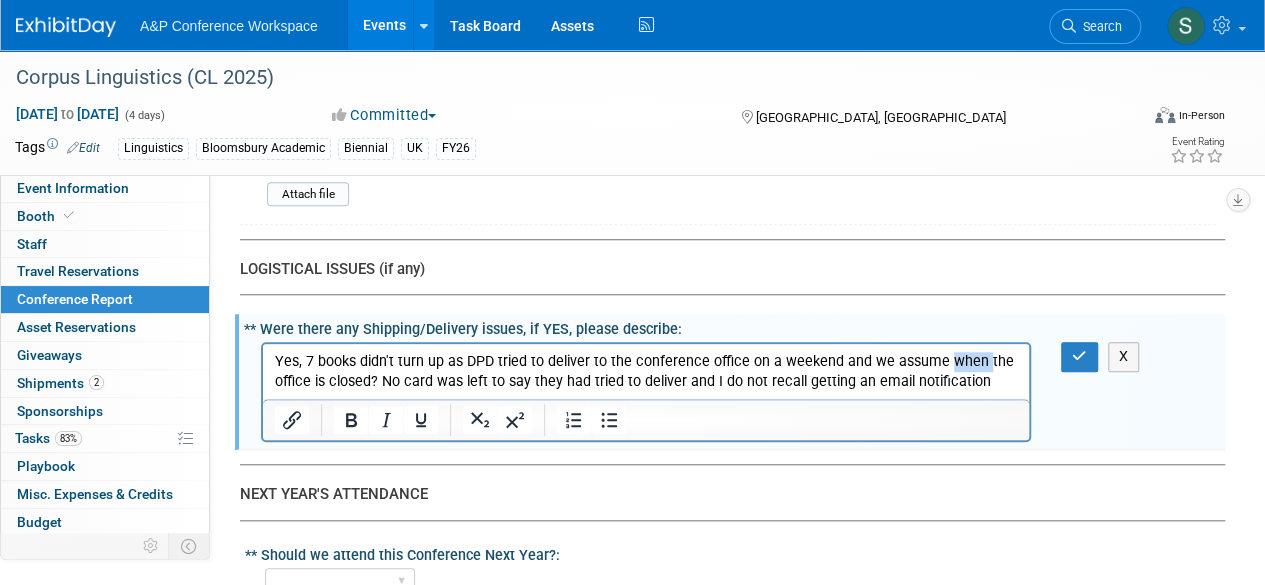 click on "Yes, 7 books didn't turn up as DPD tried to deliver to the conference office on a weekend and we assume when the office is closed? No card was left to say they had tried to deliver and I do not recall getting an email notification" at bounding box center (646, 372) 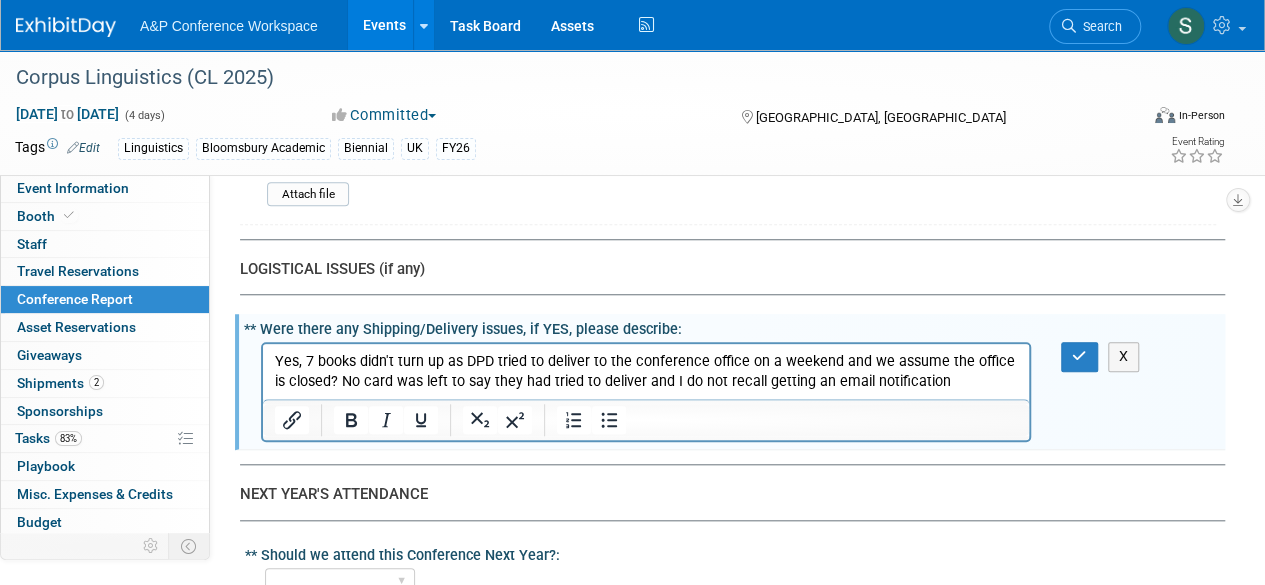 click on "Yes, 7 books didn't turn up as DPD tried to deliver to the conference office on a weekend and we assume the office is closed? No card was left to say they had tried to deliver and I do not recall getting an email notification" at bounding box center [646, 372] 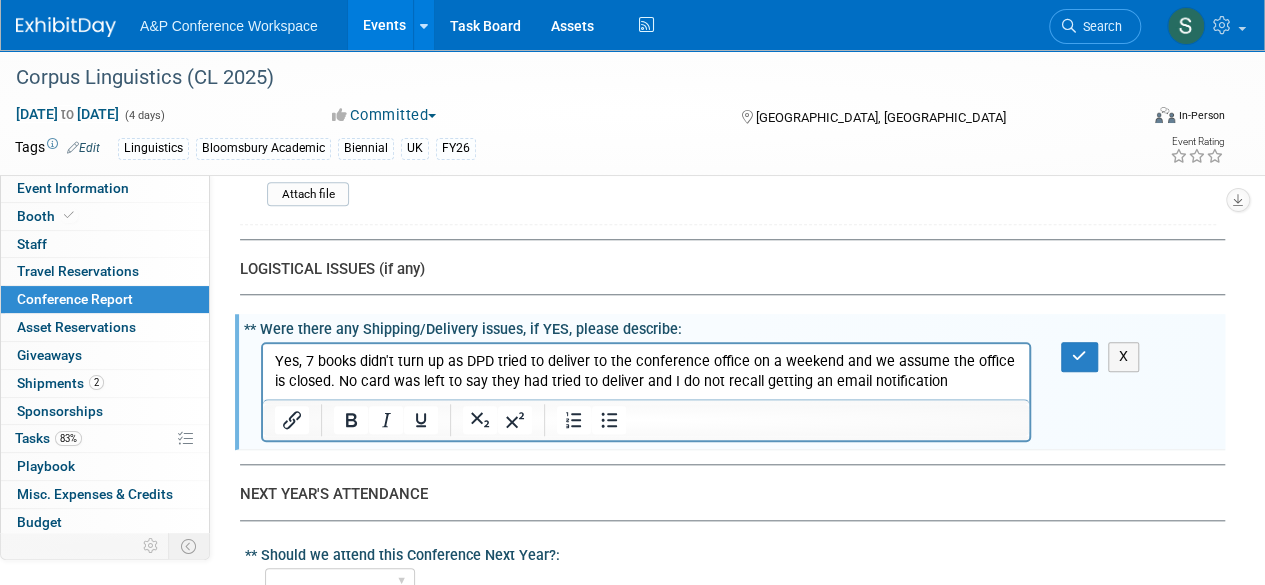 click on "Yes, 7 books didn't turn up as DPD tried to deliver to the conference office on a weekend and we assume the office is closed. No card was left to say they had tried to deliver and I do not recall getting an email notification" at bounding box center [646, 372] 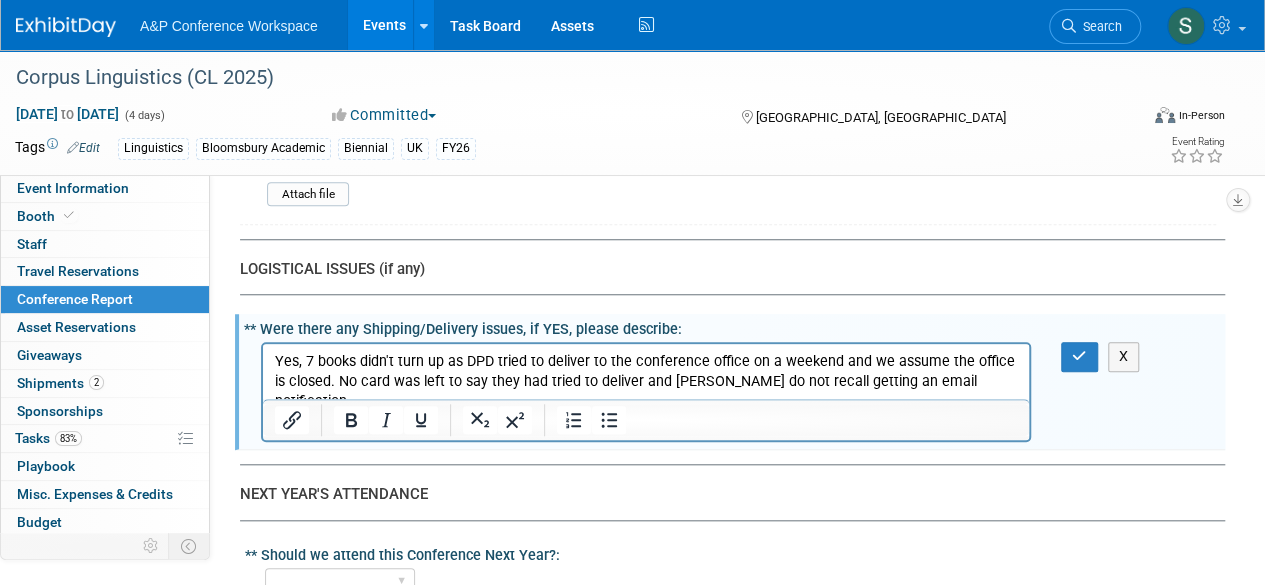 click on "Yes, 7 books didn't turn up as DPD tried to deliver to the conference office on a weekend and we assume the office is closed. No card was left to say they had tried to deliver and Matt do not recall getting an email notification" at bounding box center [646, 382] 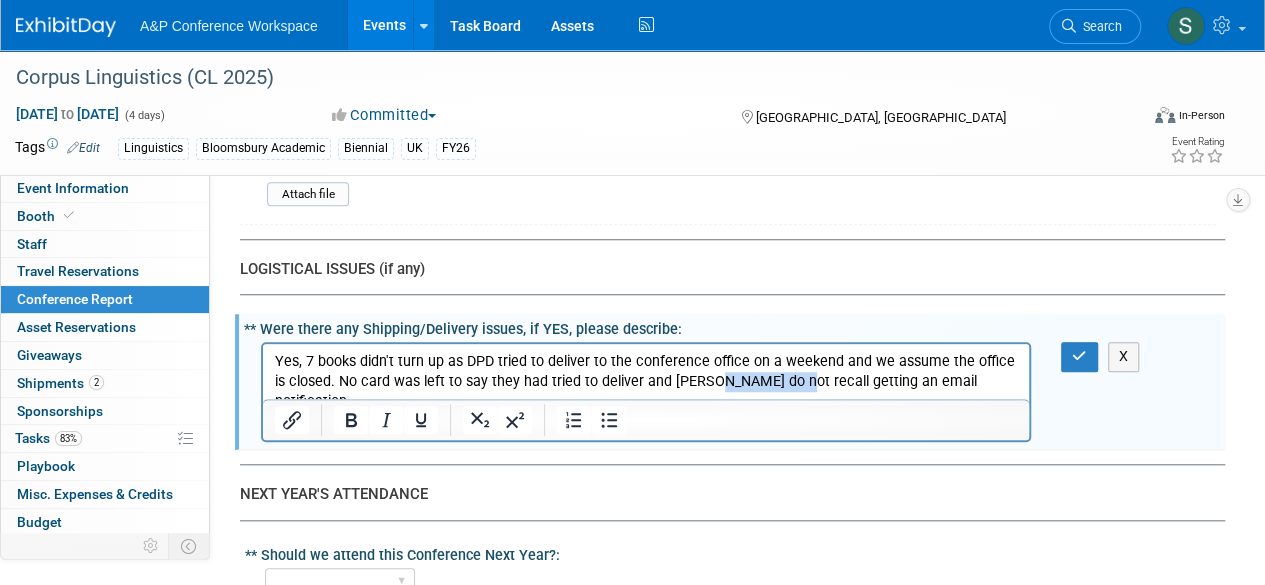 drag, startPoint x: 764, startPoint y: 383, endPoint x: 696, endPoint y: 381, distance: 68.0294 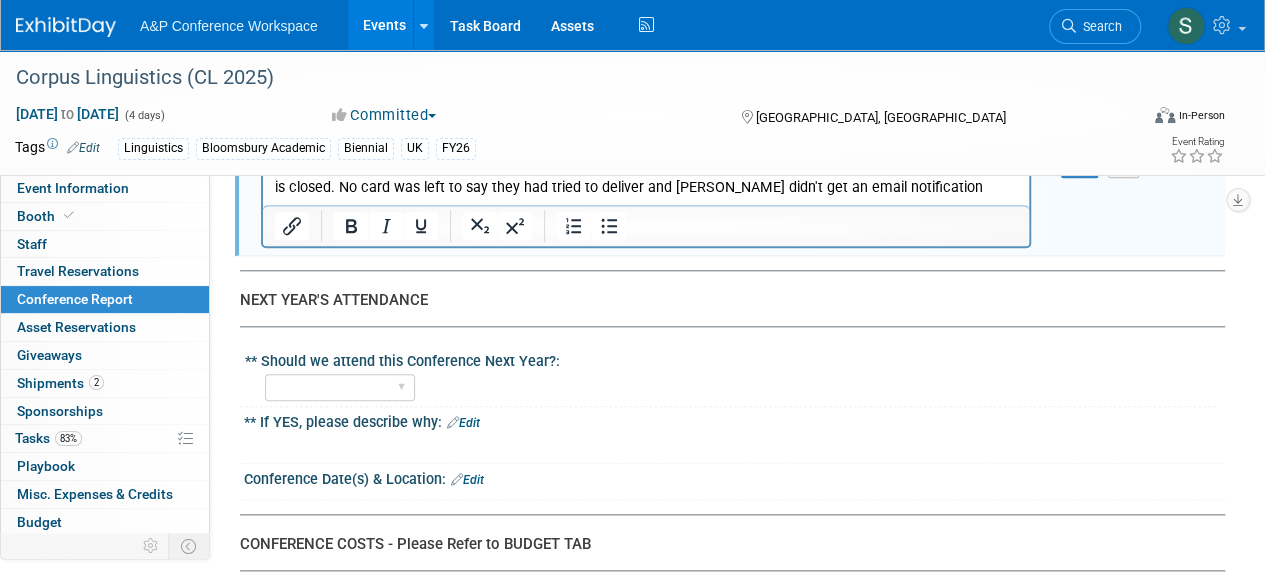 scroll, scrollTop: 4700, scrollLeft: 0, axis: vertical 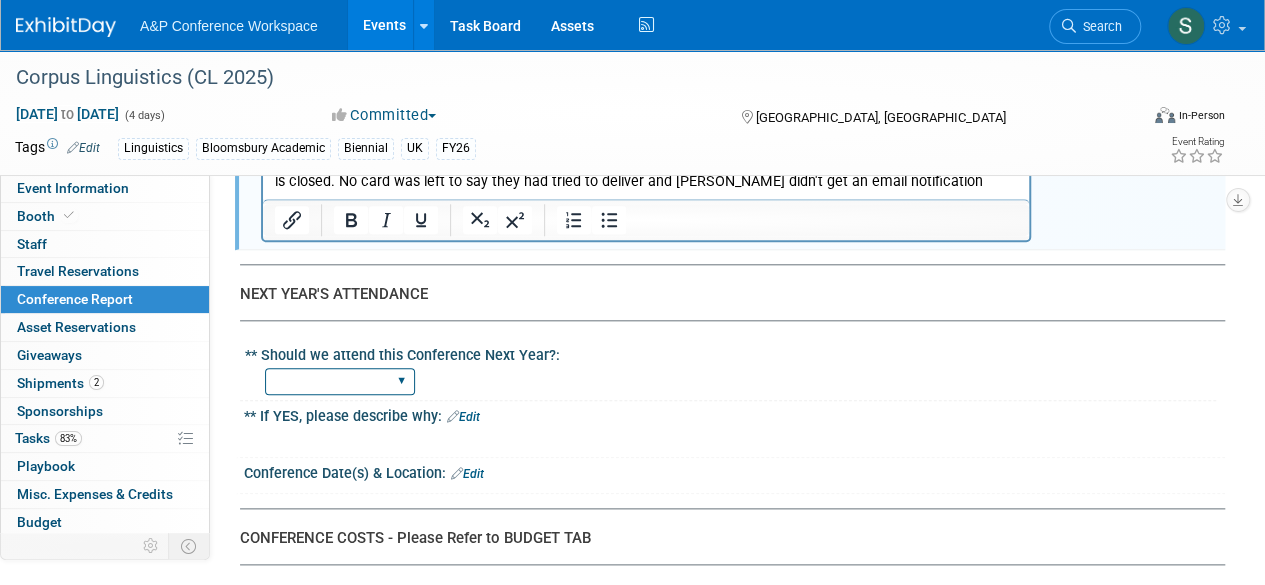 click on "YES
NO" at bounding box center (340, 381) 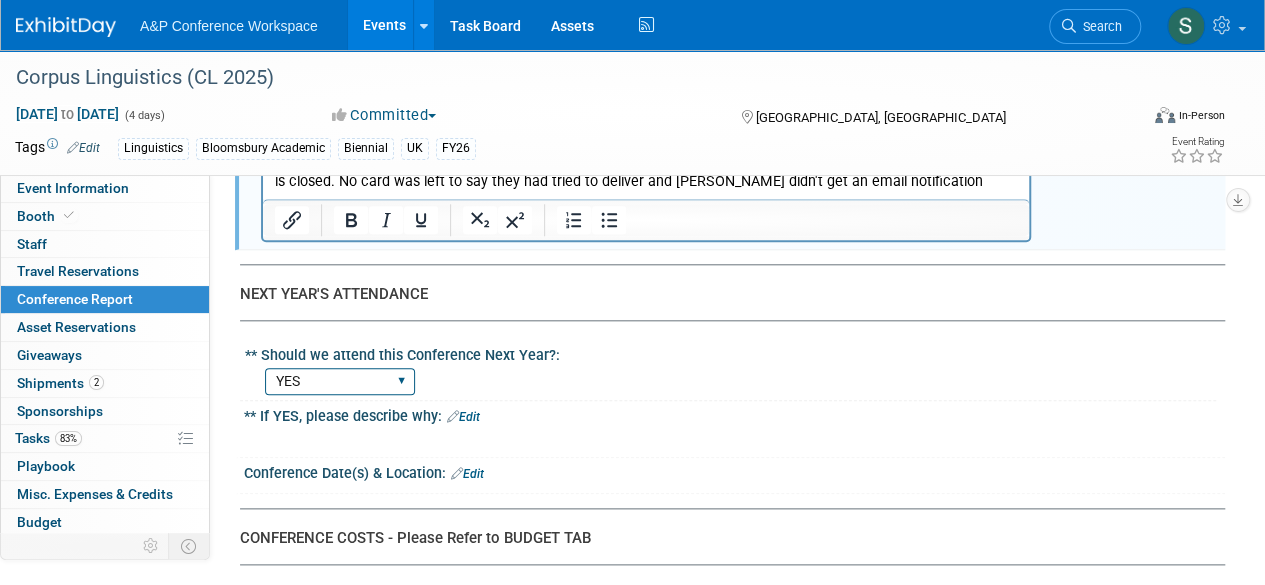 click on "YES
NO" at bounding box center [340, 381] 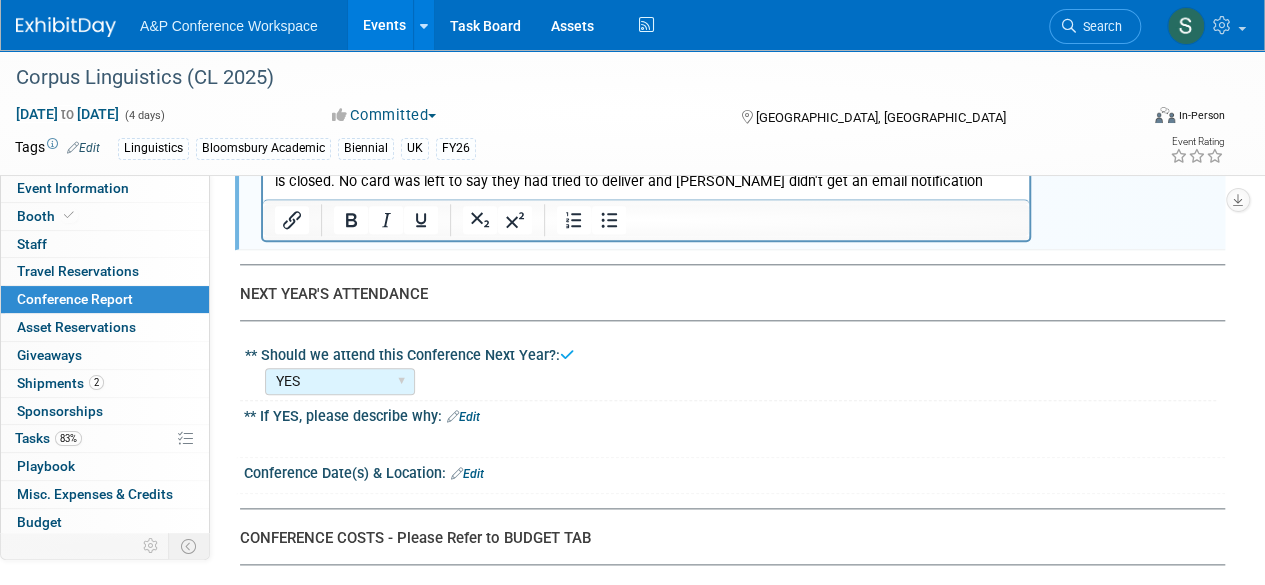 click on "Edit" at bounding box center [463, 417] 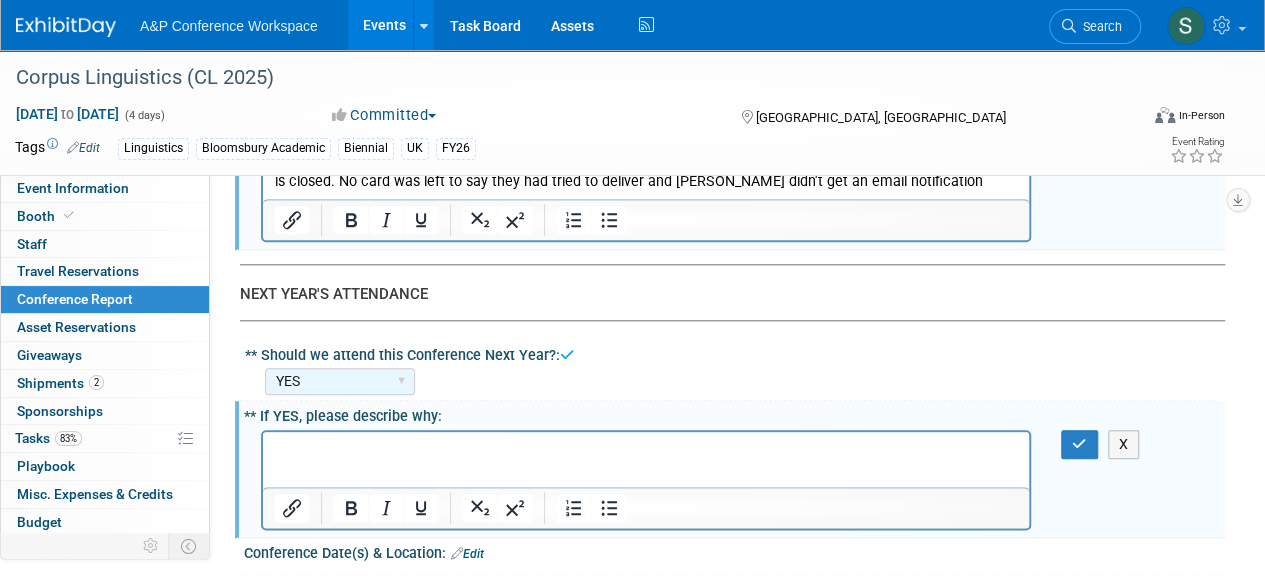 scroll, scrollTop: 0, scrollLeft: 0, axis: both 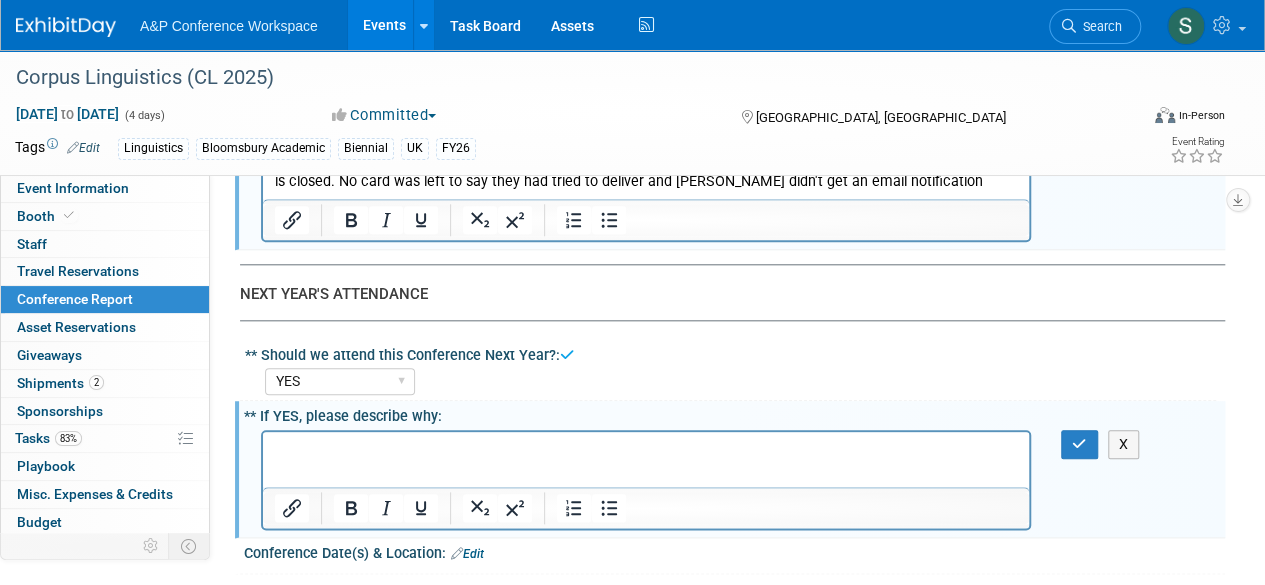 type 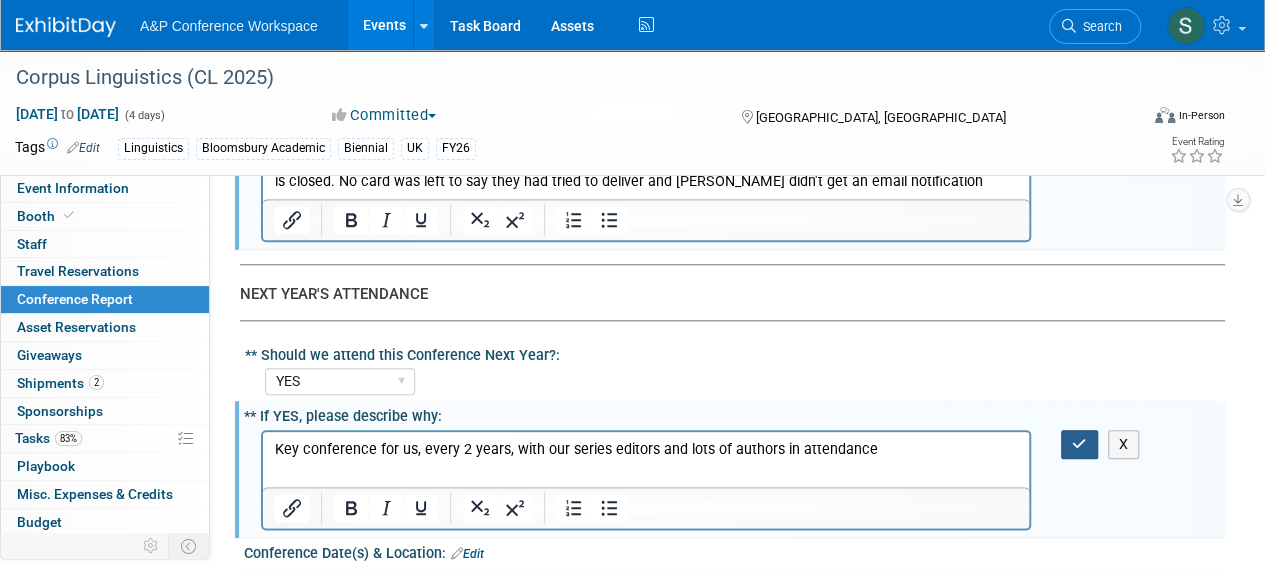 click at bounding box center [1079, 444] 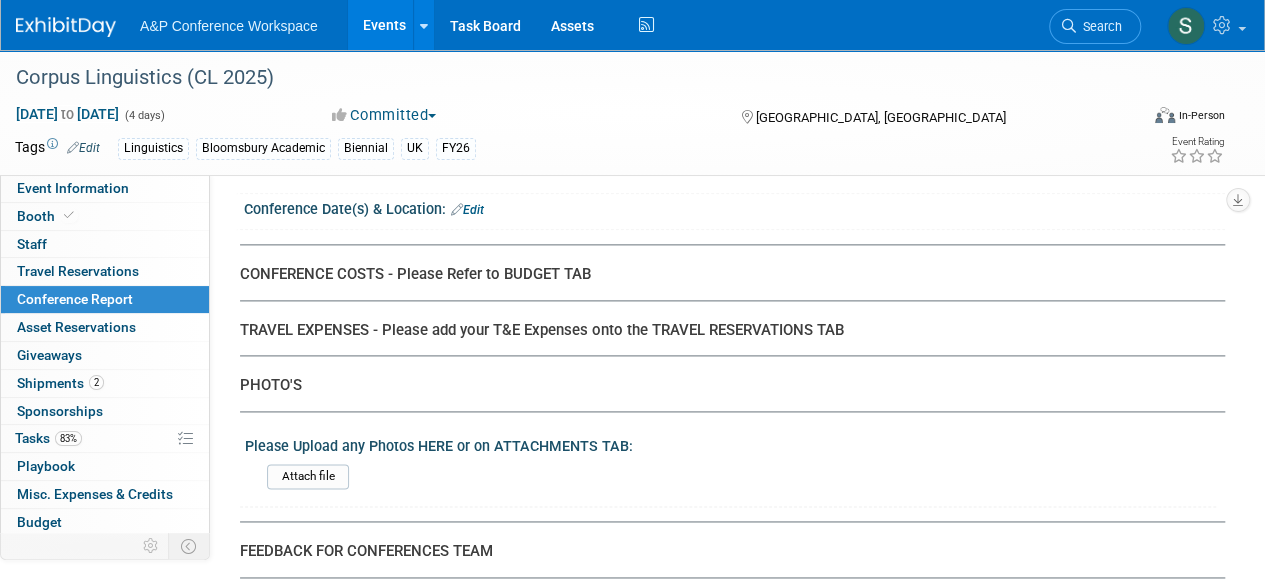 scroll, scrollTop: 5000, scrollLeft: 0, axis: vertical 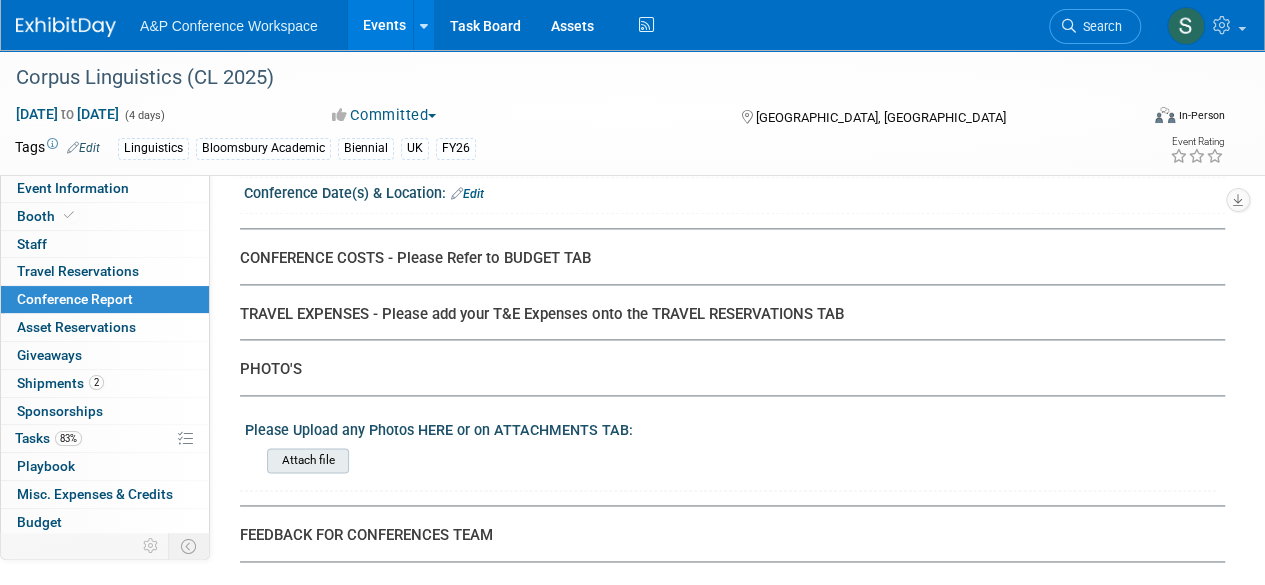 click at bounding box center (212, 460) 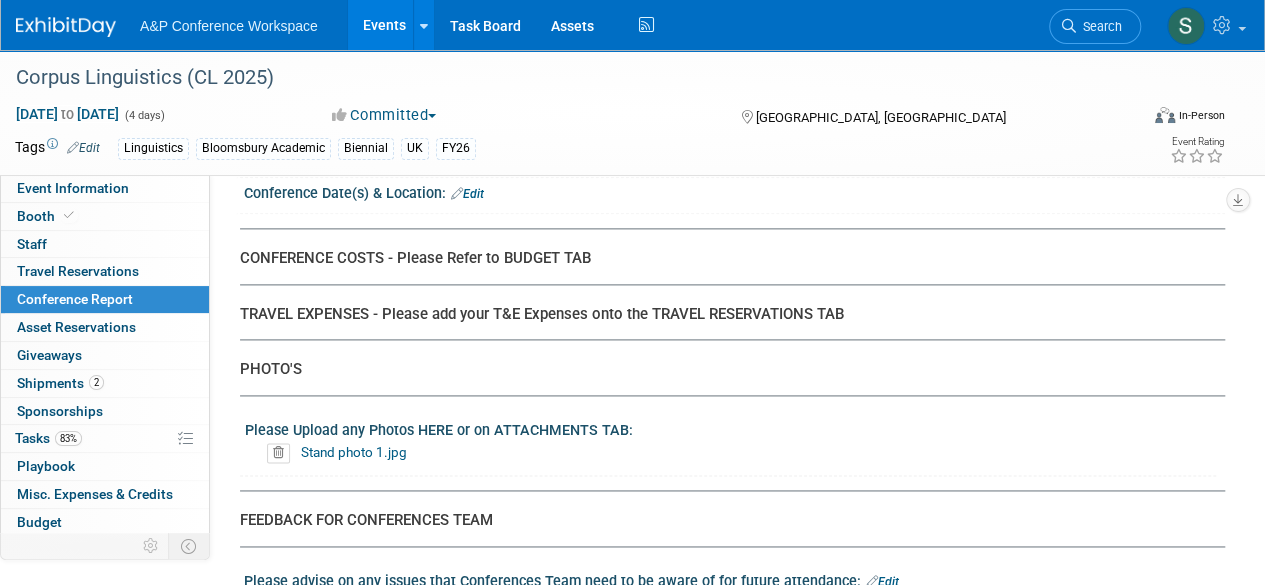 click on "Stand photo 1.jpg" at bounding box center [738, 453] 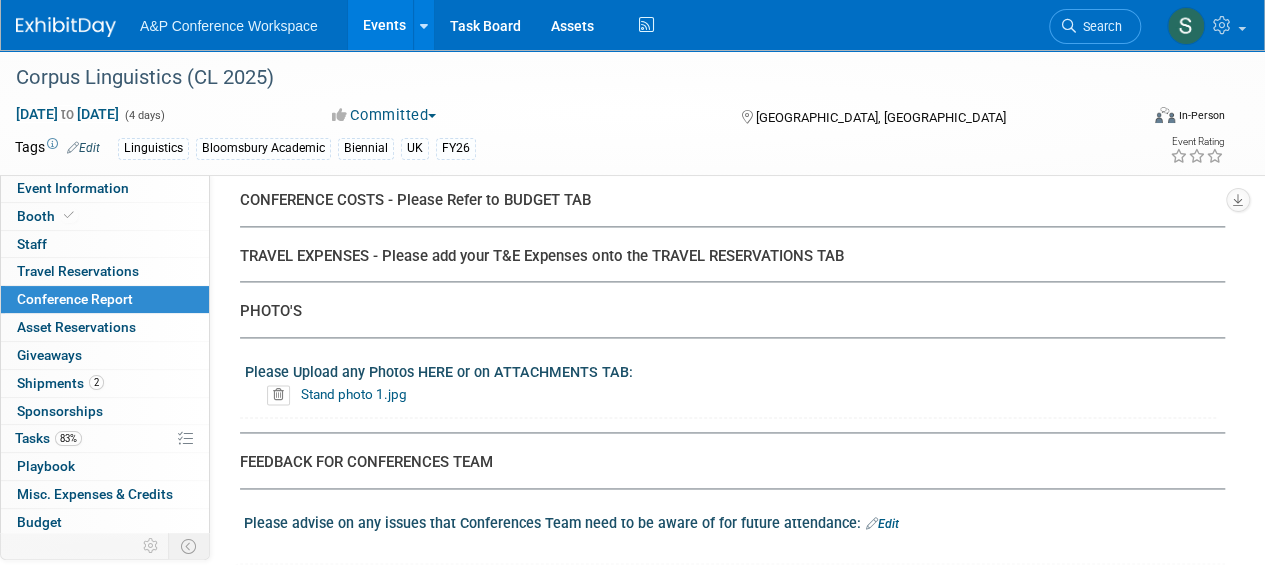 scroll, scrollTop: 5100, scrollLeft: 0, axis: vertical 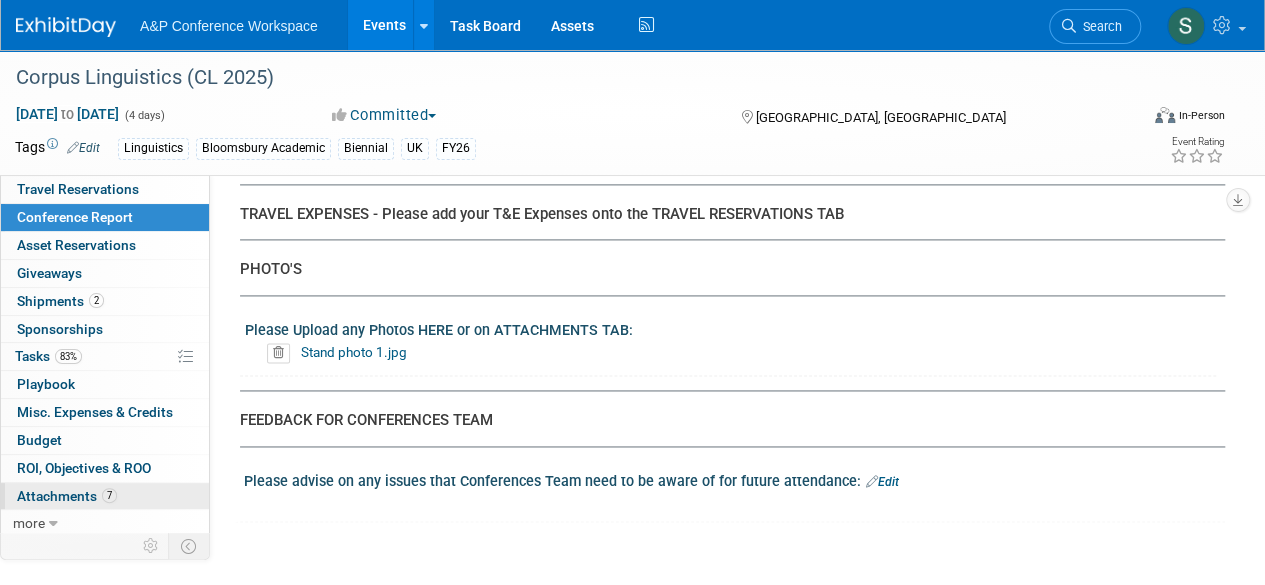 click on "Attachments 7" at bounding box center [67, 496] 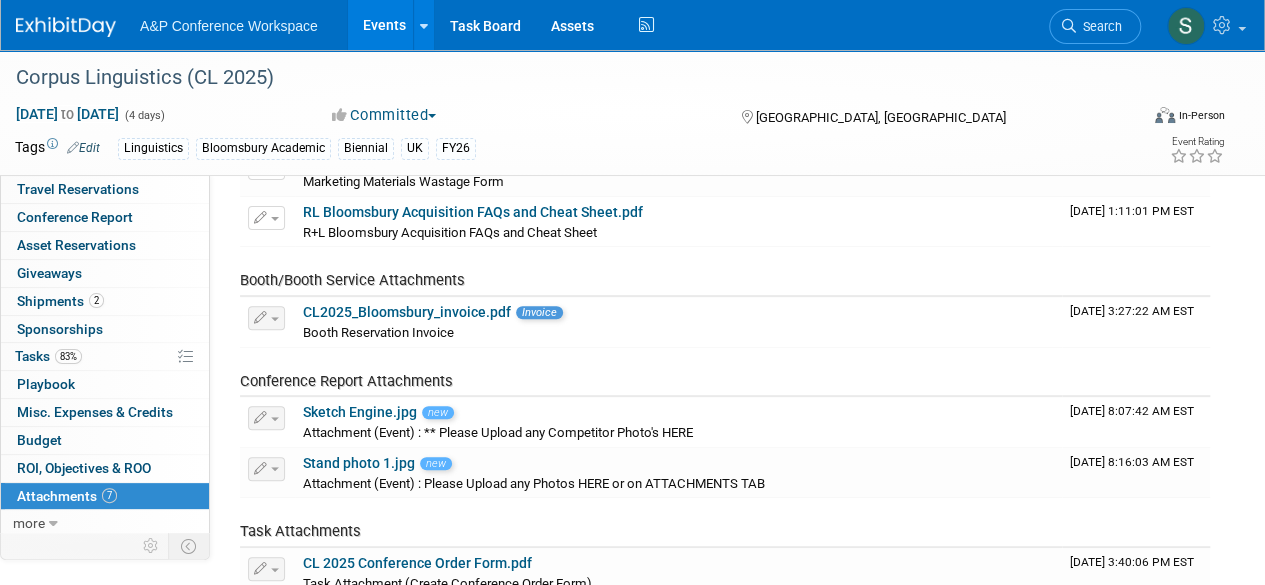 scroll, scrollTop: 300, scrollLeft: 0, axis: vertical 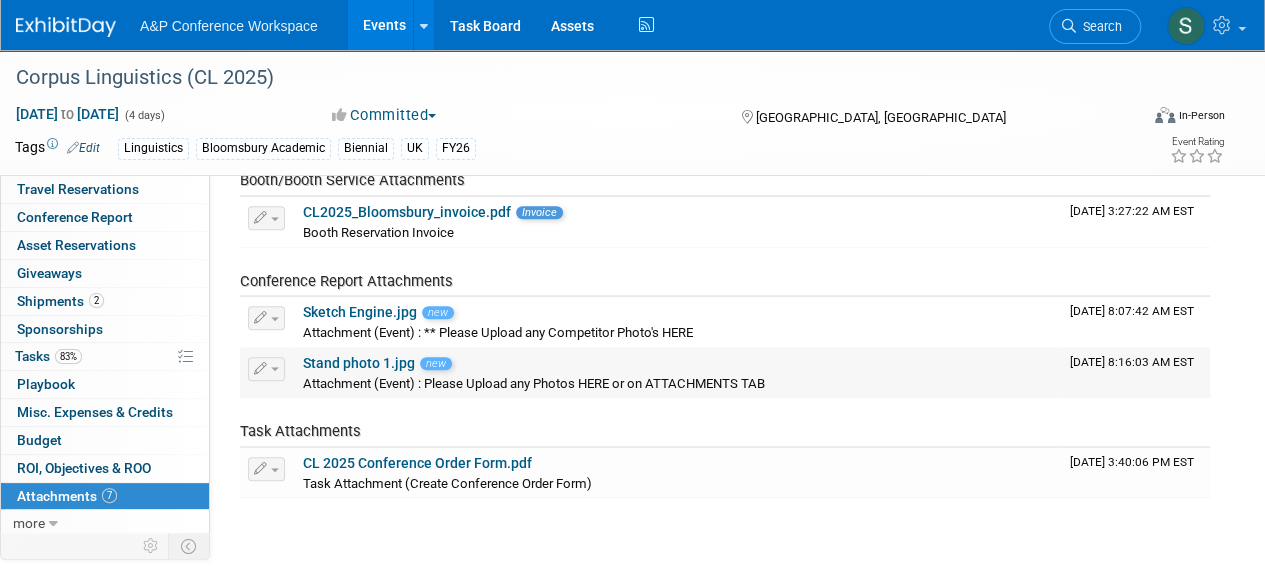 click at bounding box center [266, 369] 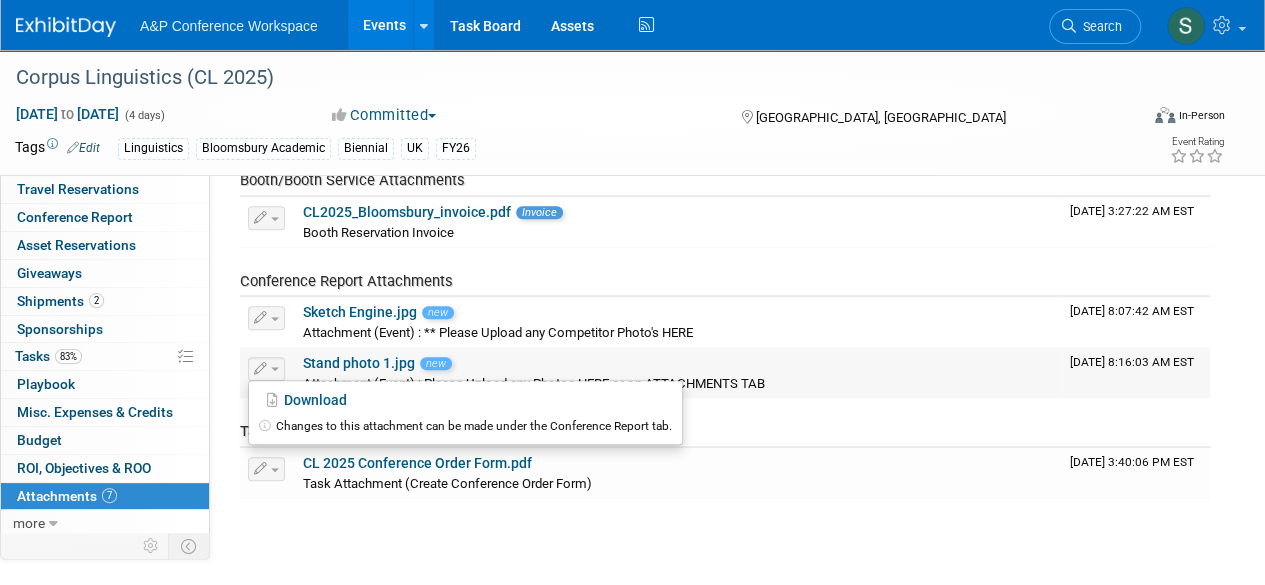 click at bounding box center (266, 369) 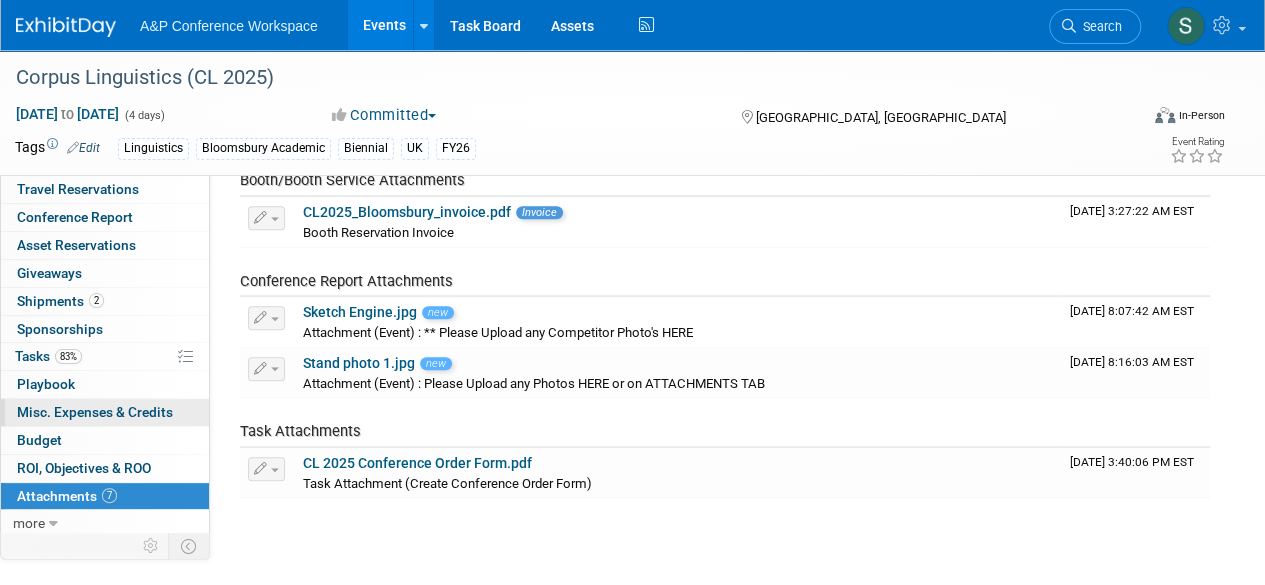 scroll, scrollTop: 400, scrollLeft: 0, axis: vertical 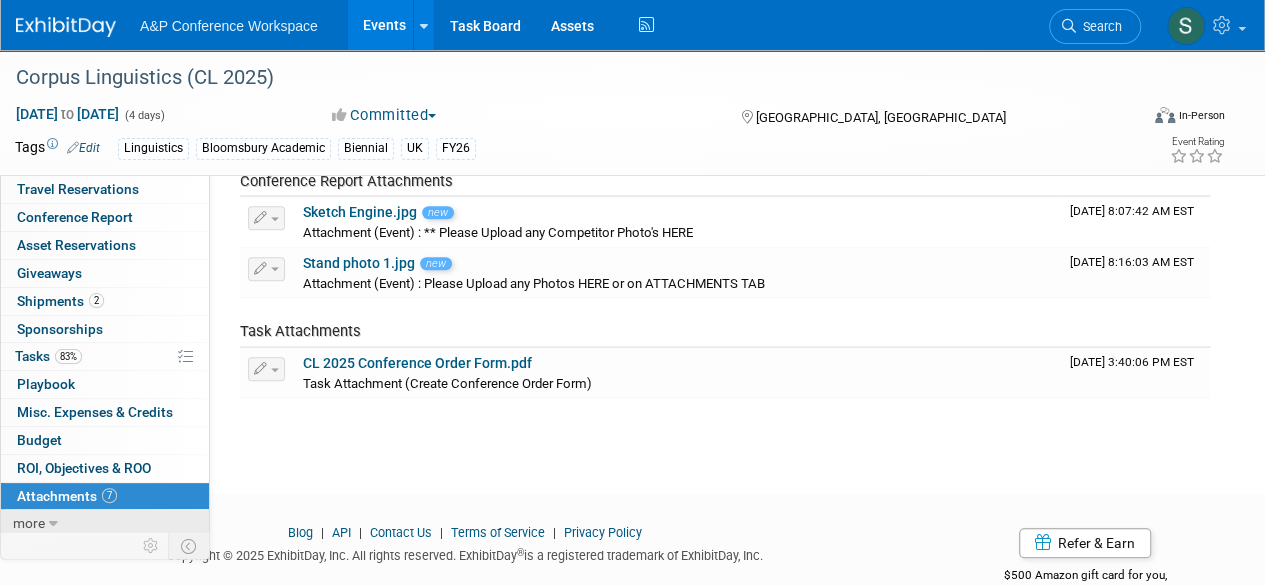 click on "more" at bounding box center (105, 523) 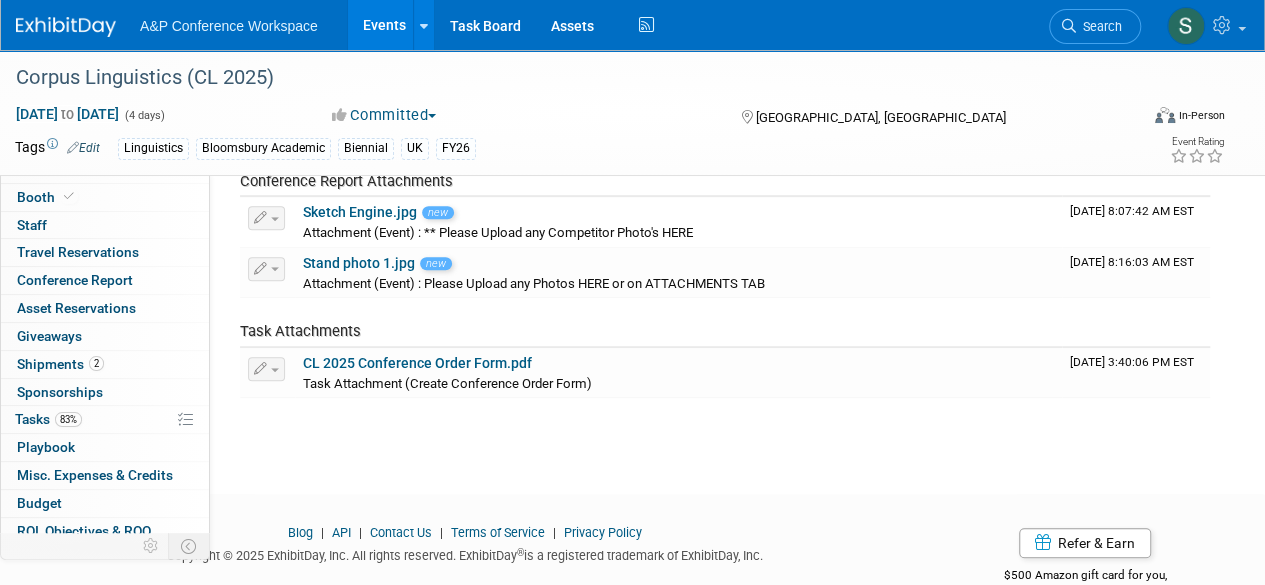 scroll, scrollTop: 0, scrollLeft: 0, axis: both 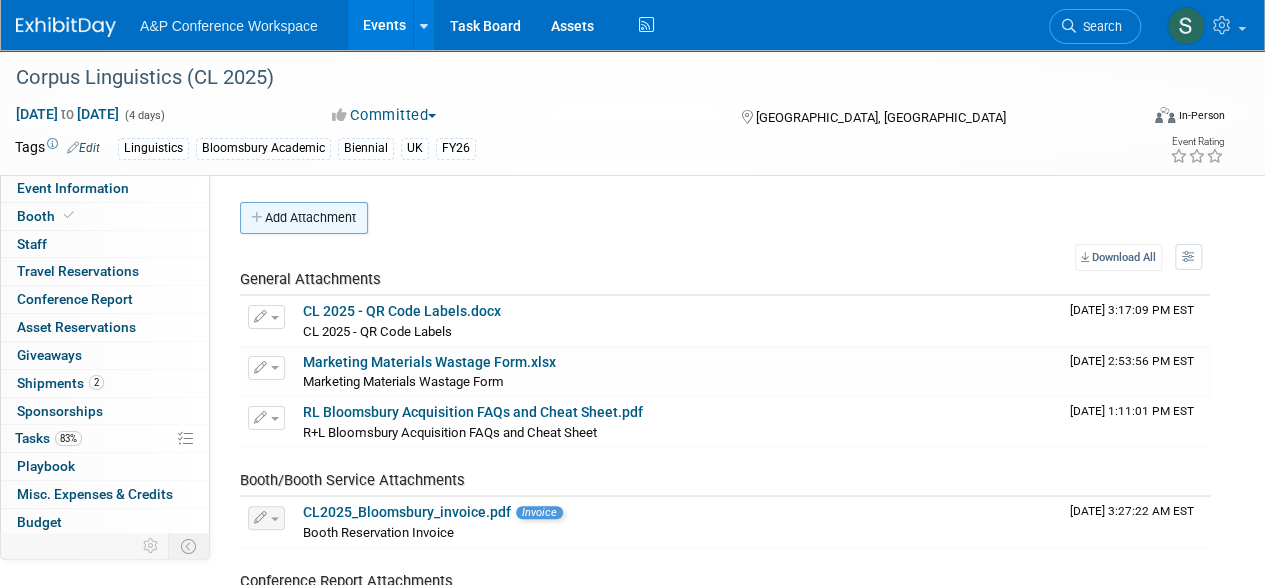click on "Add Attachment" at bounding box center (304, 218) 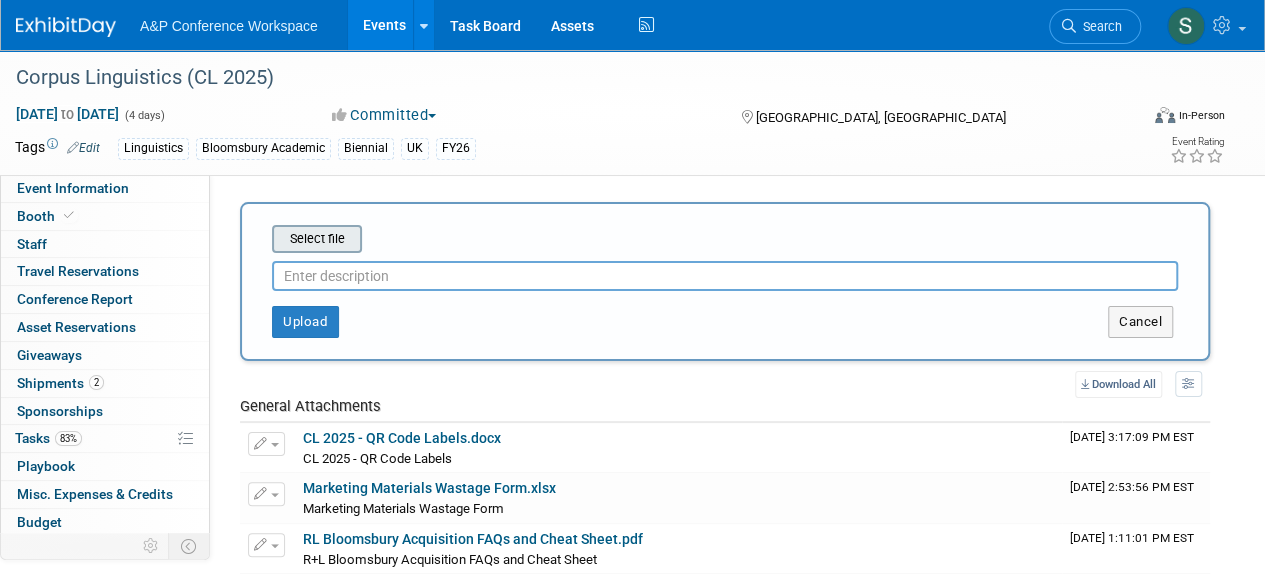 click at bounding box center [241, 239] 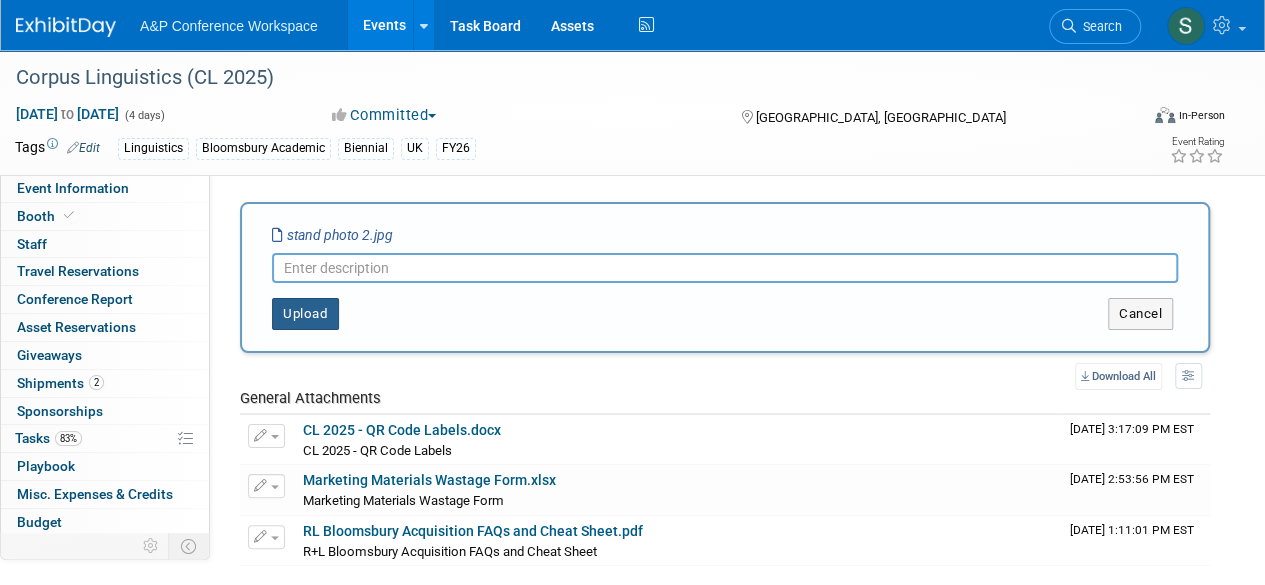 click on "Upload" at bounding box center [305, 314] 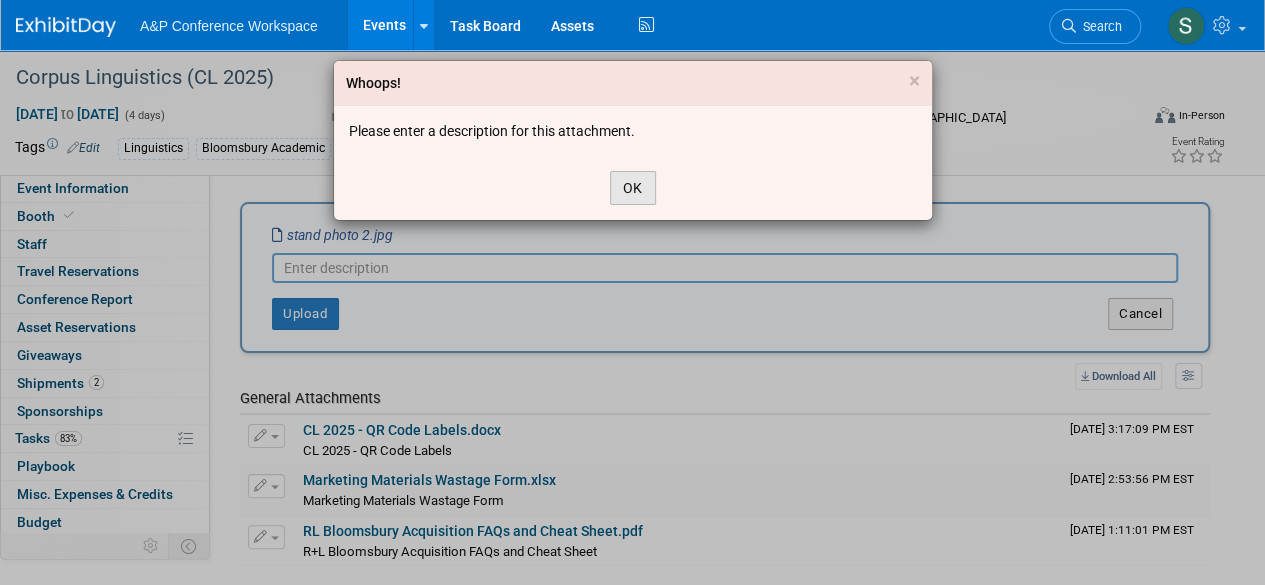 click on "OK" at bounding box center [633, 188] 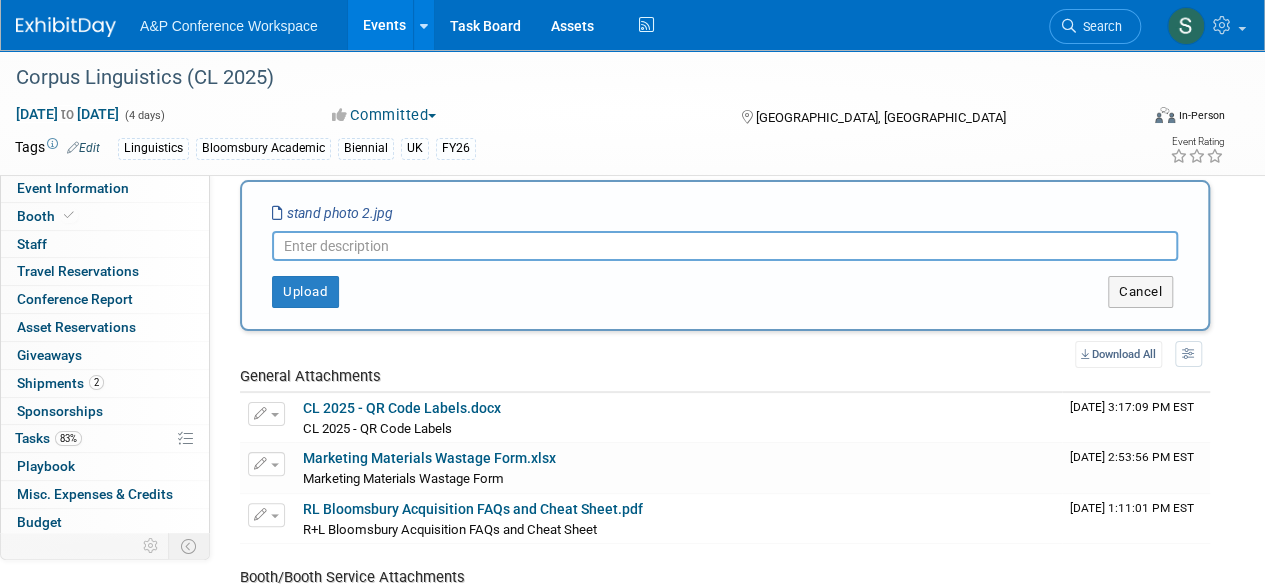 scroll, scrollTop: 0, scrollLeft: 0, axis: both 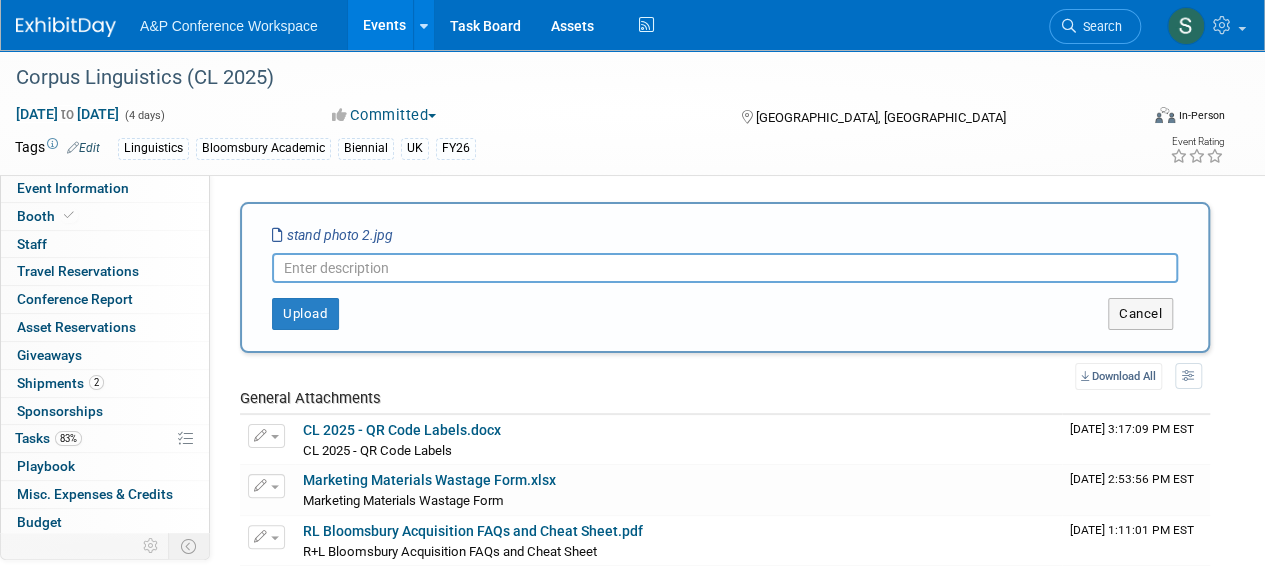 click at bounding box center (725, 268) 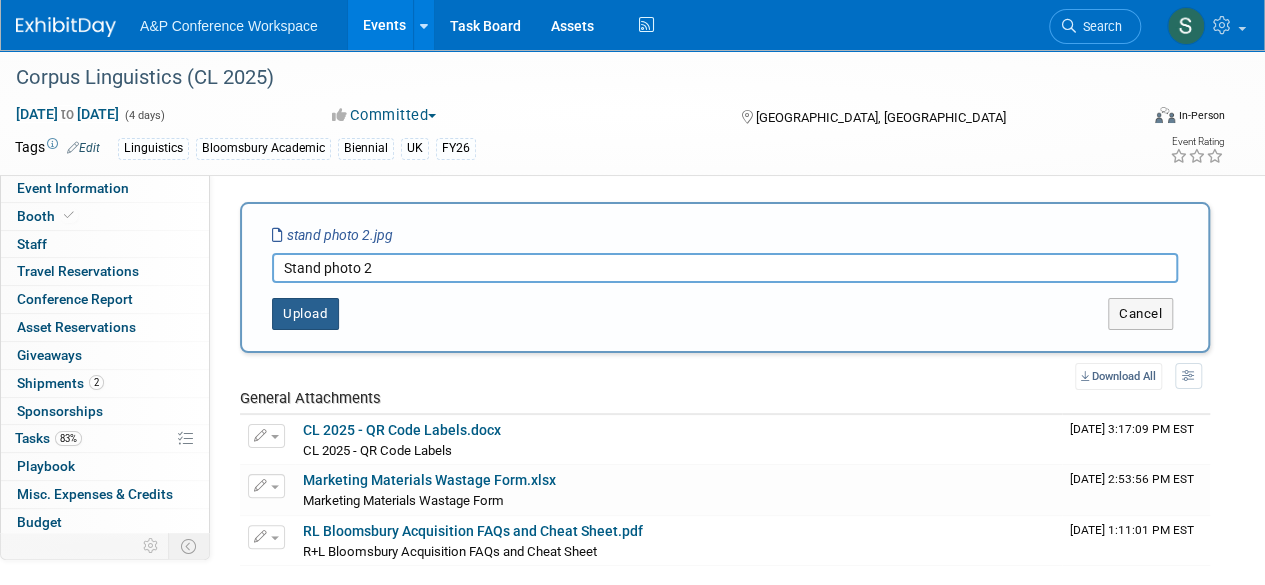 type on "Stand photo 2" 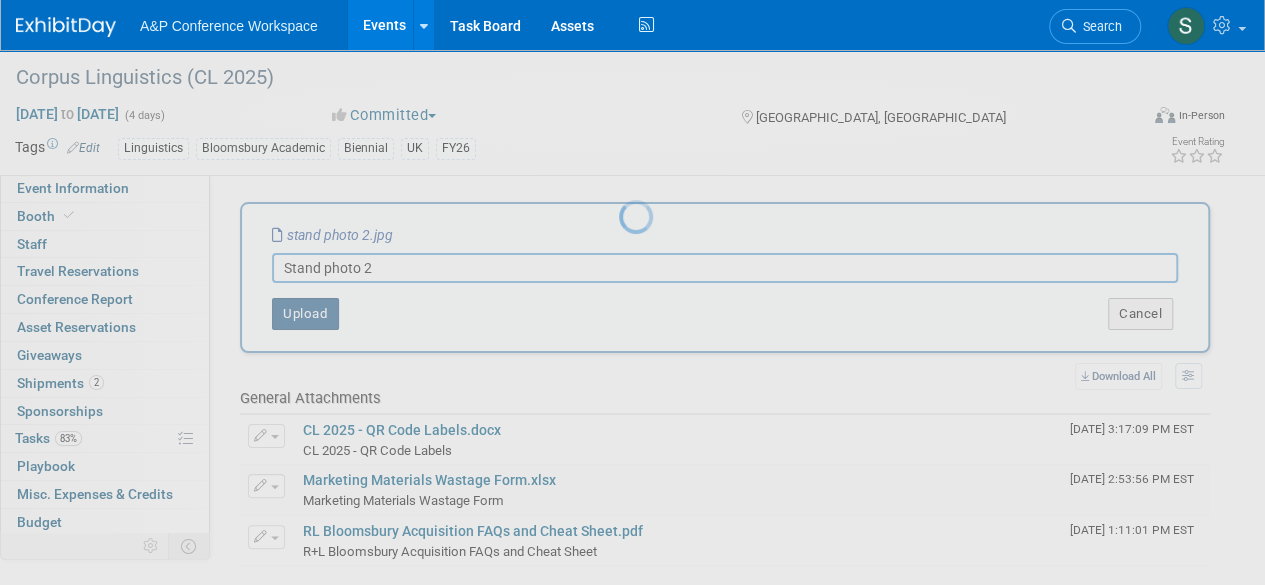 type 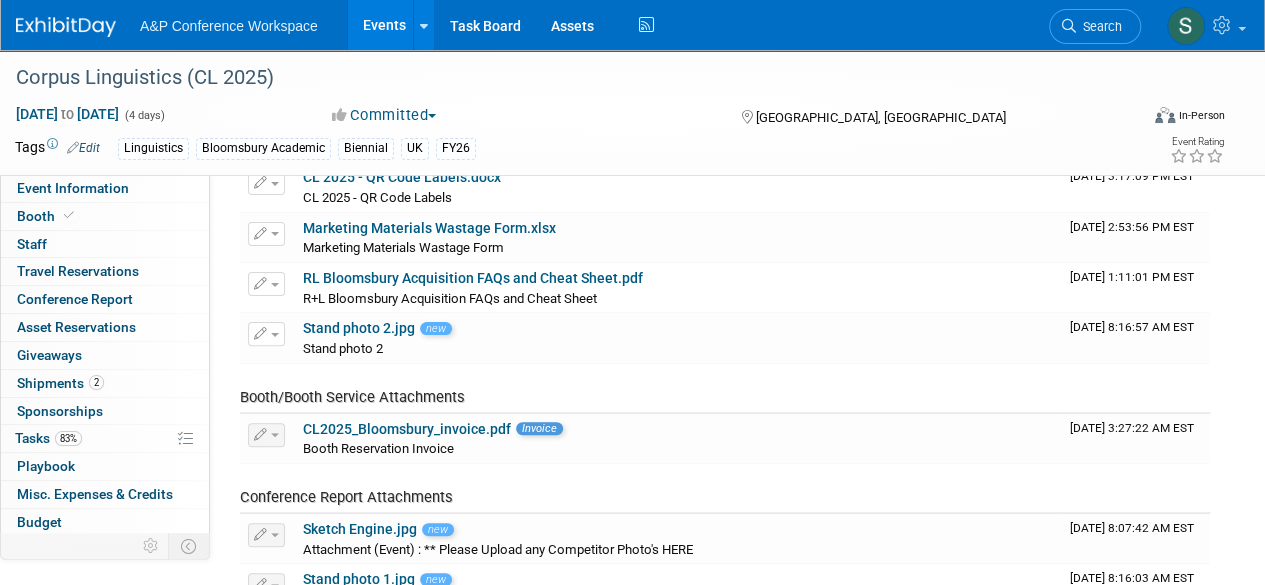 scroll, scrollTop: 0, scrollLeft: 0, axis: both 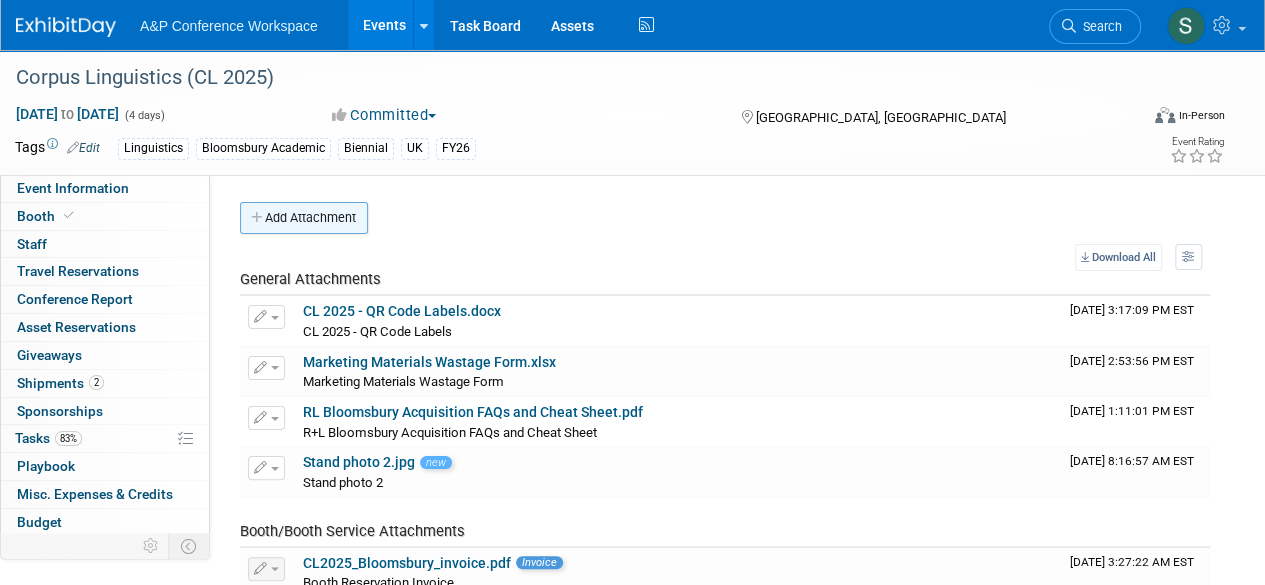 click on "Add Attachment" at bounding box center (304, 218) 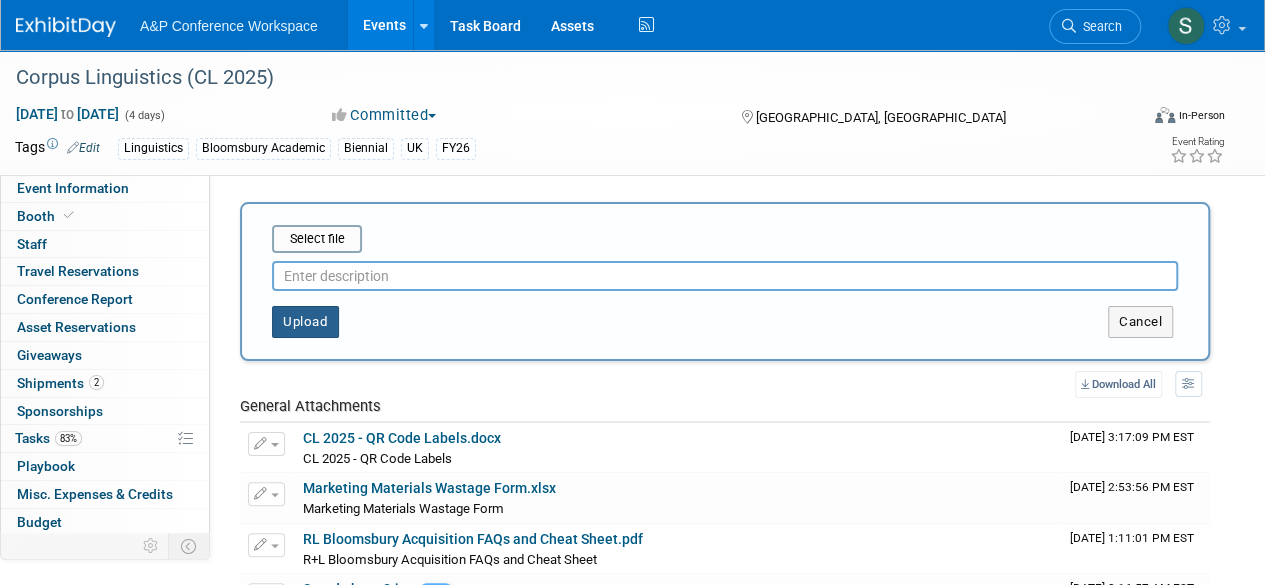 click on "Upload" at bounding box center [305, 322] 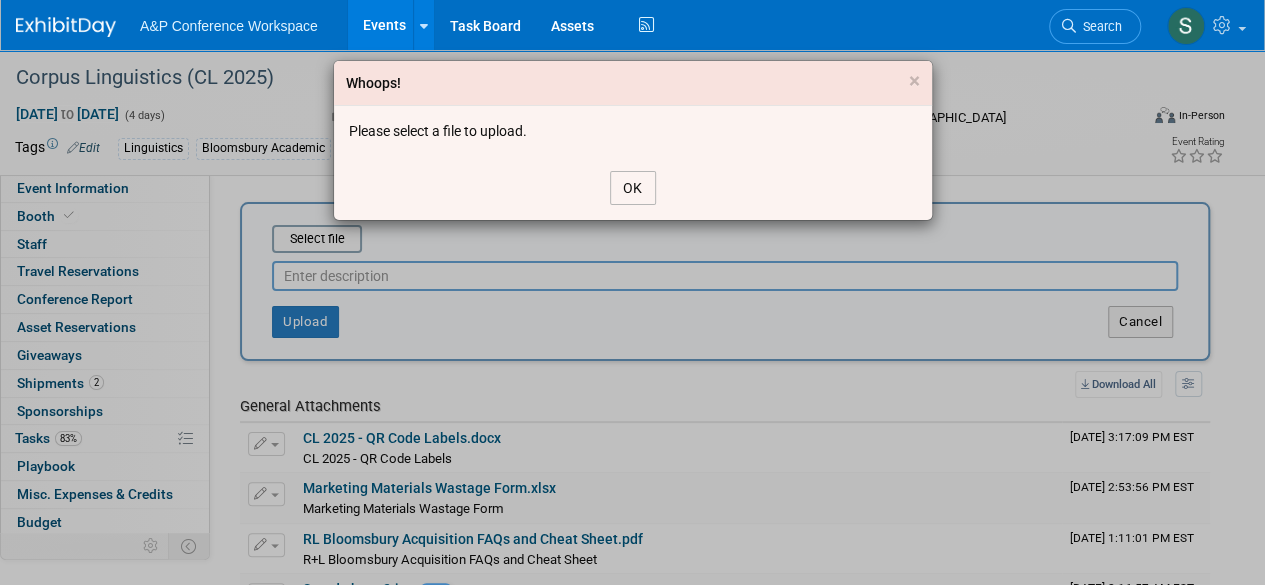 drag, startPoint x: 652, startPoint y: 181, endPoint x: 452, endPoint y: 205, distance: 201.43486 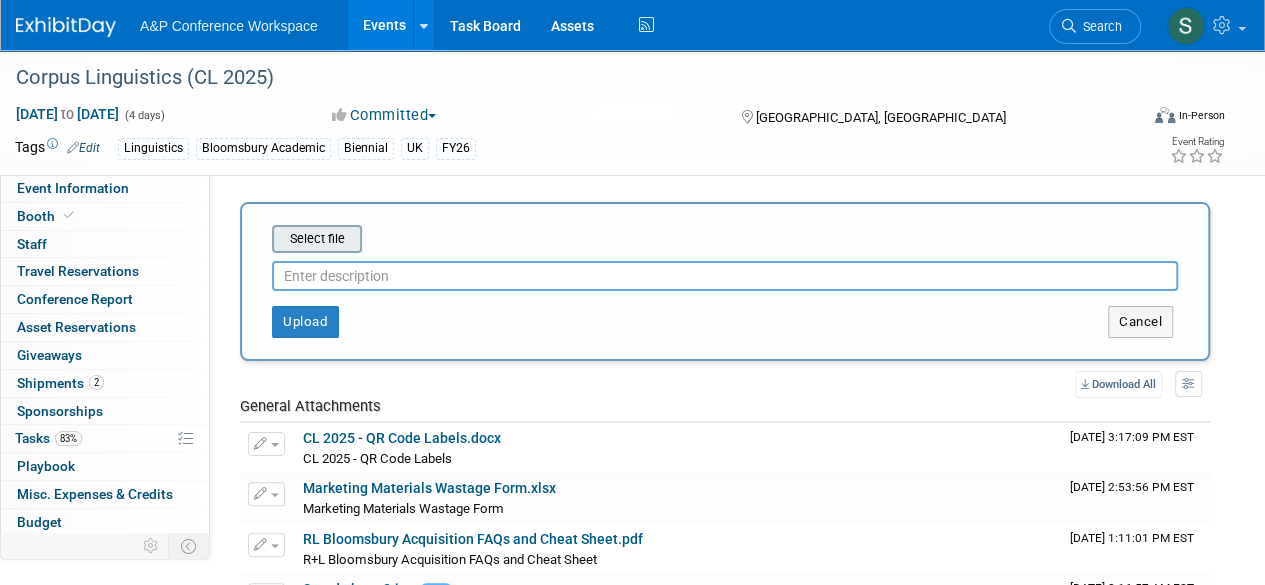 click at bounding box center [241, 239] 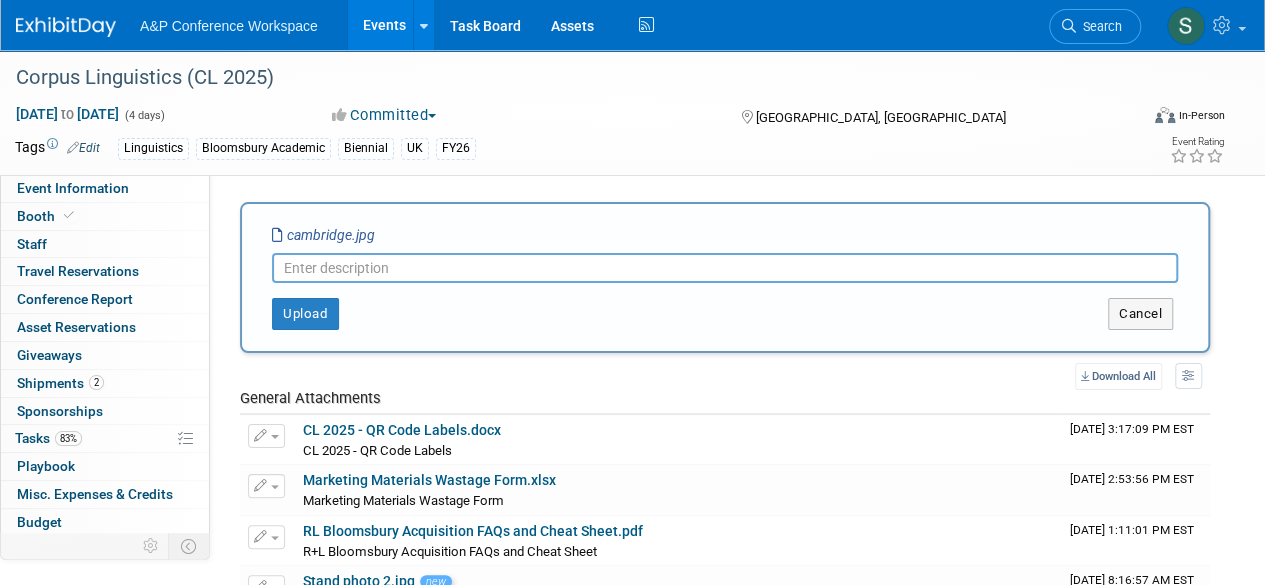 click at bounding box center [725, 268] 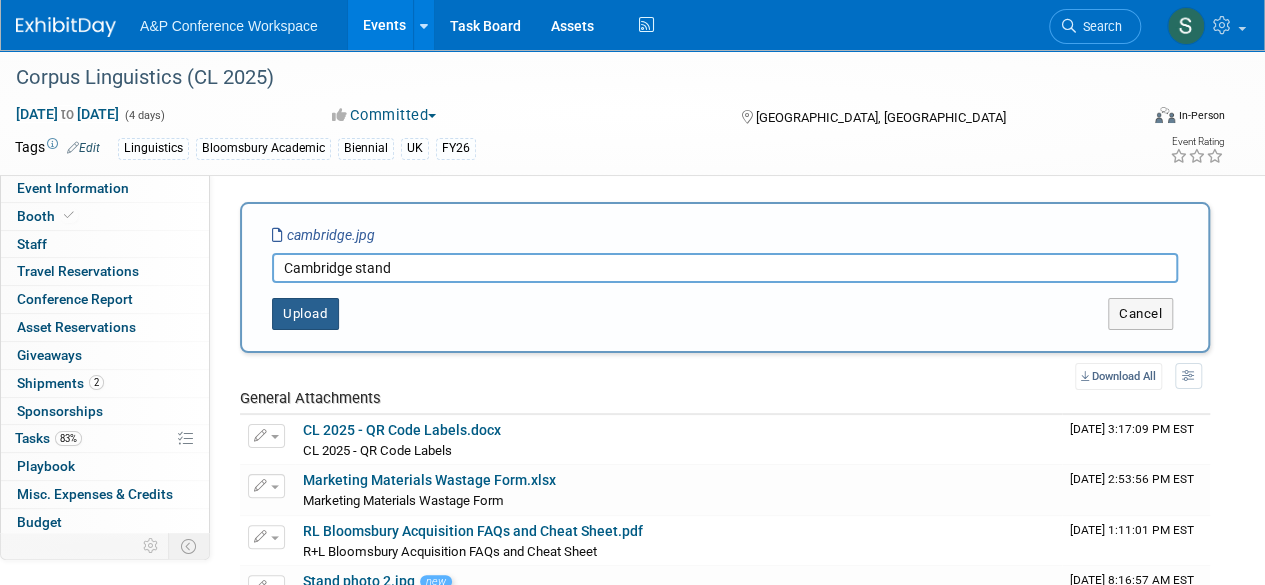 type on "Cambridge stand" 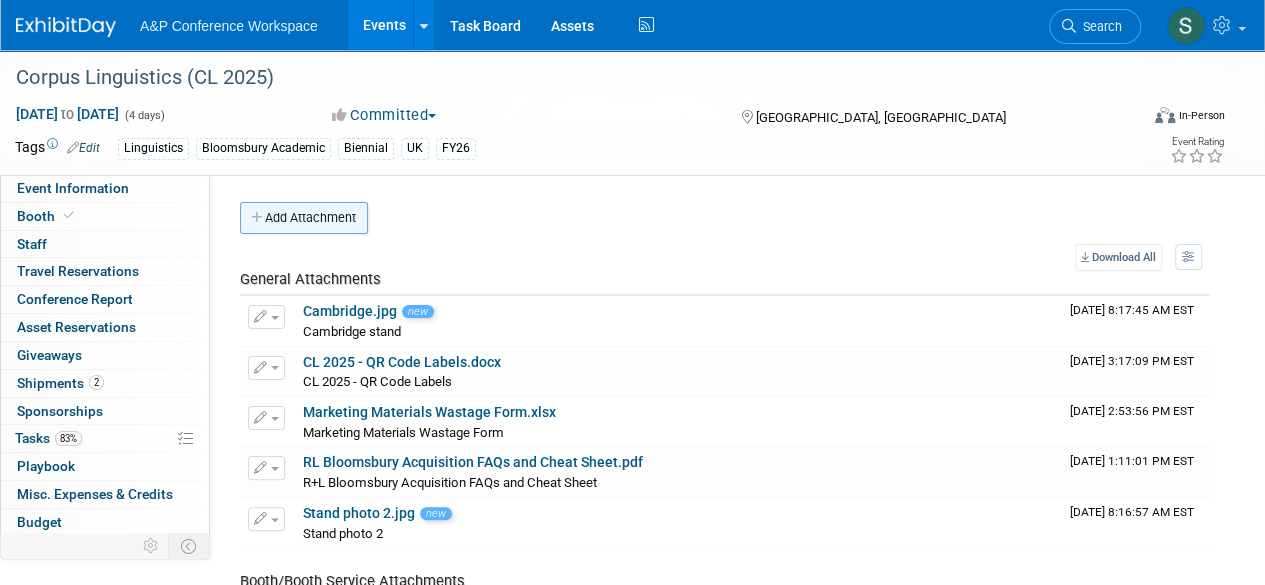 click on "Add Attachment" at bounding box center (304, 218) 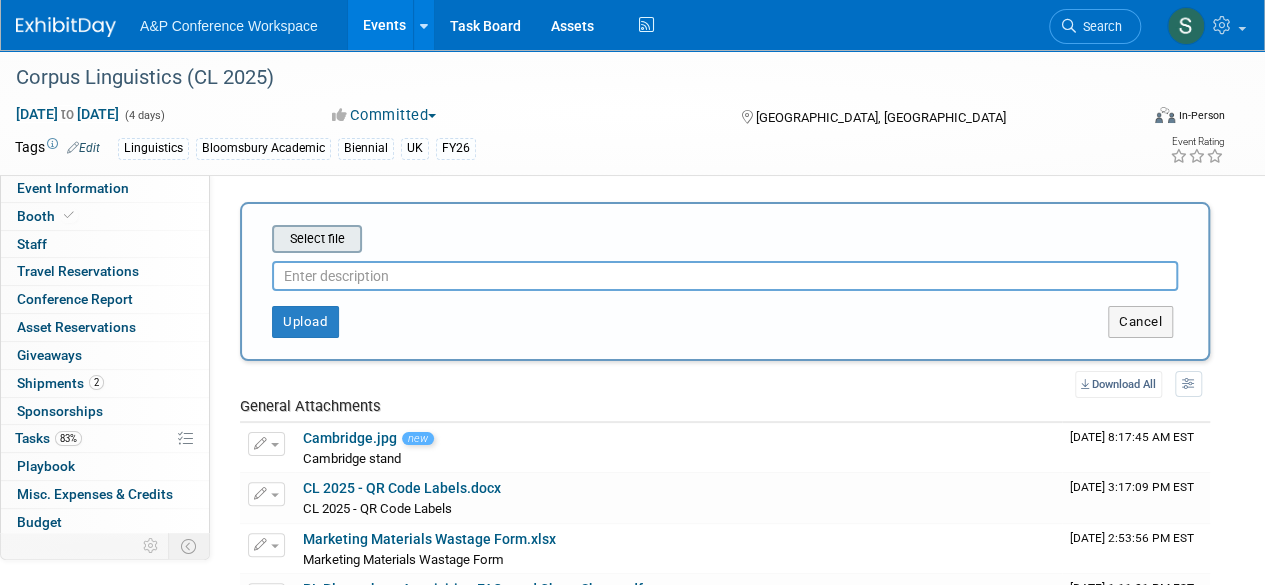click at bounding box center [241, 239] 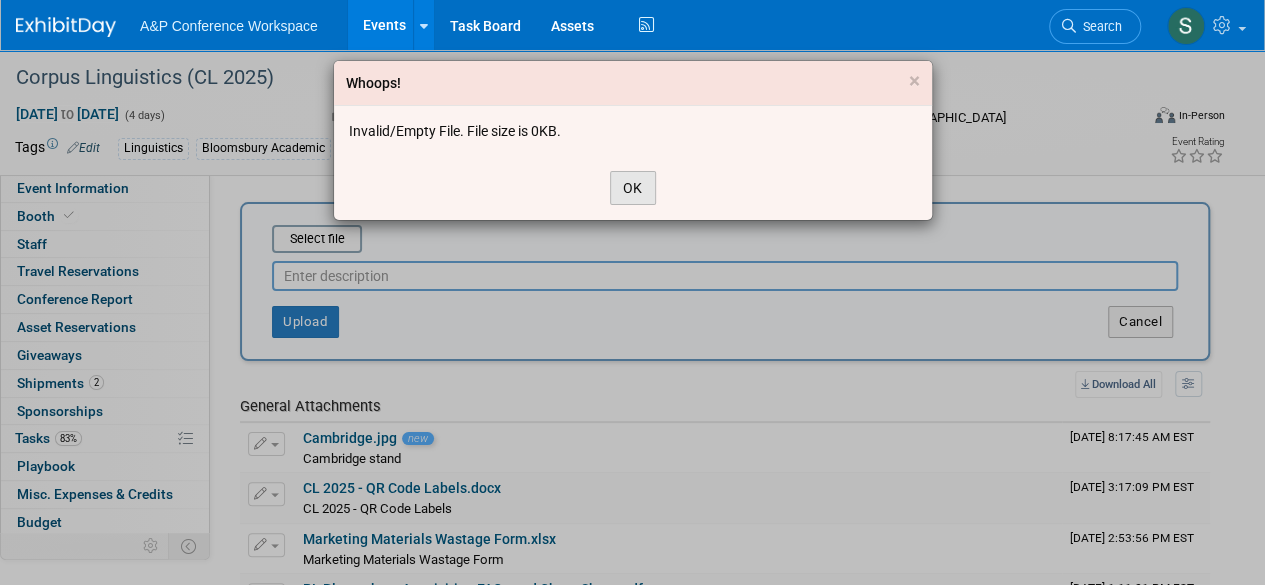 click on "OK" at bounding box center [633, 188] 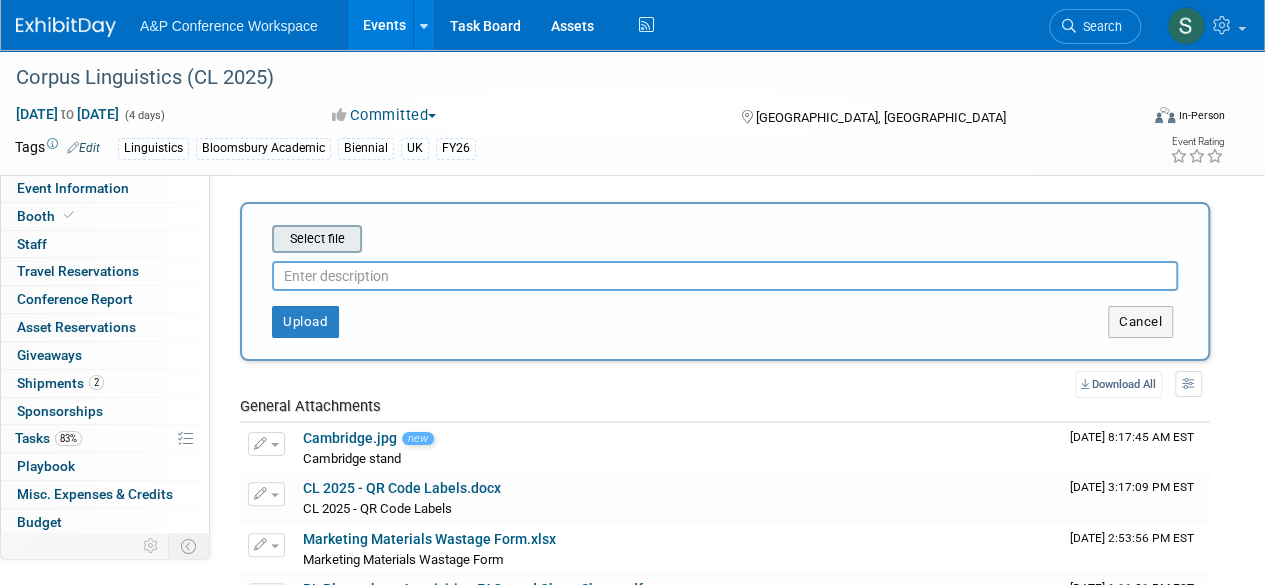 click at bounding box center (241, 239) 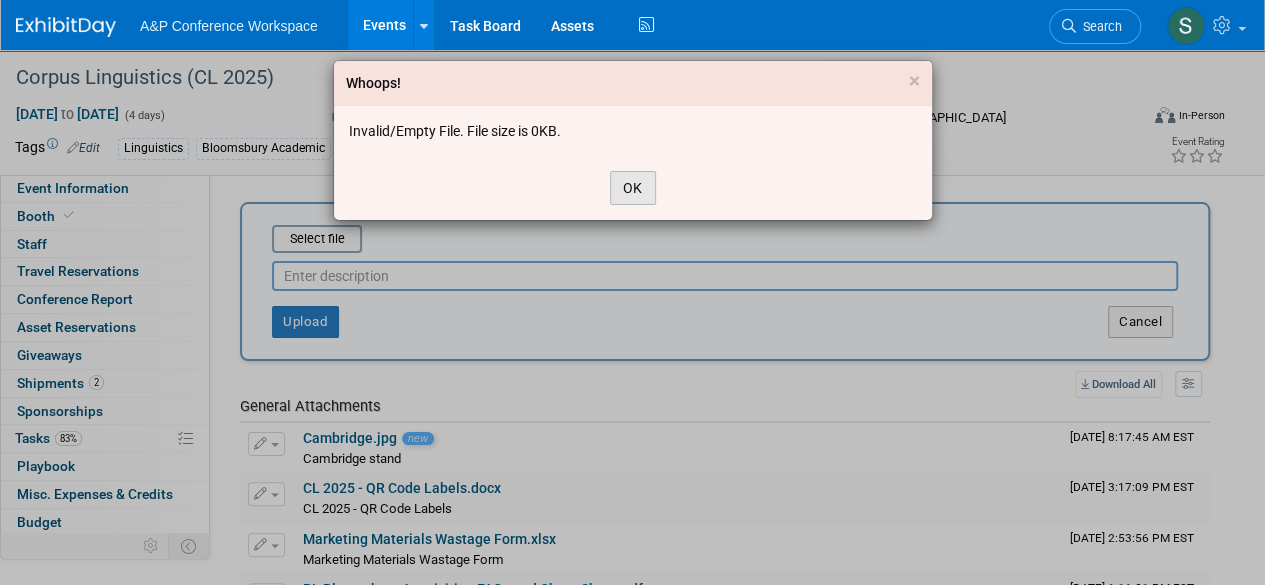 click on "OK" at bounding box center (633, 188) 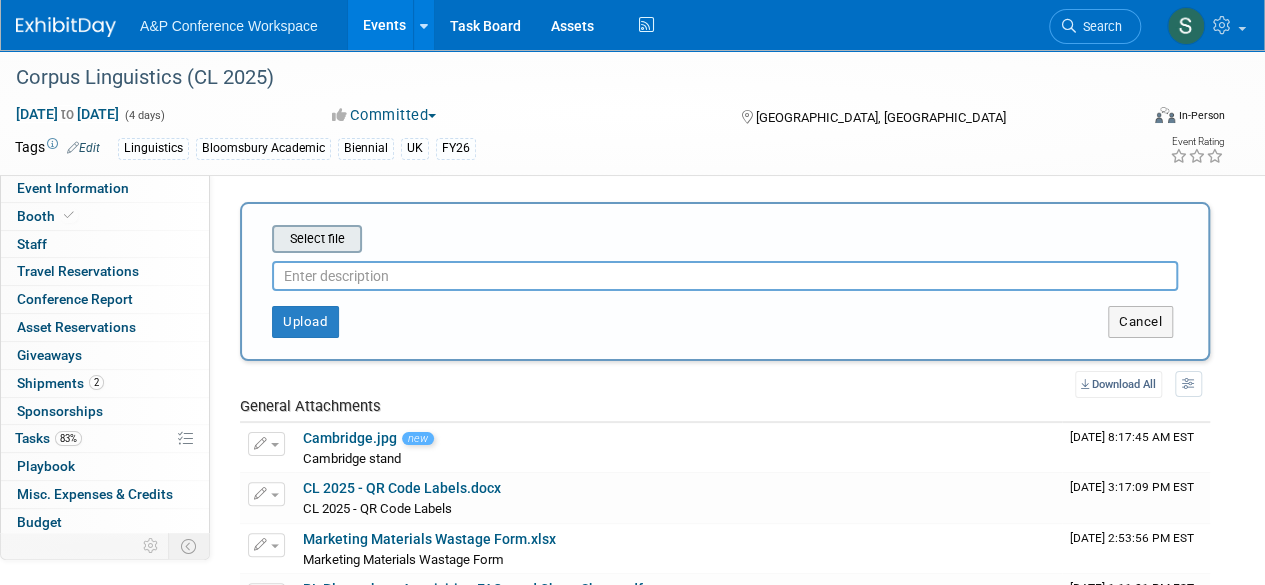 click at bounding box center [241, 239] 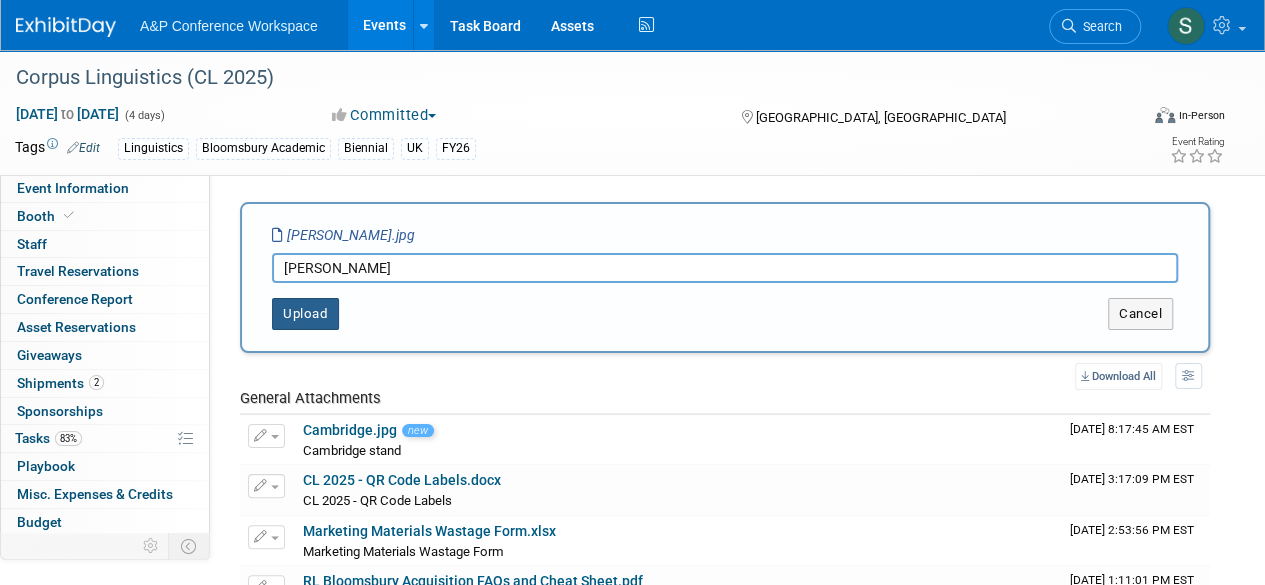 type on "John Benjamins" 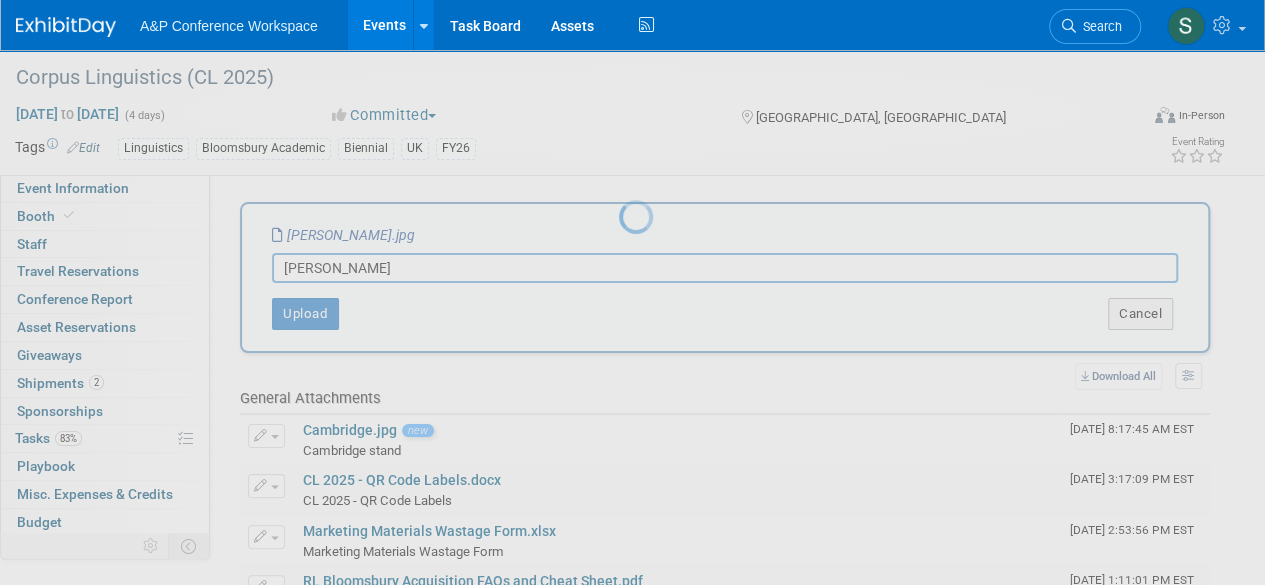 click at bounding box center [633, 292] 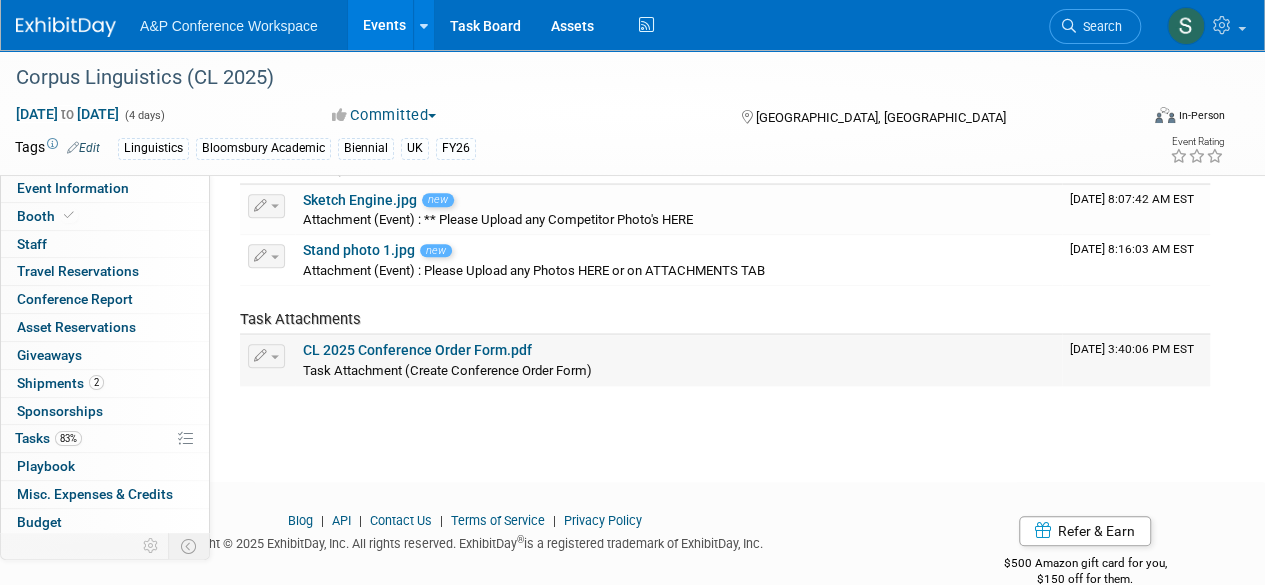 scroll, scrollTop: 596, scrollLeft: 0, axis: vertical 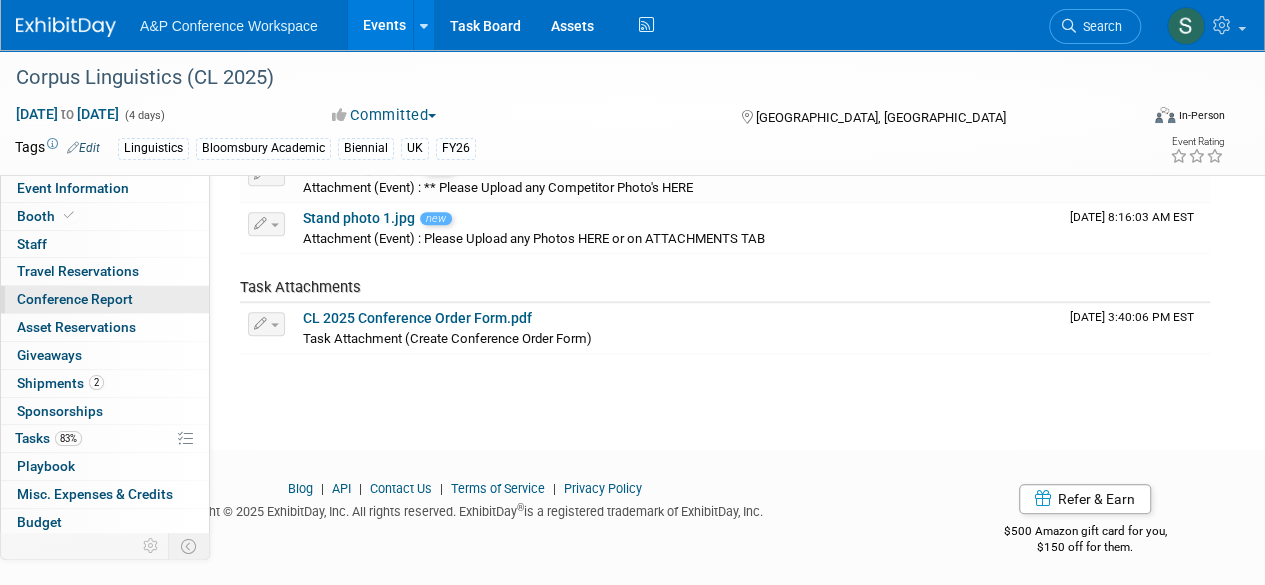 click on "Conference Report" at bounding box center (75, 299) 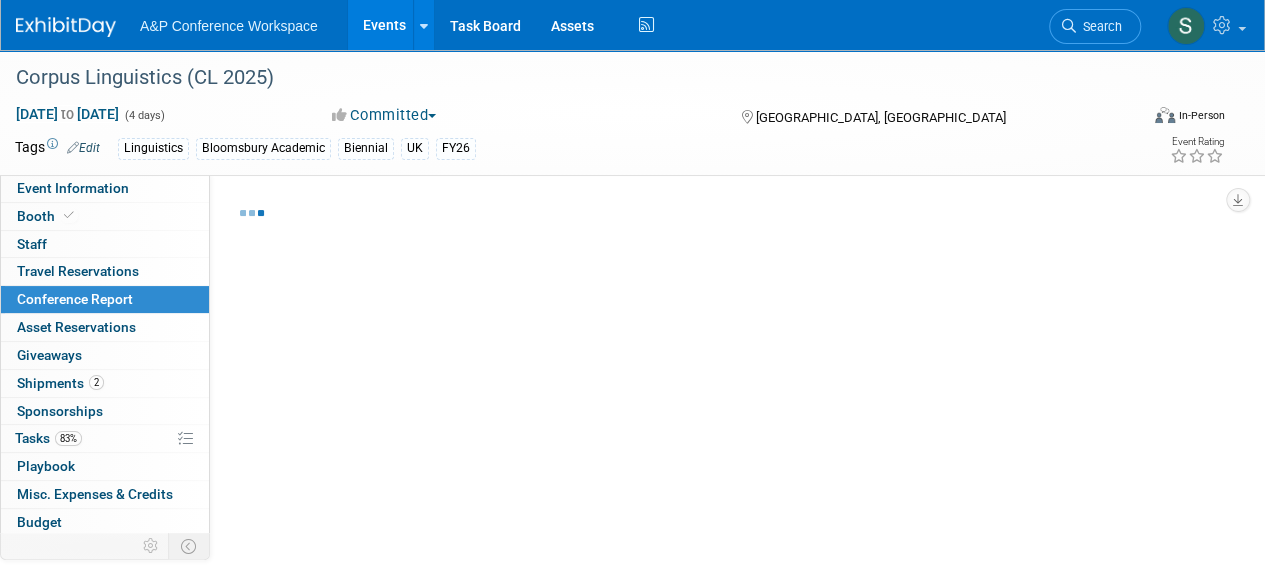select on "NO" 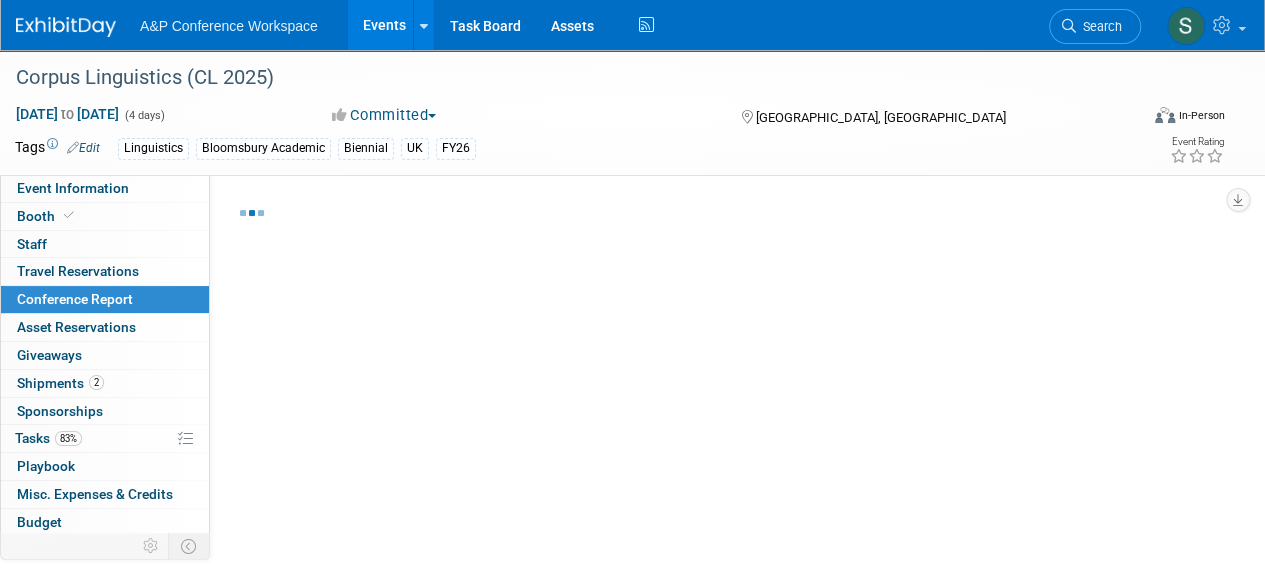 select on "YES" 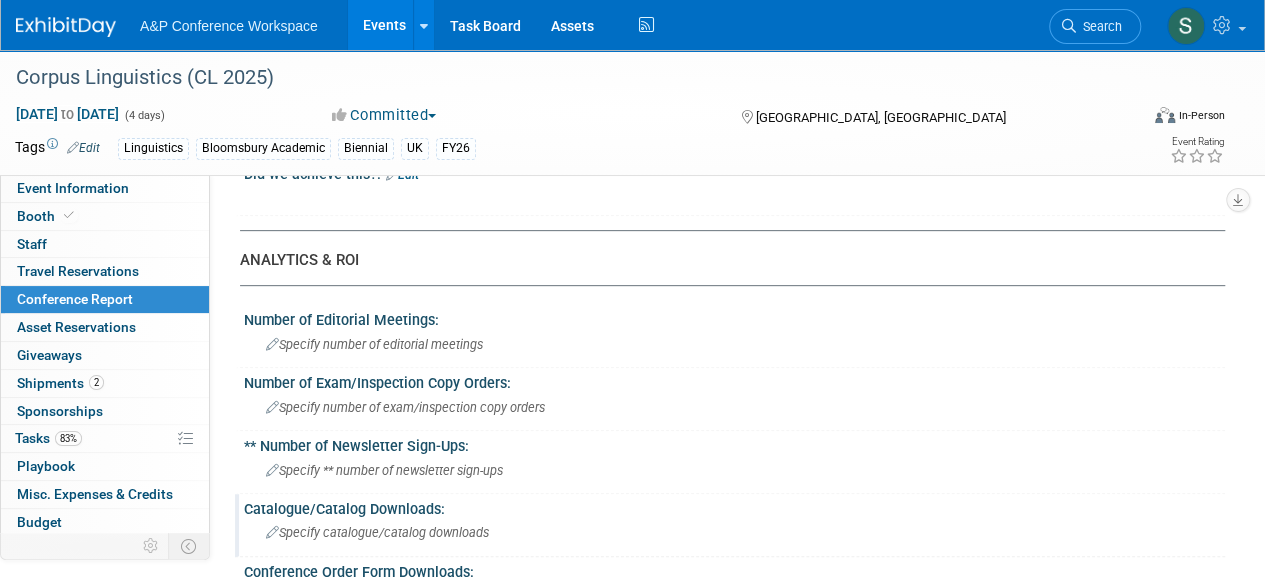 scroll, scrollTop: 400, scrollLeft: 0, axis: vertical 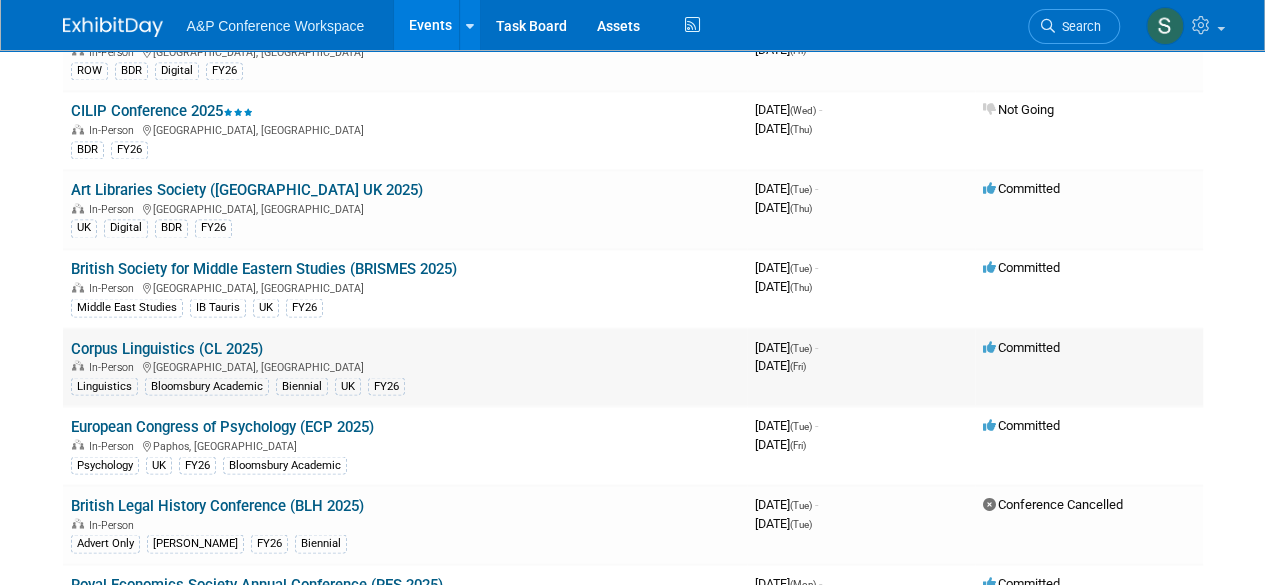 click on "Corpus Linguistics (CL 2025)" at bounding box center (167, 348) 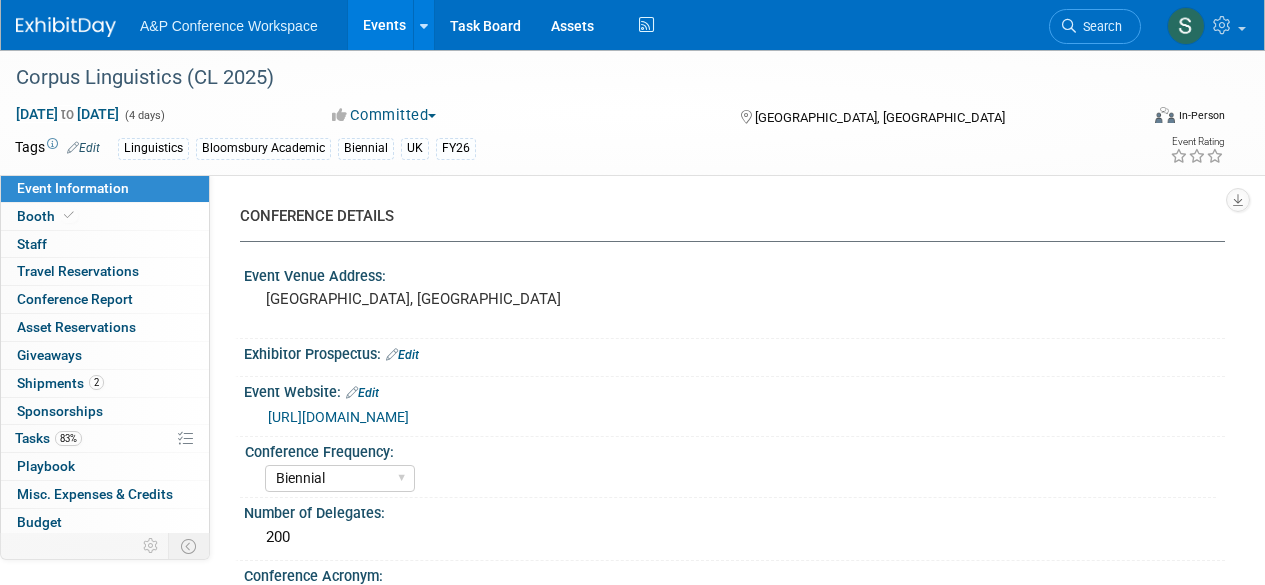 select on "Biennial" 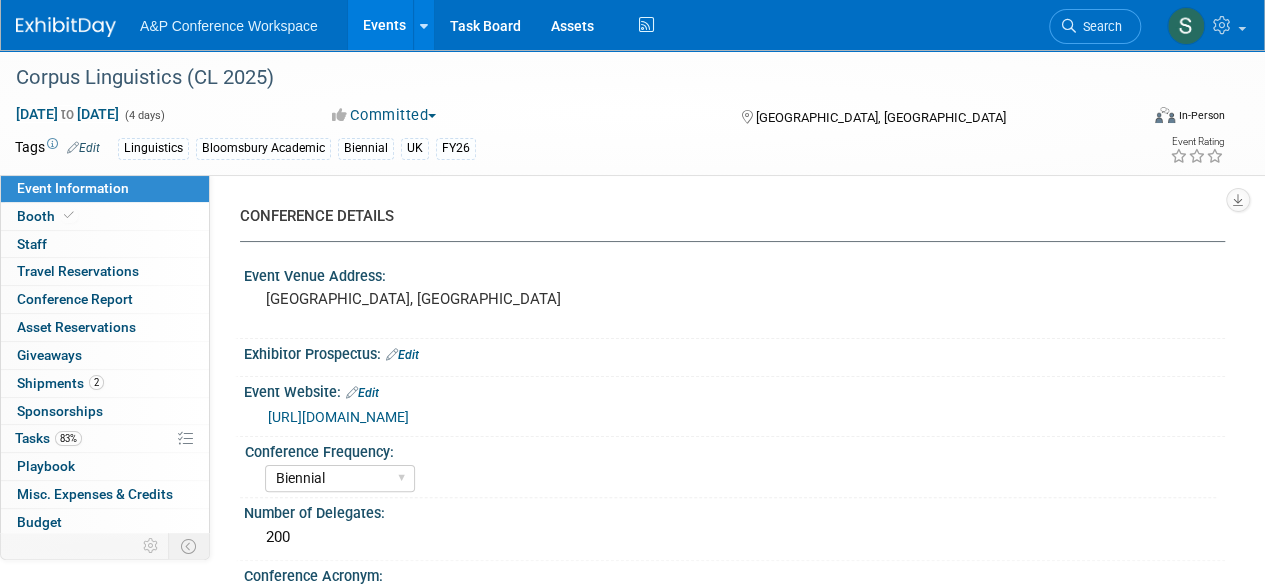 scroll, scrollTop: 0, scrollLeft: 0, axis: both 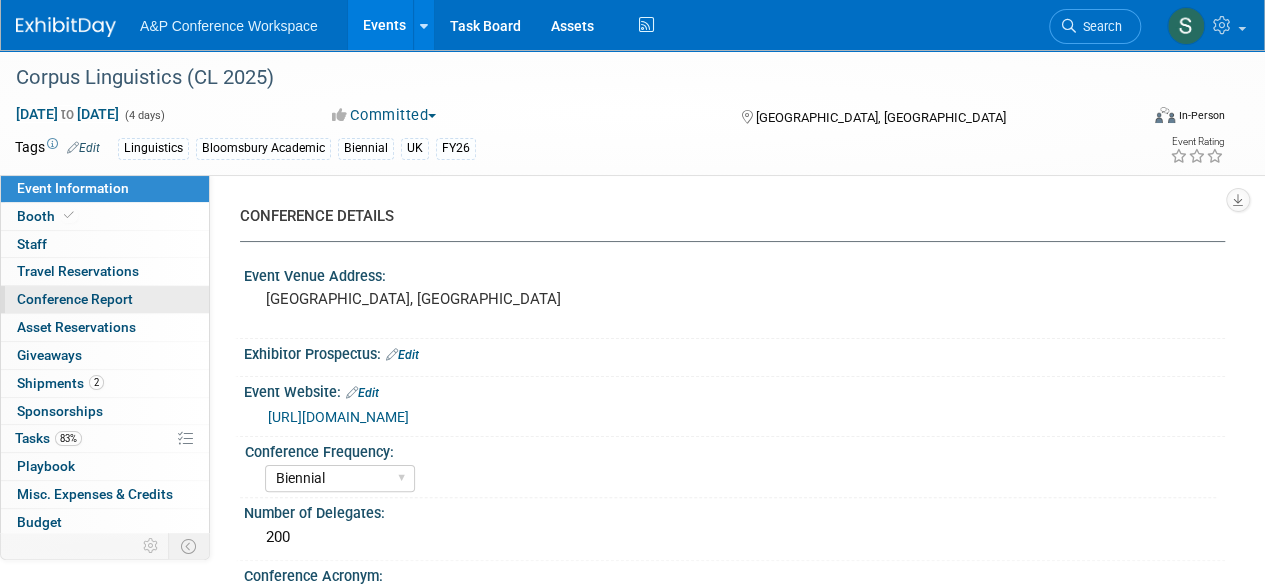 click on "Conference Report" at bounding box center [75, 299] 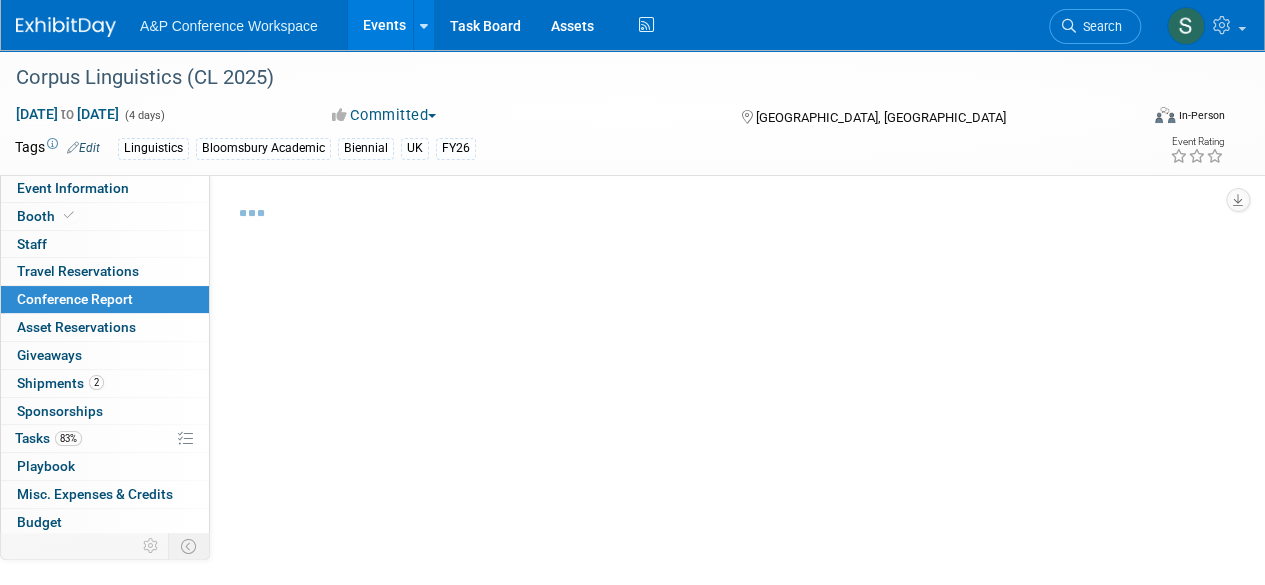 select on "NO" 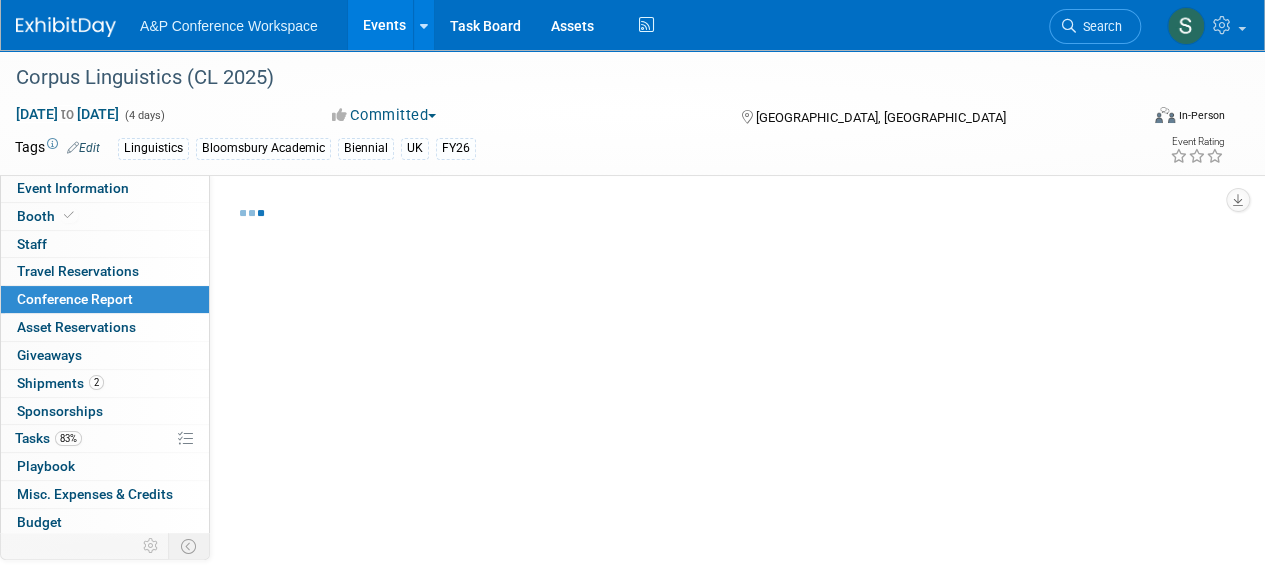 select on "YES" 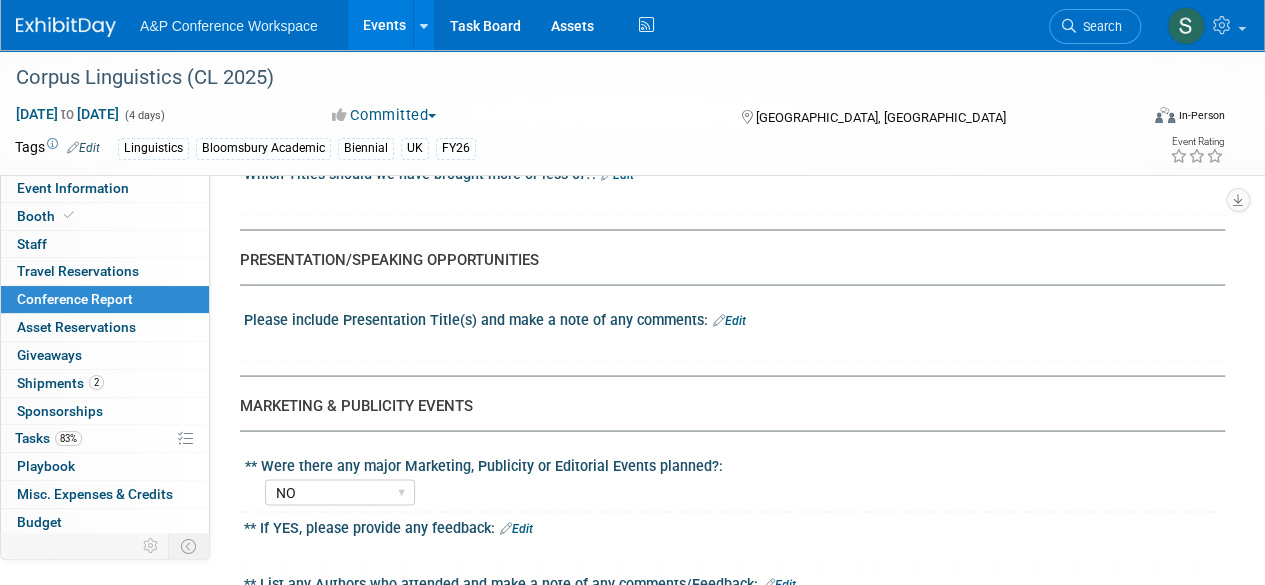scroll, scrollTop: 2000, scrollLeft: 0, axis: vertical 